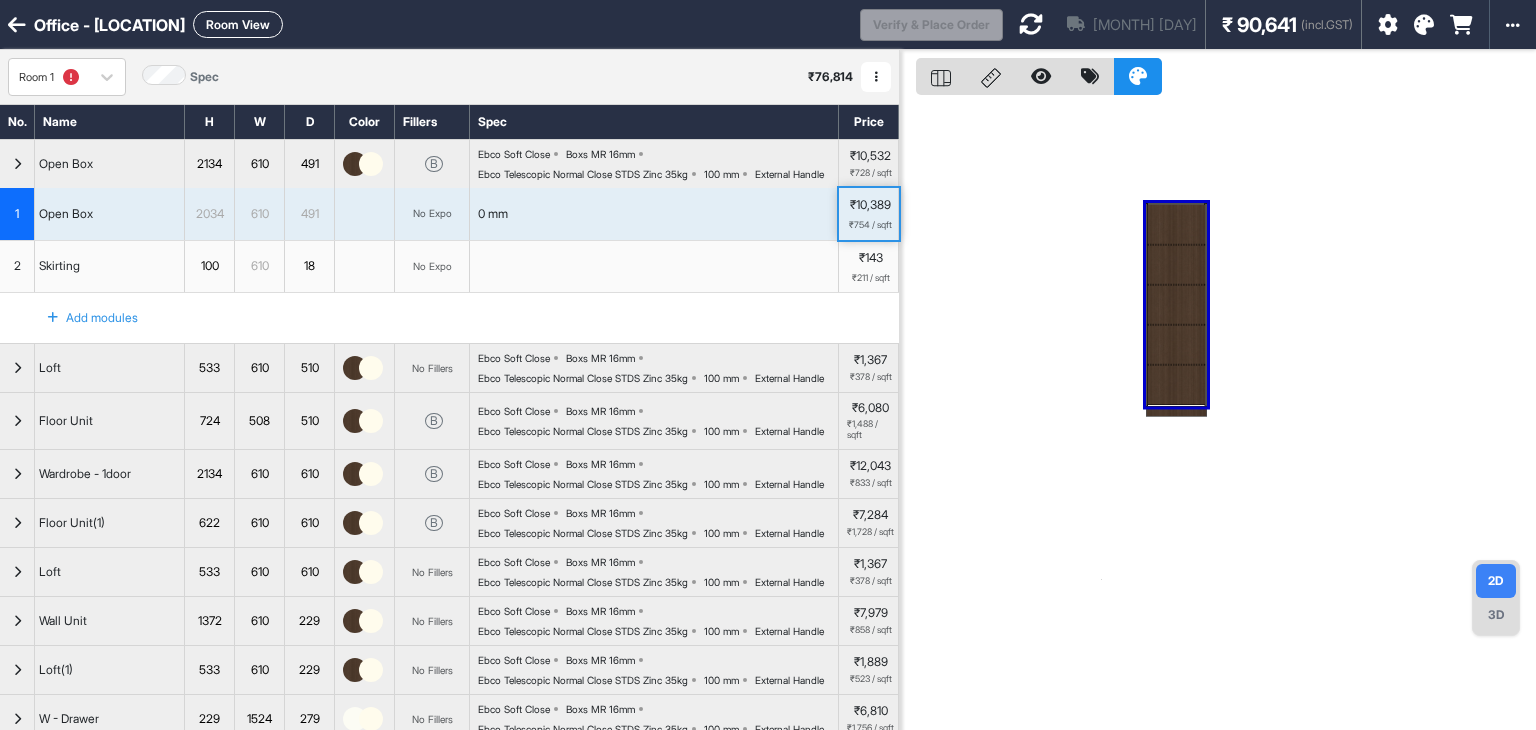 scroll, scrollTop: 0, scrollLeft: 0, axis: both 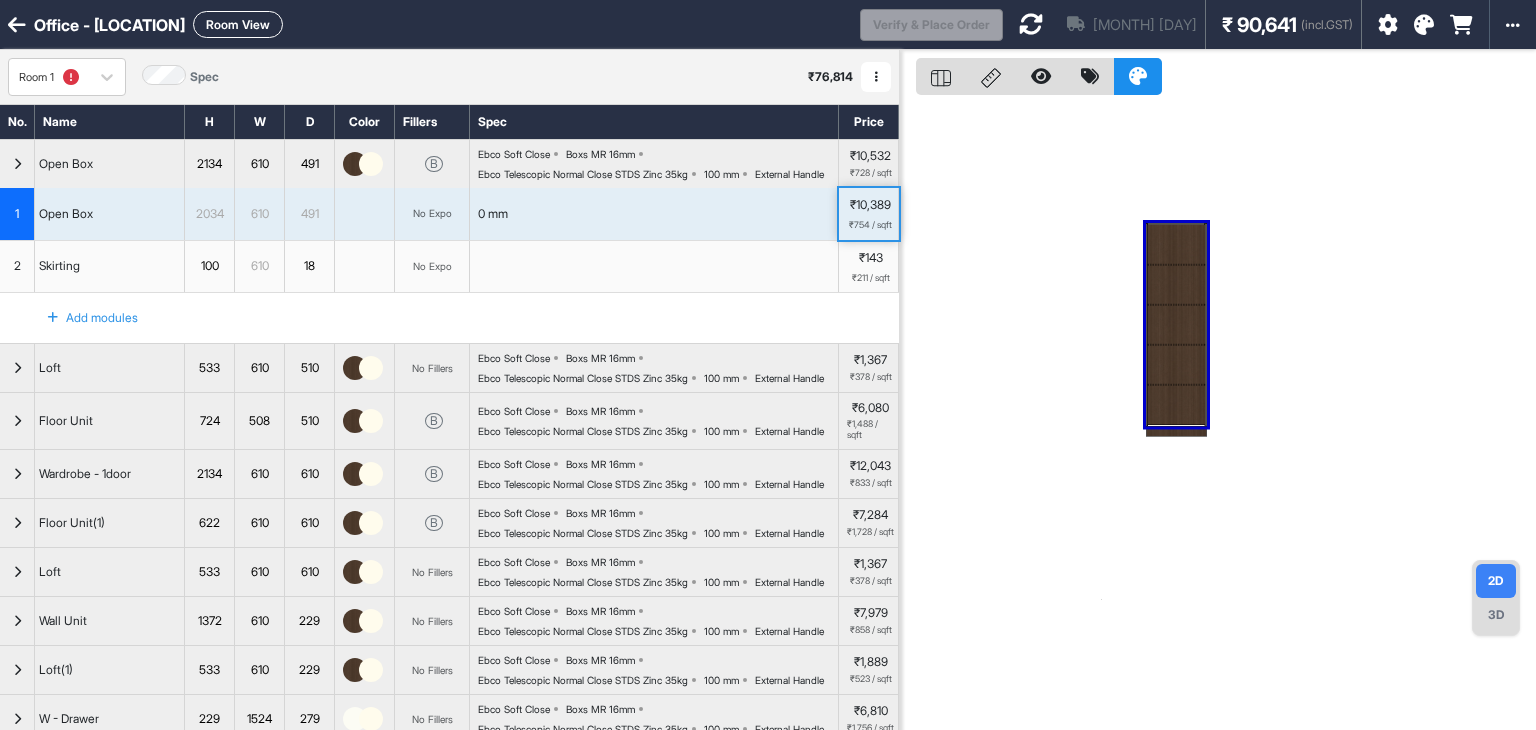 click at bounding box center (1031, 24) 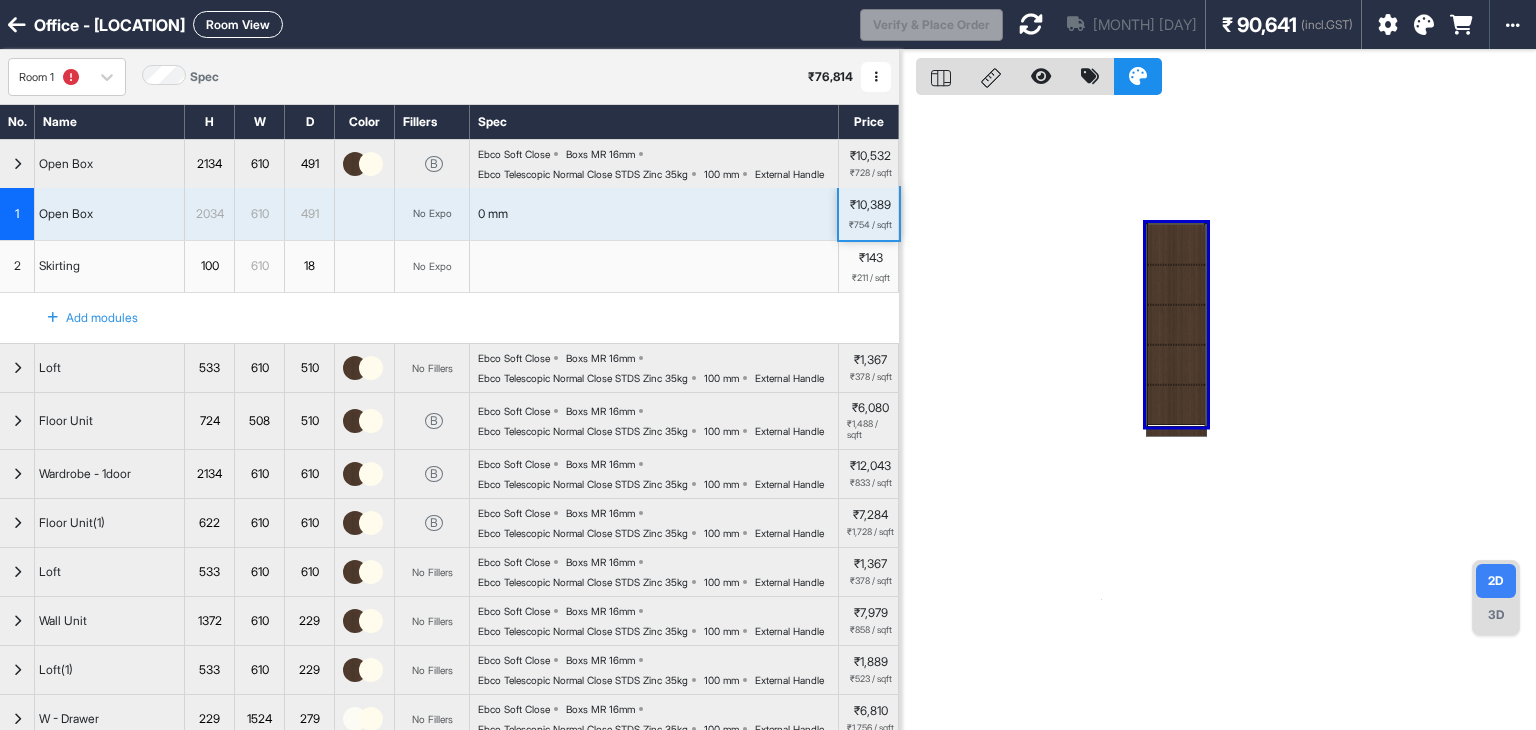 click at bounding box center [17, 164] 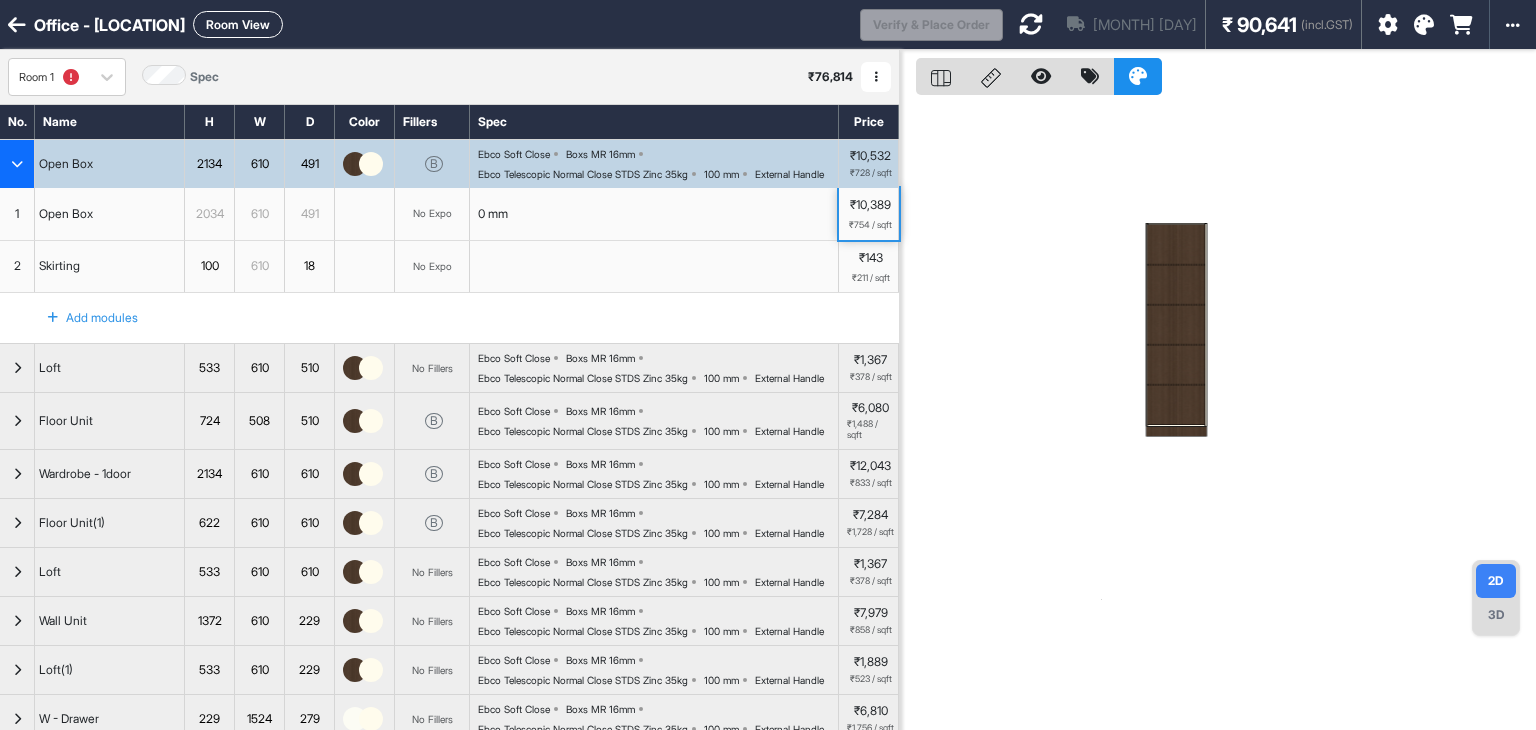 click at bounding box center (17, 164) 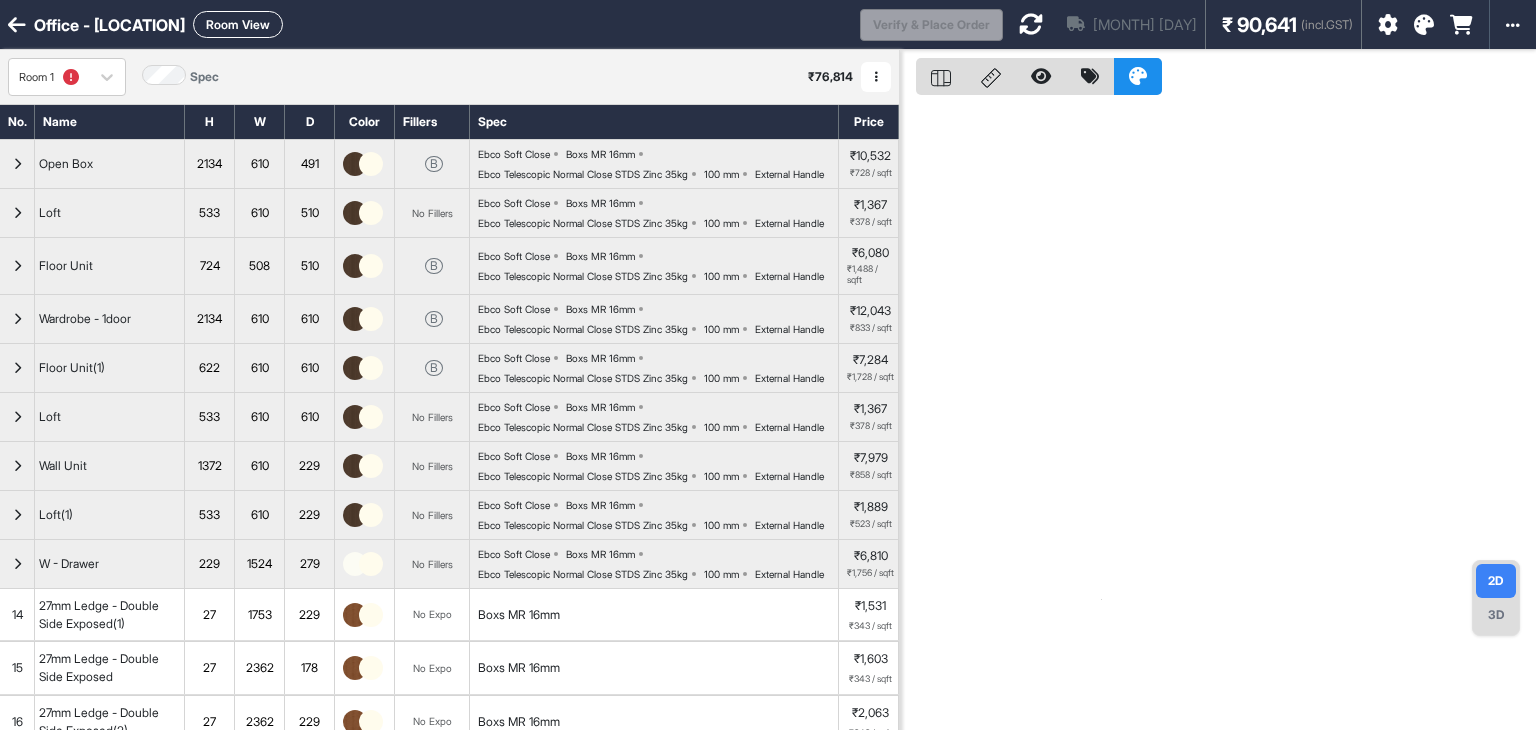 click at bounding box center [1031, 24] 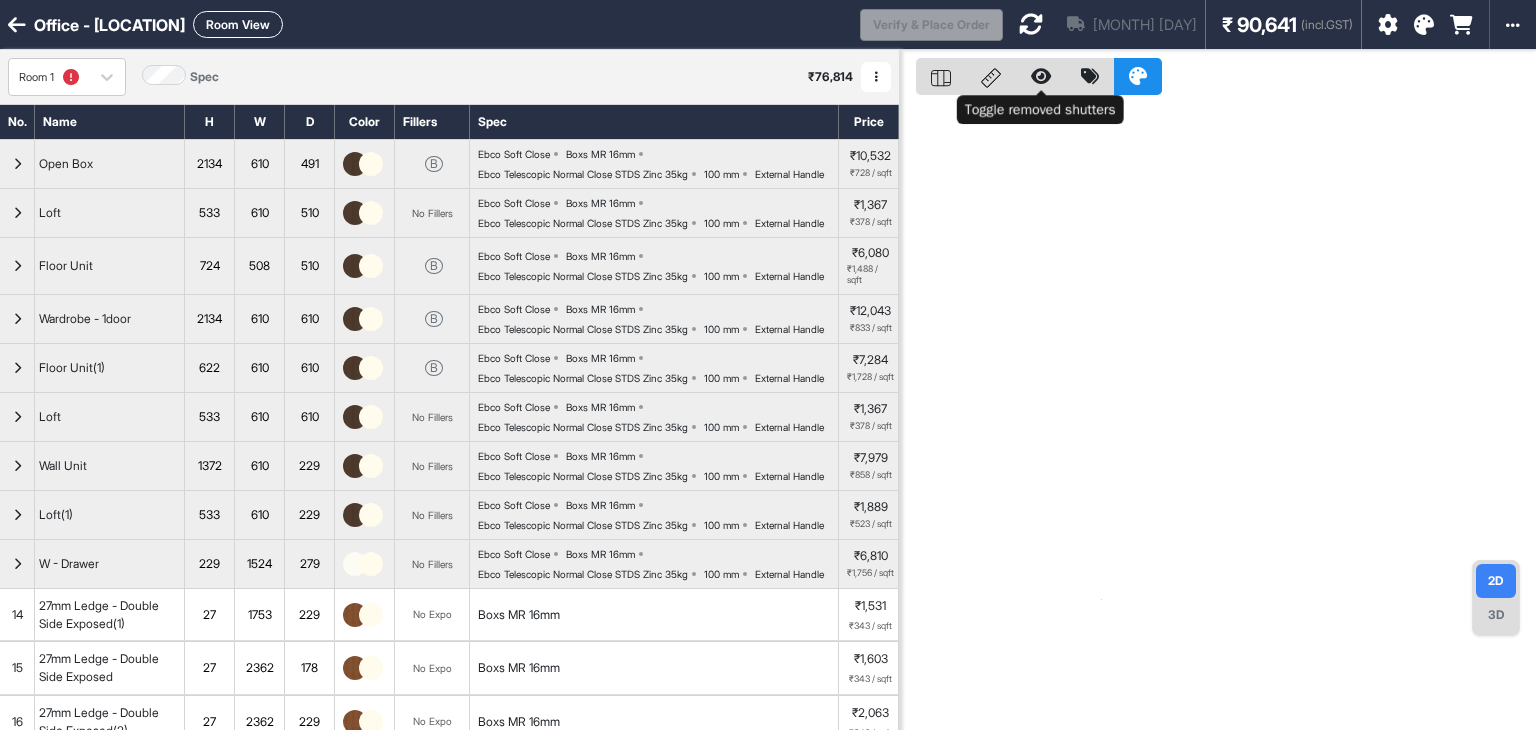 click at bounding box center [1041, 76] 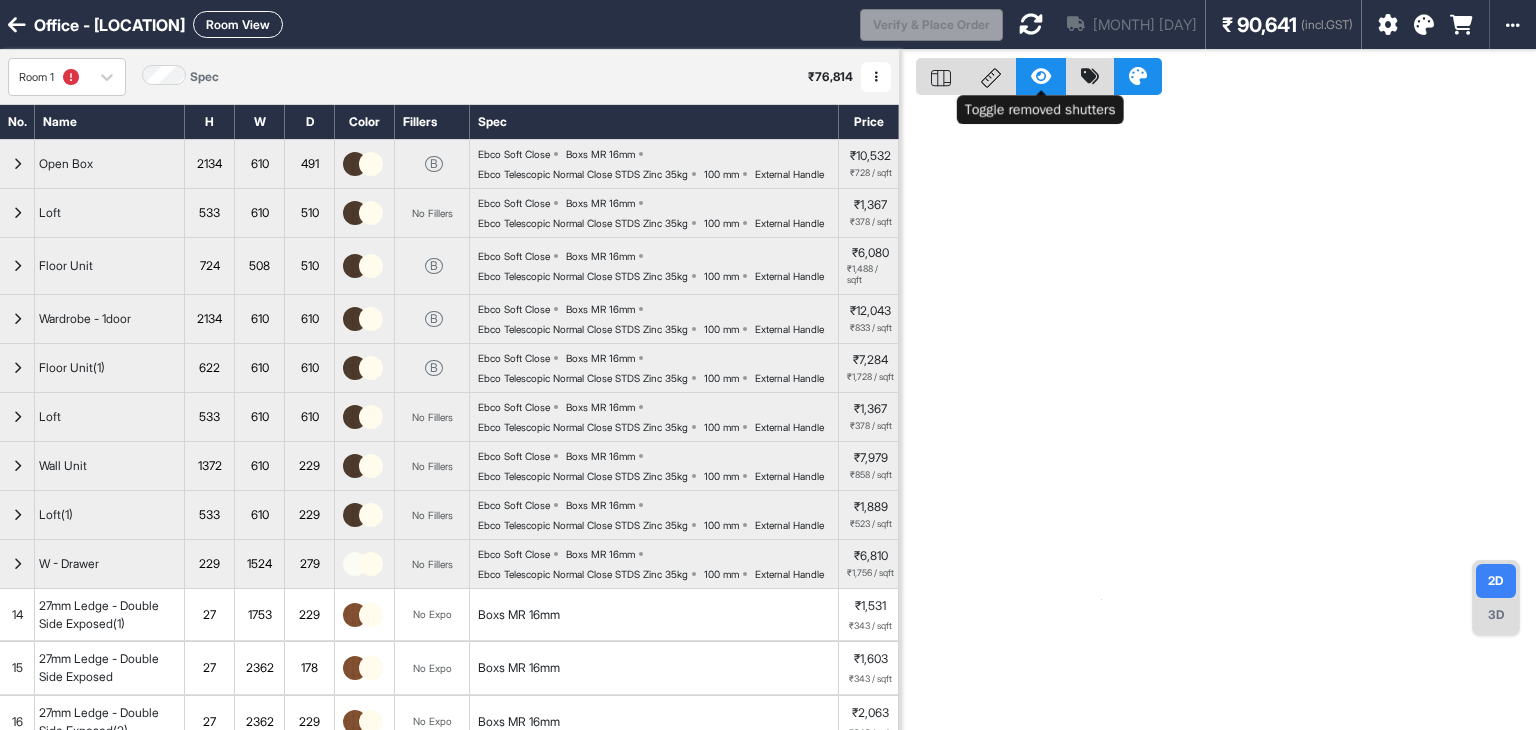 click at bounding box center [1041, 76] 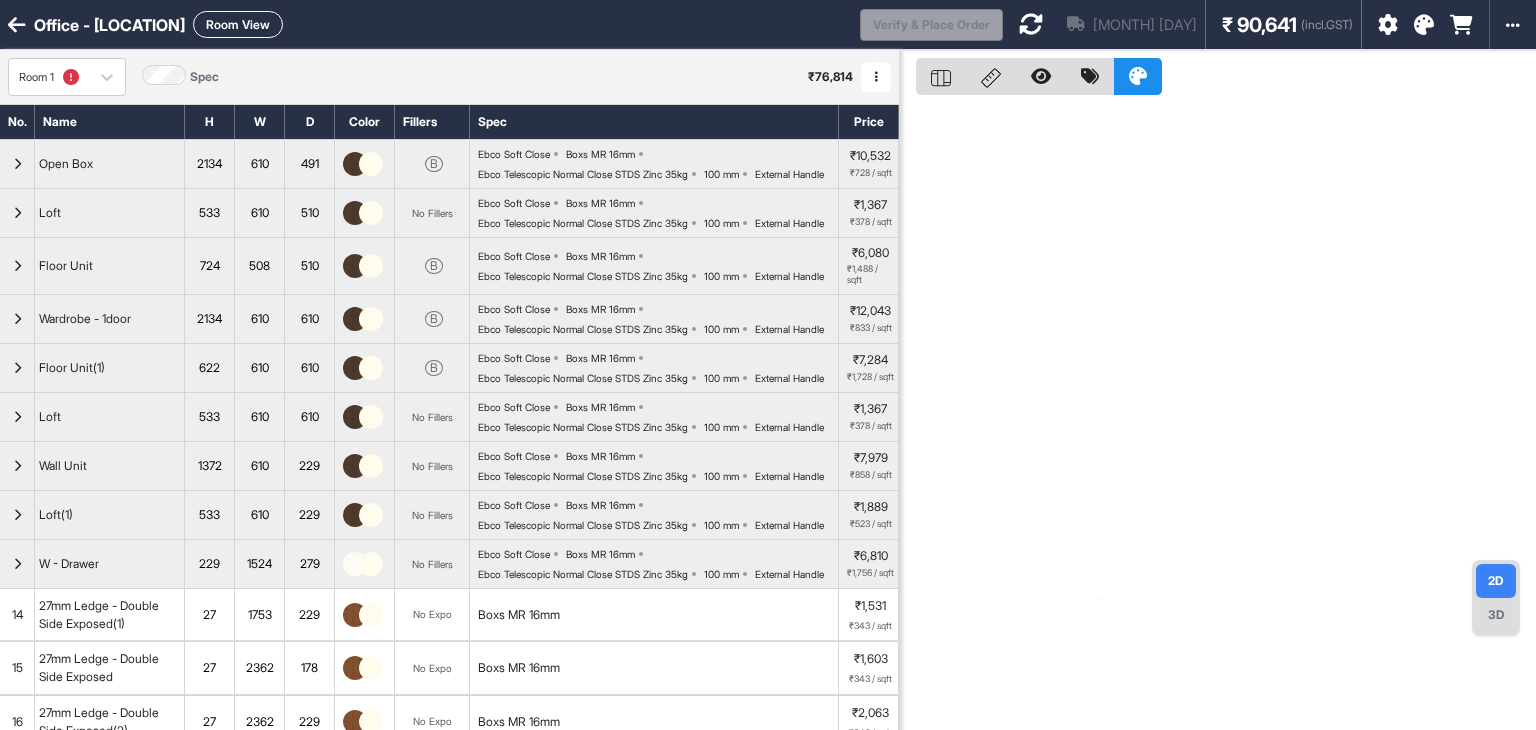 click on "3D" at bounding box center (1496, 615) 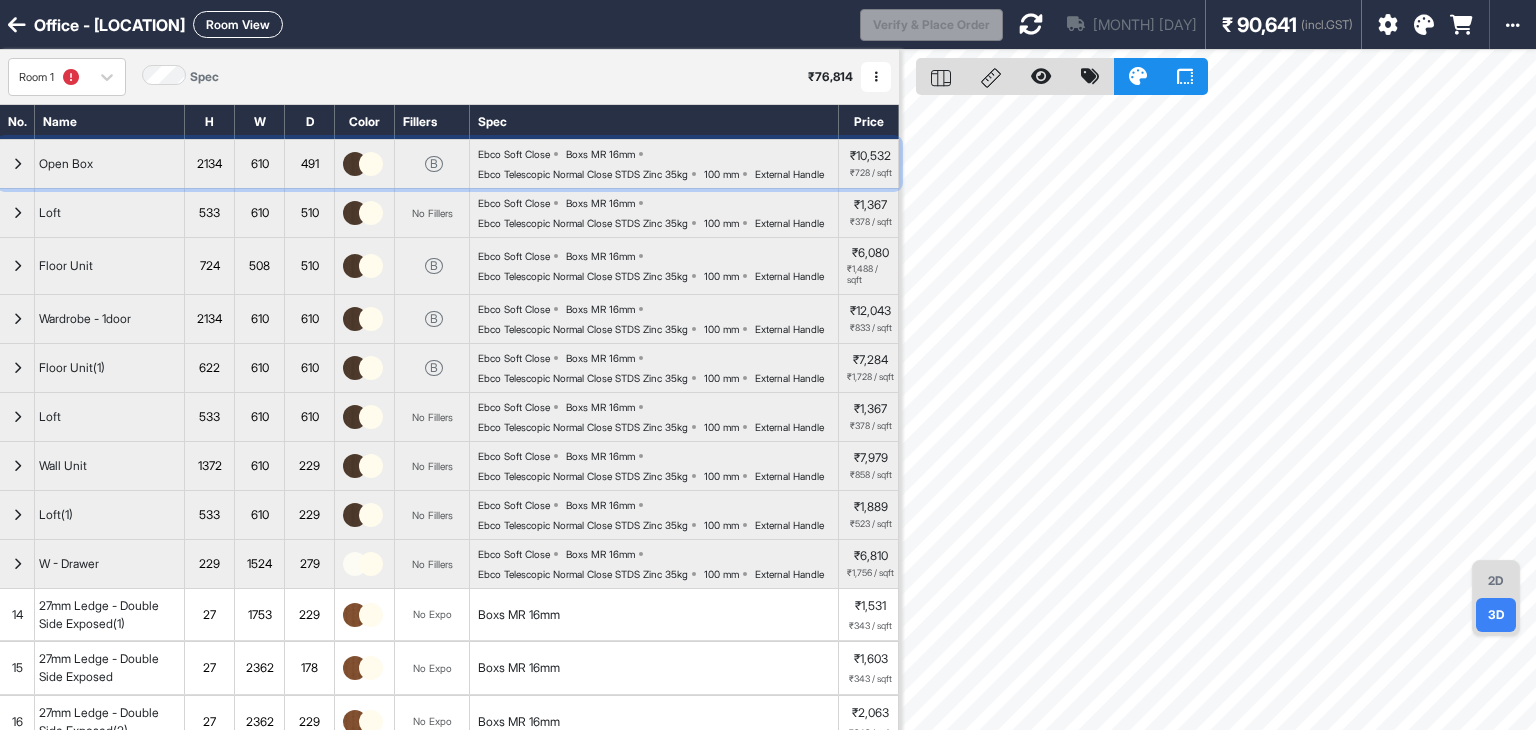 click on "Open Box" at bounding box center [110, 164] 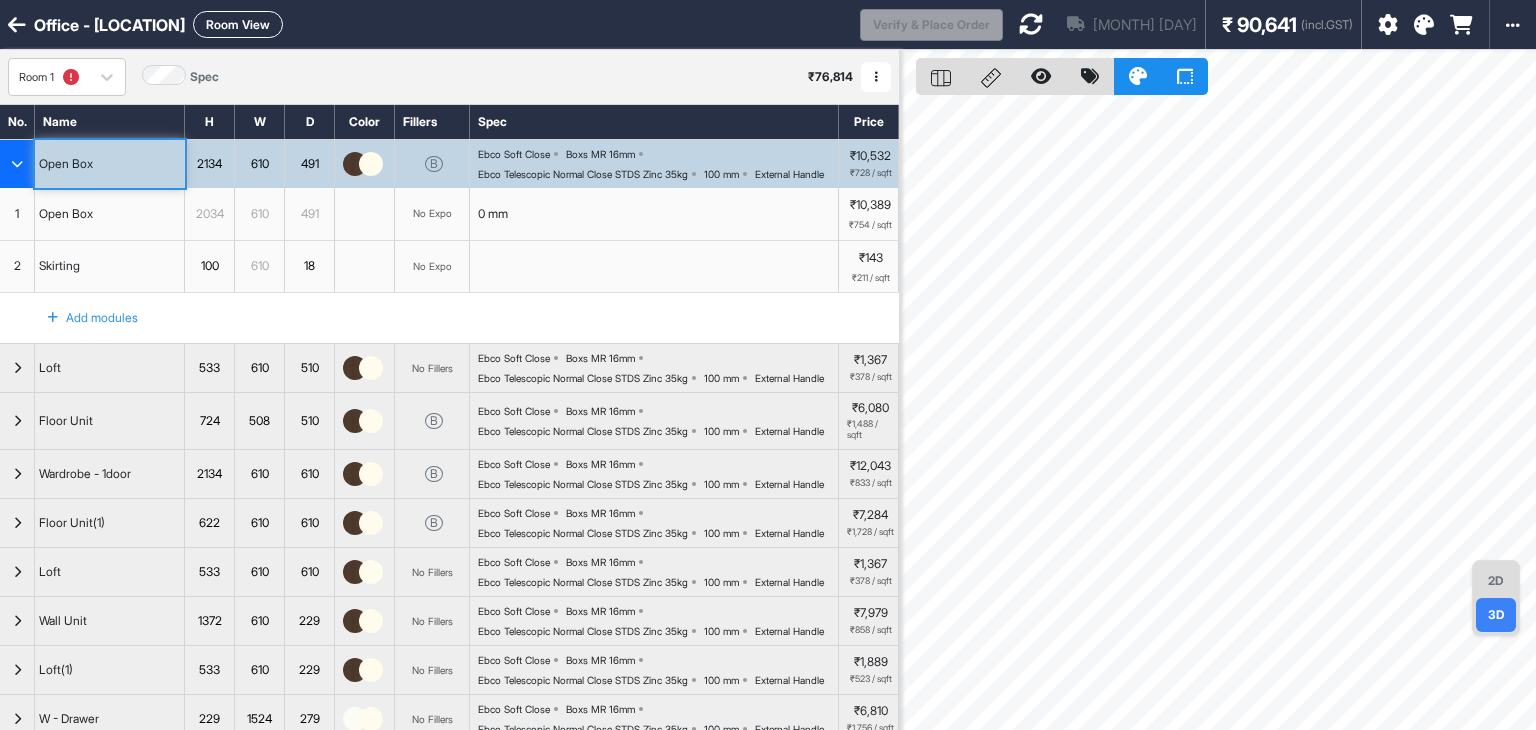 click at bounding box center [17, 164] 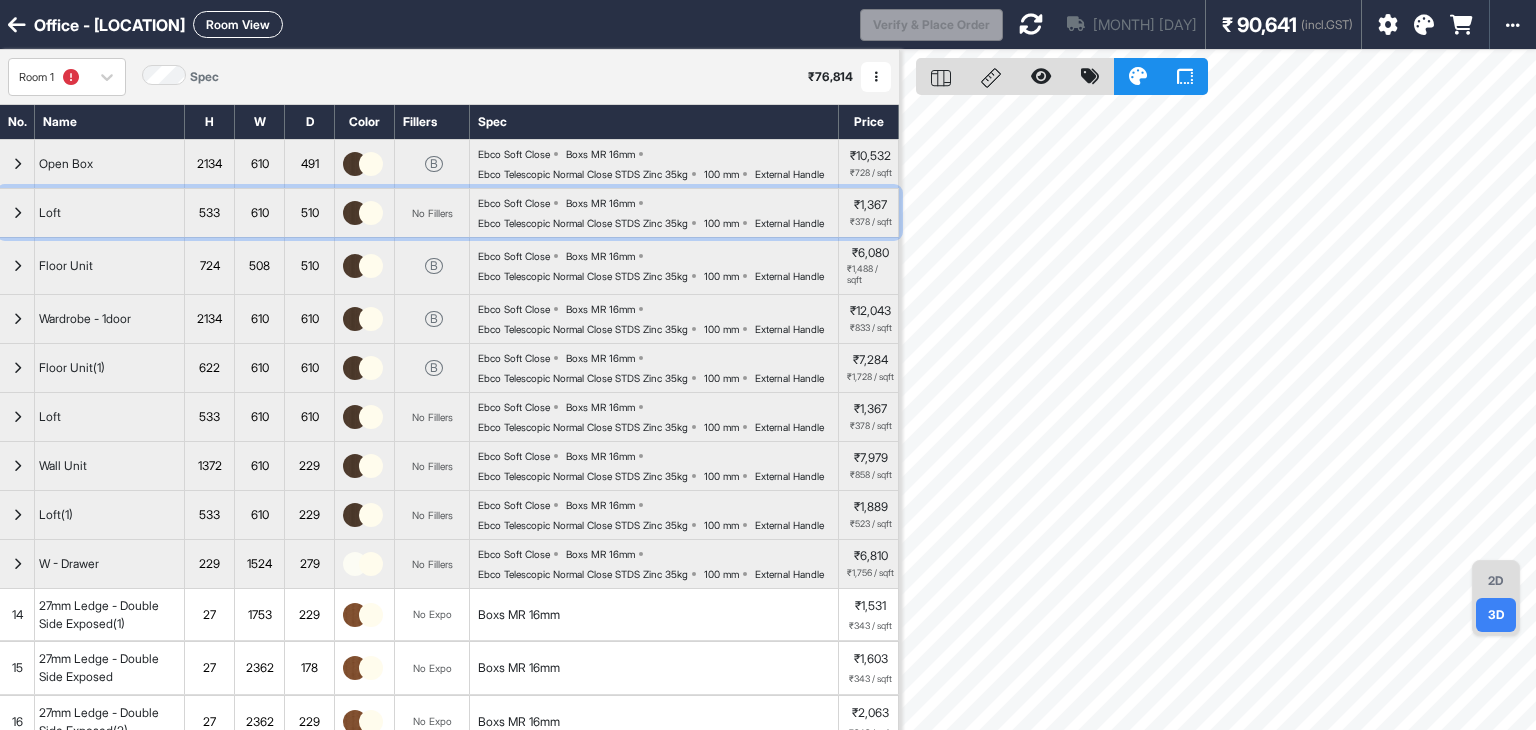 click at bounding box center (17, 213) 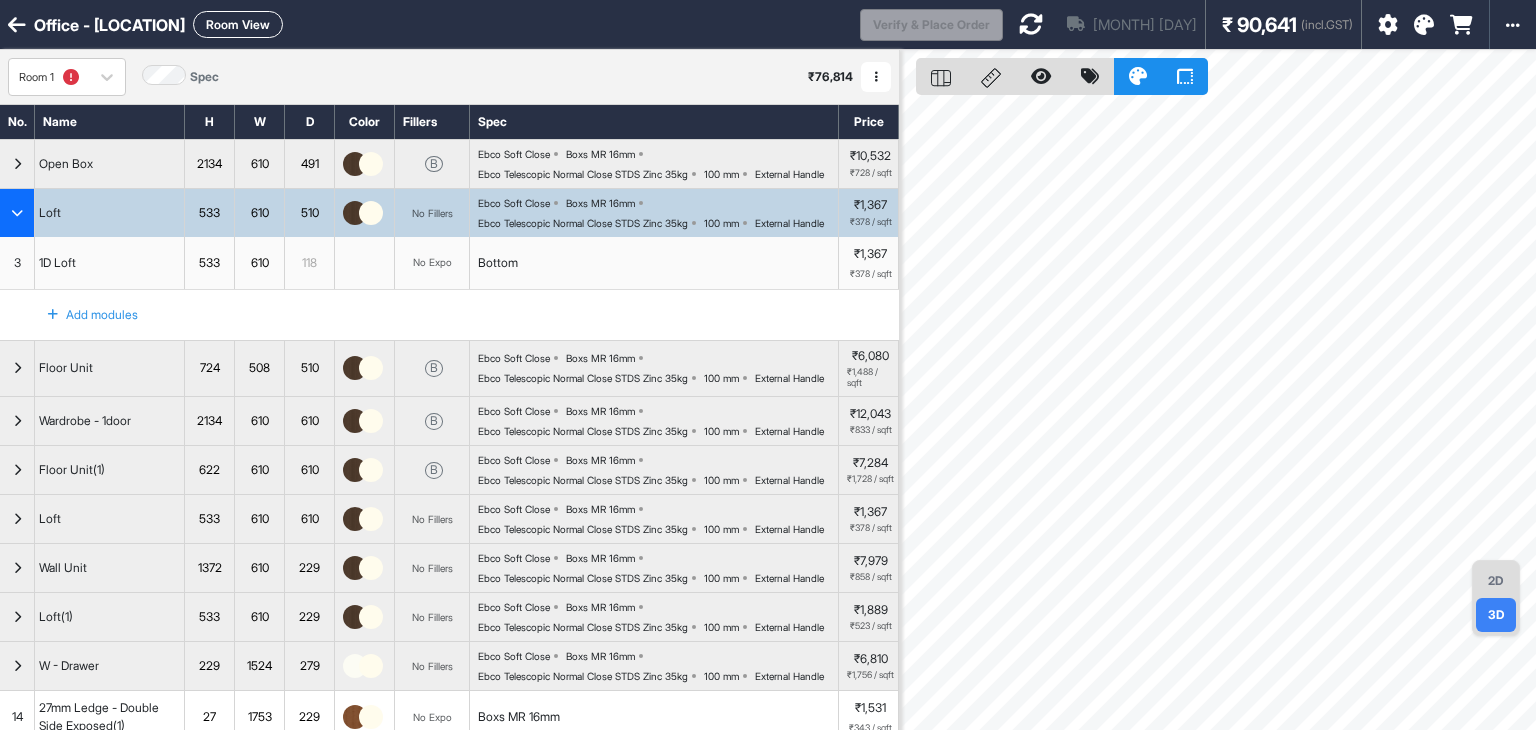click at bounding box center [17, 213] 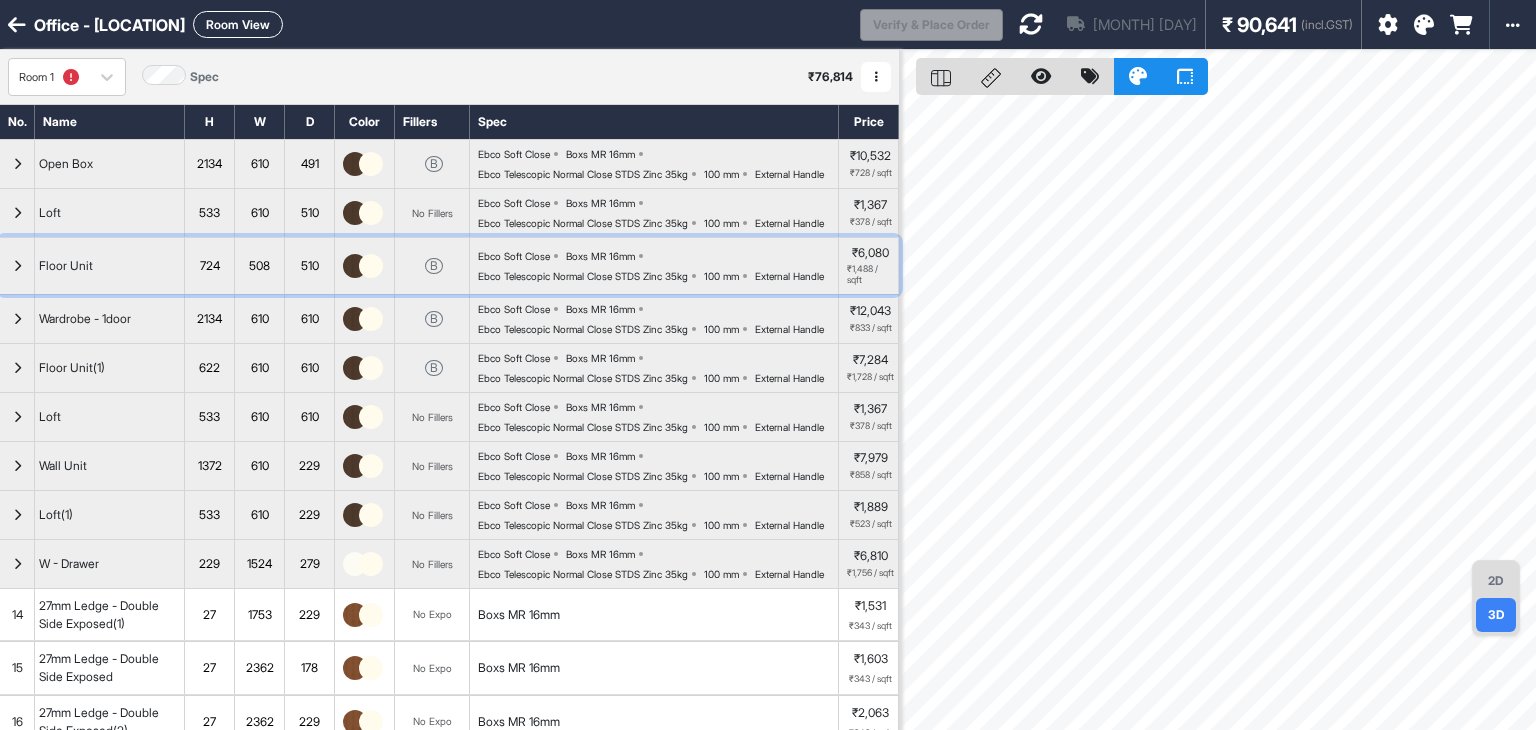 click on "Floor Unit" at bounding box center [110, 266] 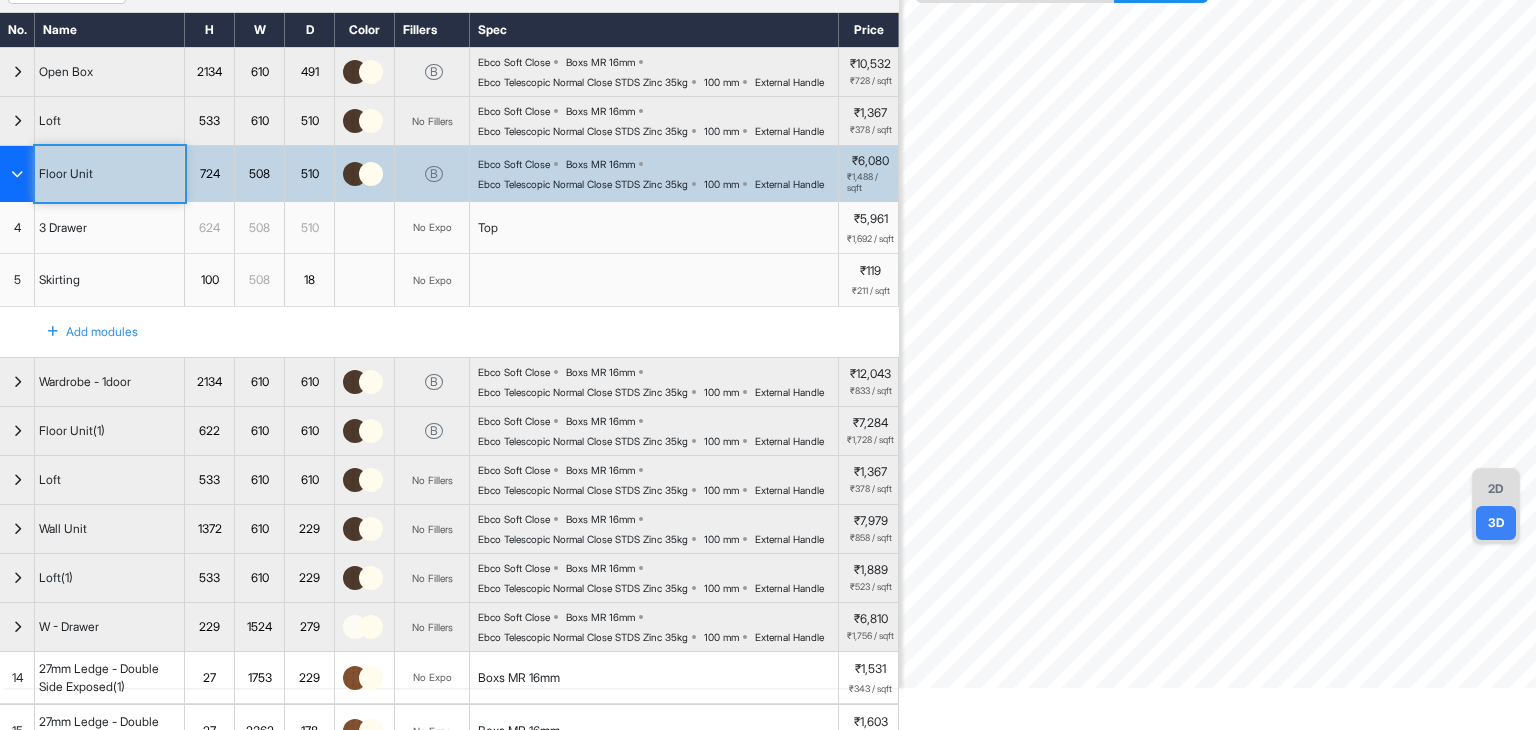 scroll, scrollTop: 100, scrollLeft: 0, axis: vertical 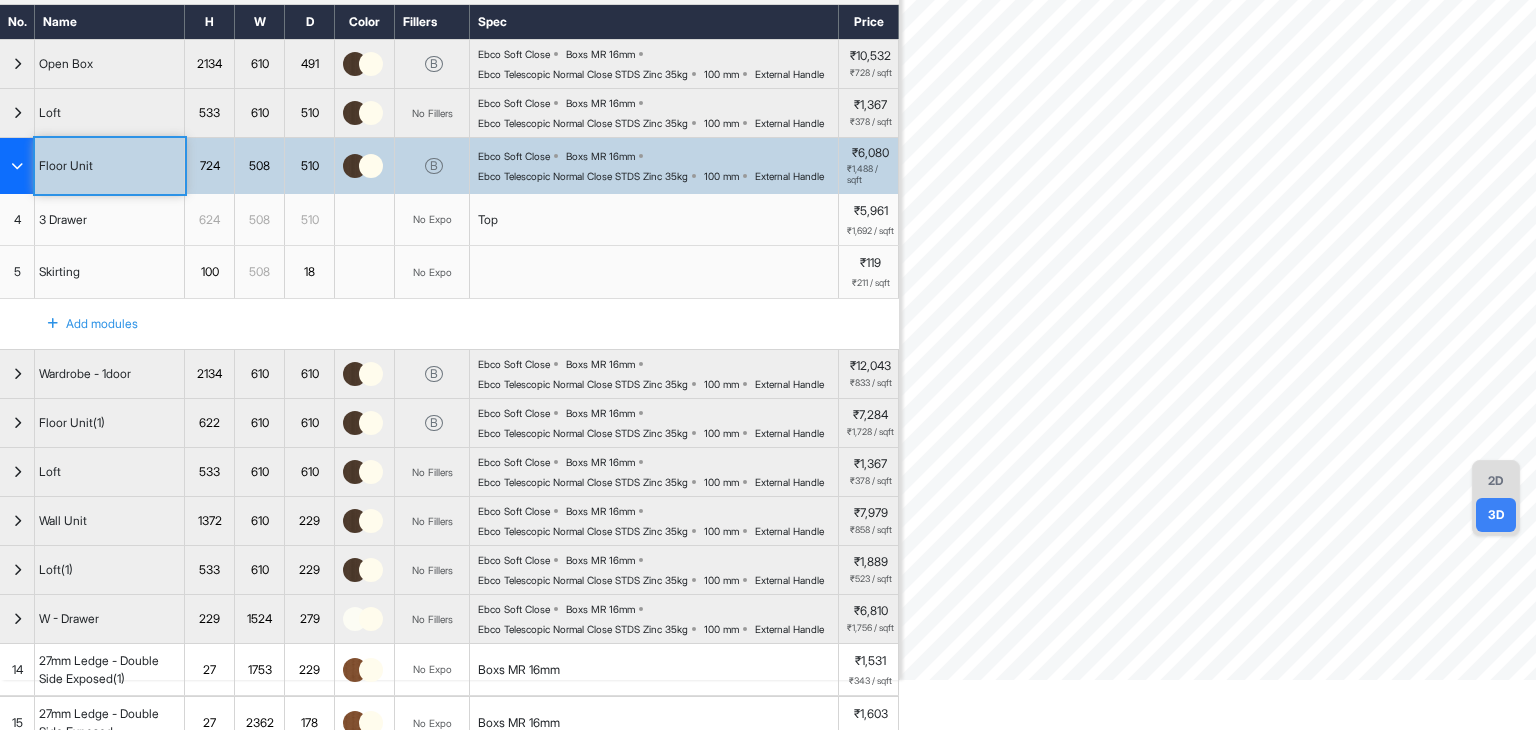 click at bounding box center (17, 166) 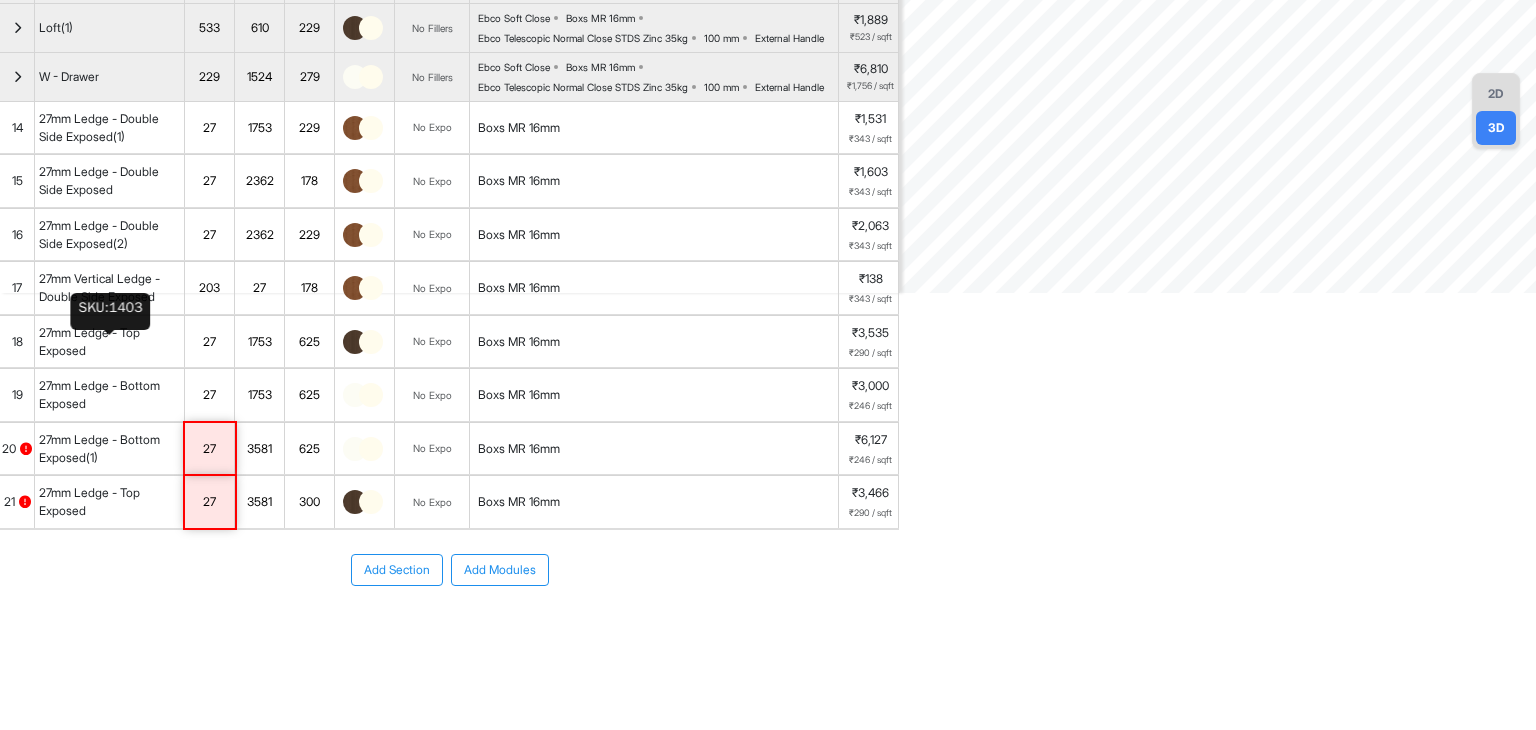 scroll, scrollTop: 654, scrollLeft: 0, axis: vertical 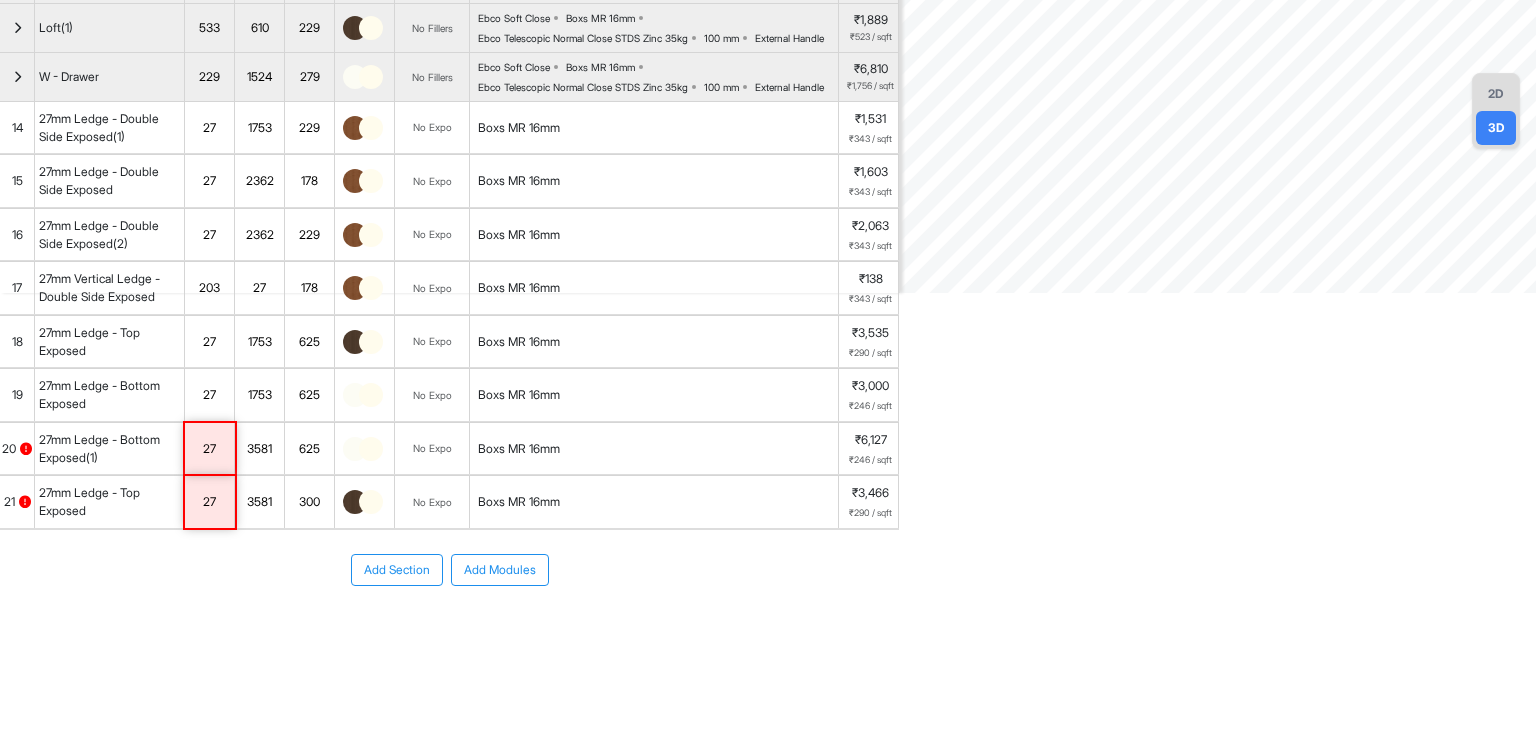 click on "1753" at bounding box center (259, 342) 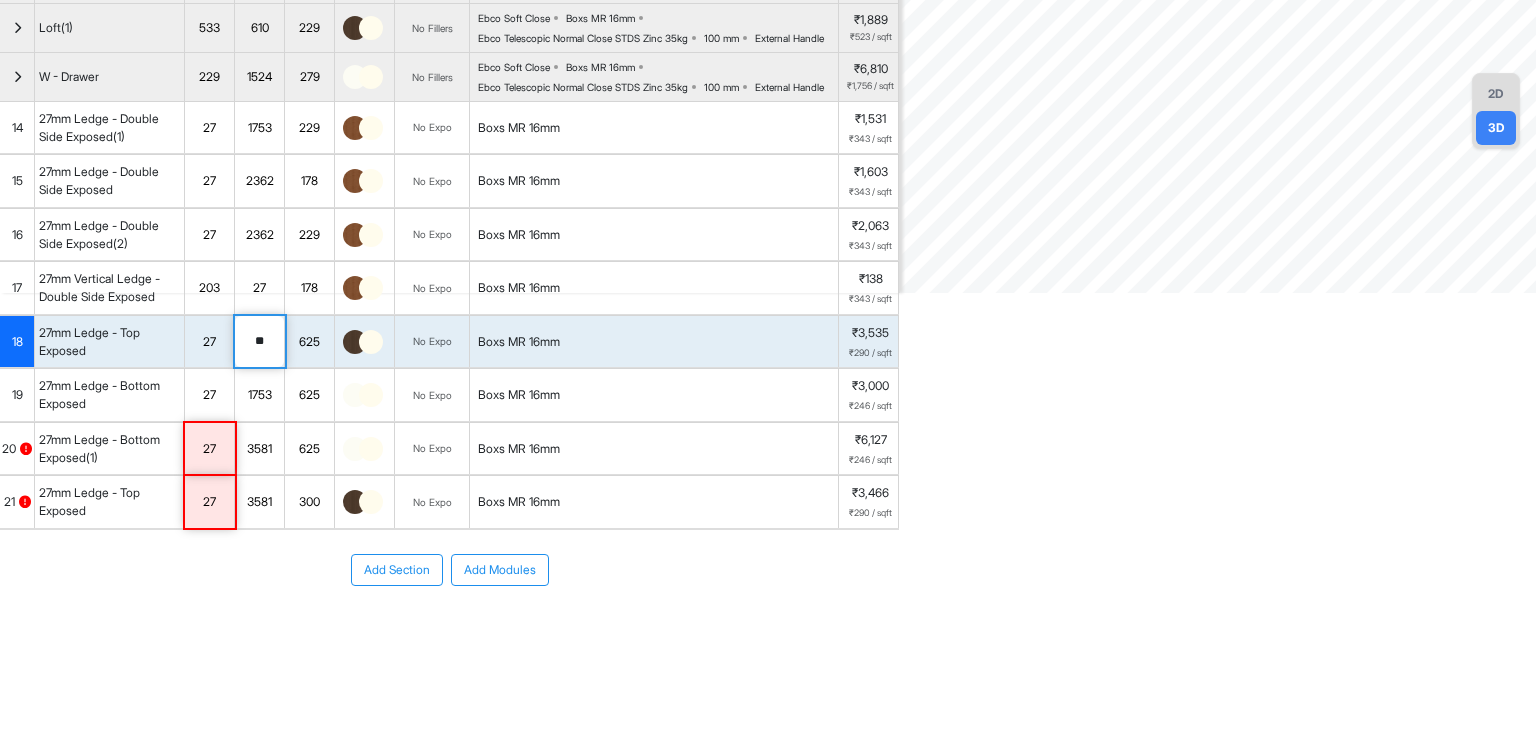 type on "*" 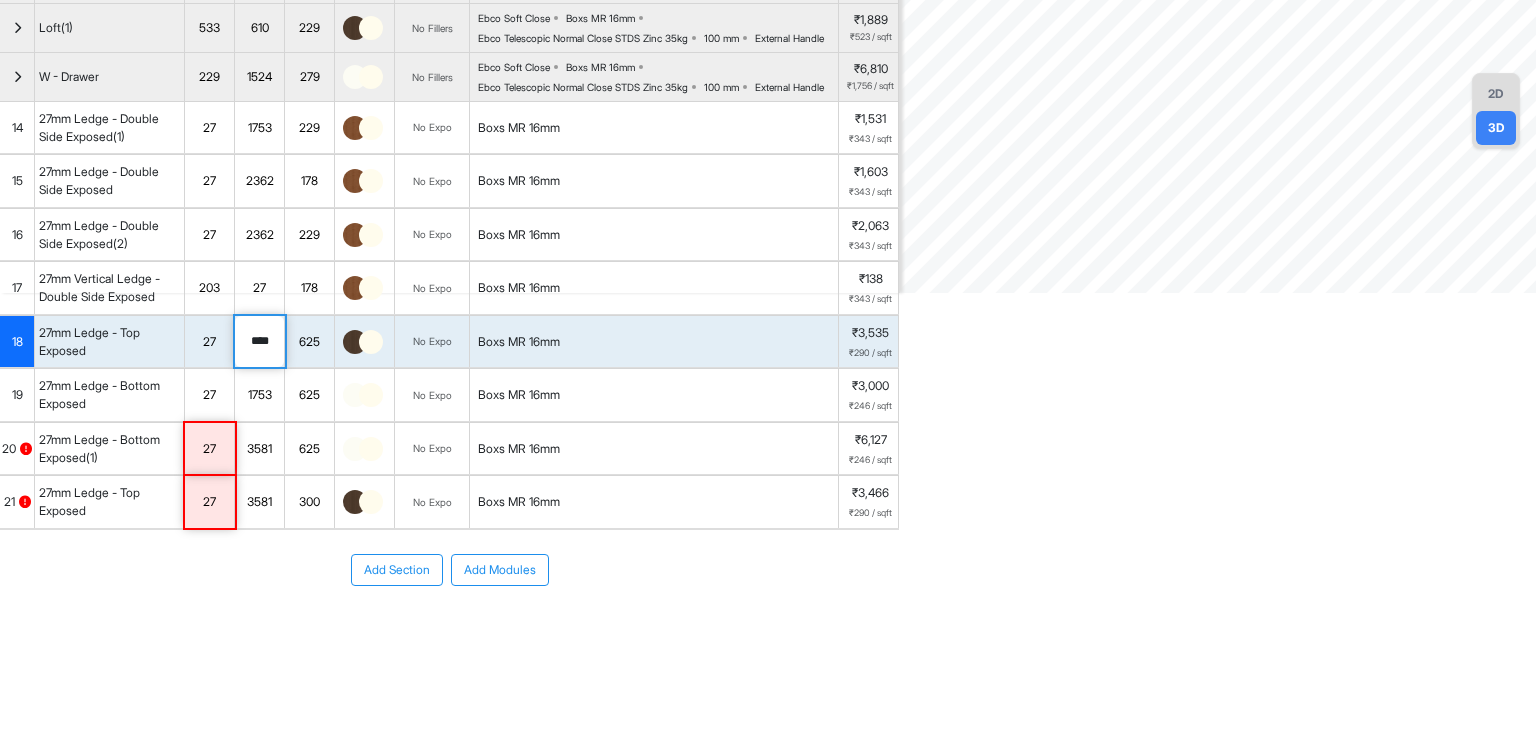 type on "****" 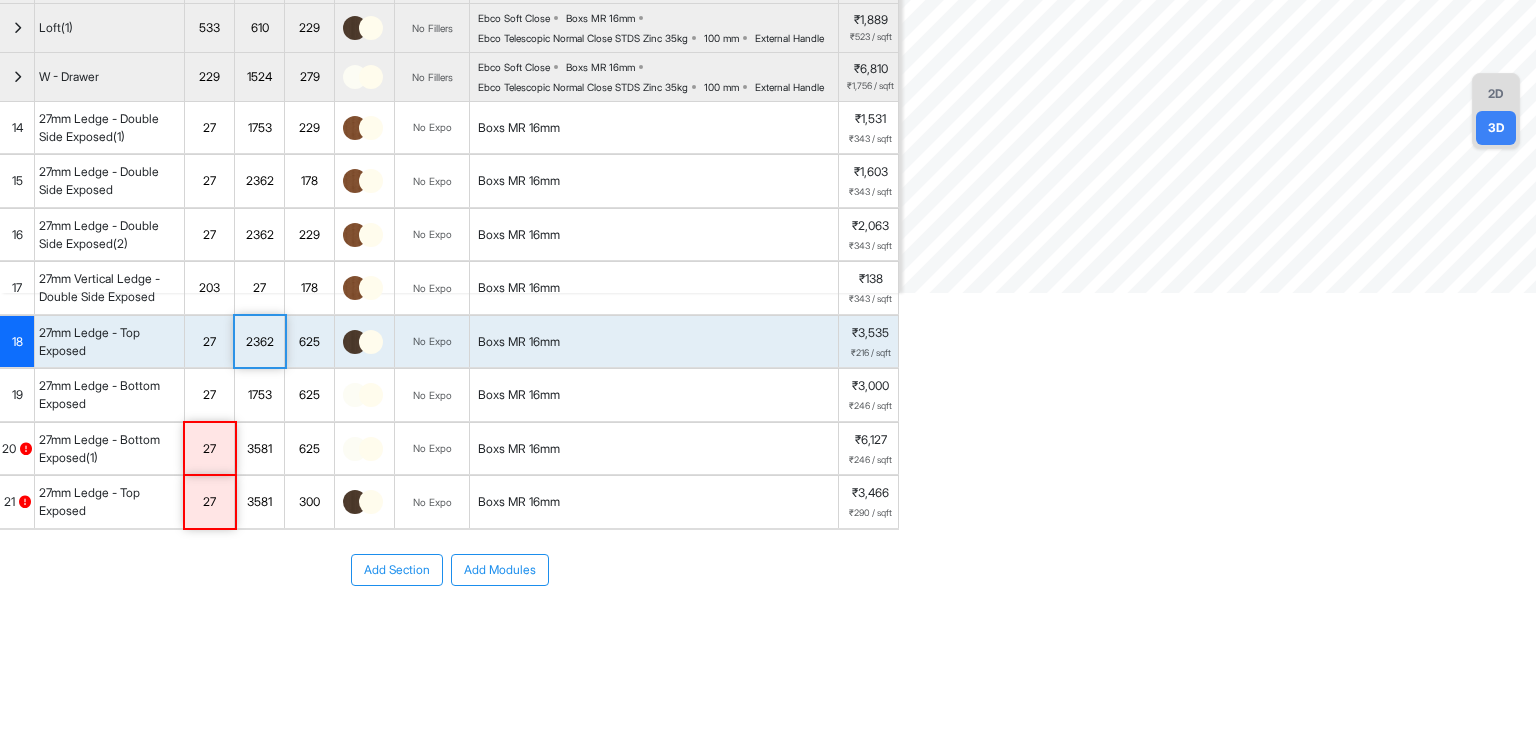 click on "1753" at bounding box center (259, 395) 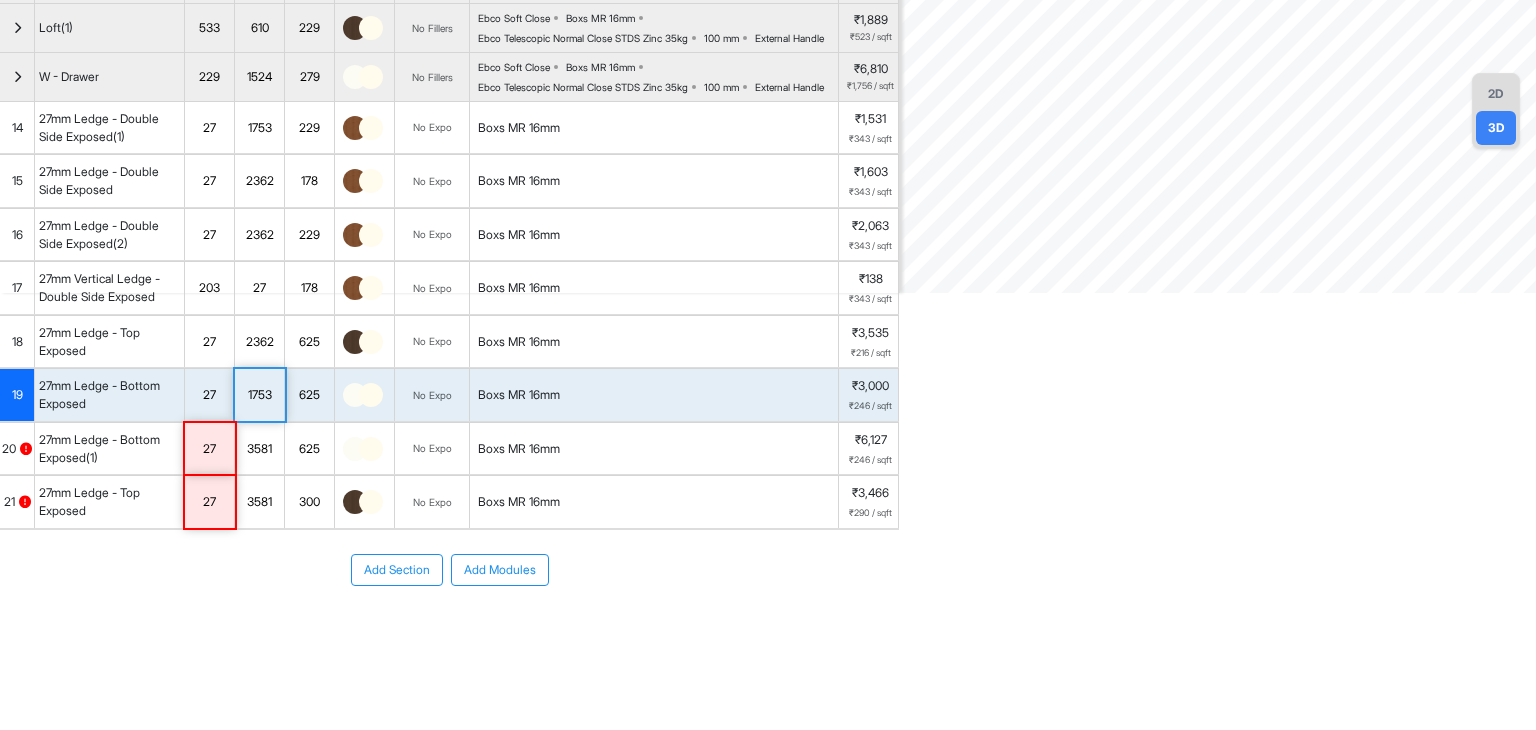click on "1753" at bounding box center [259, 395] 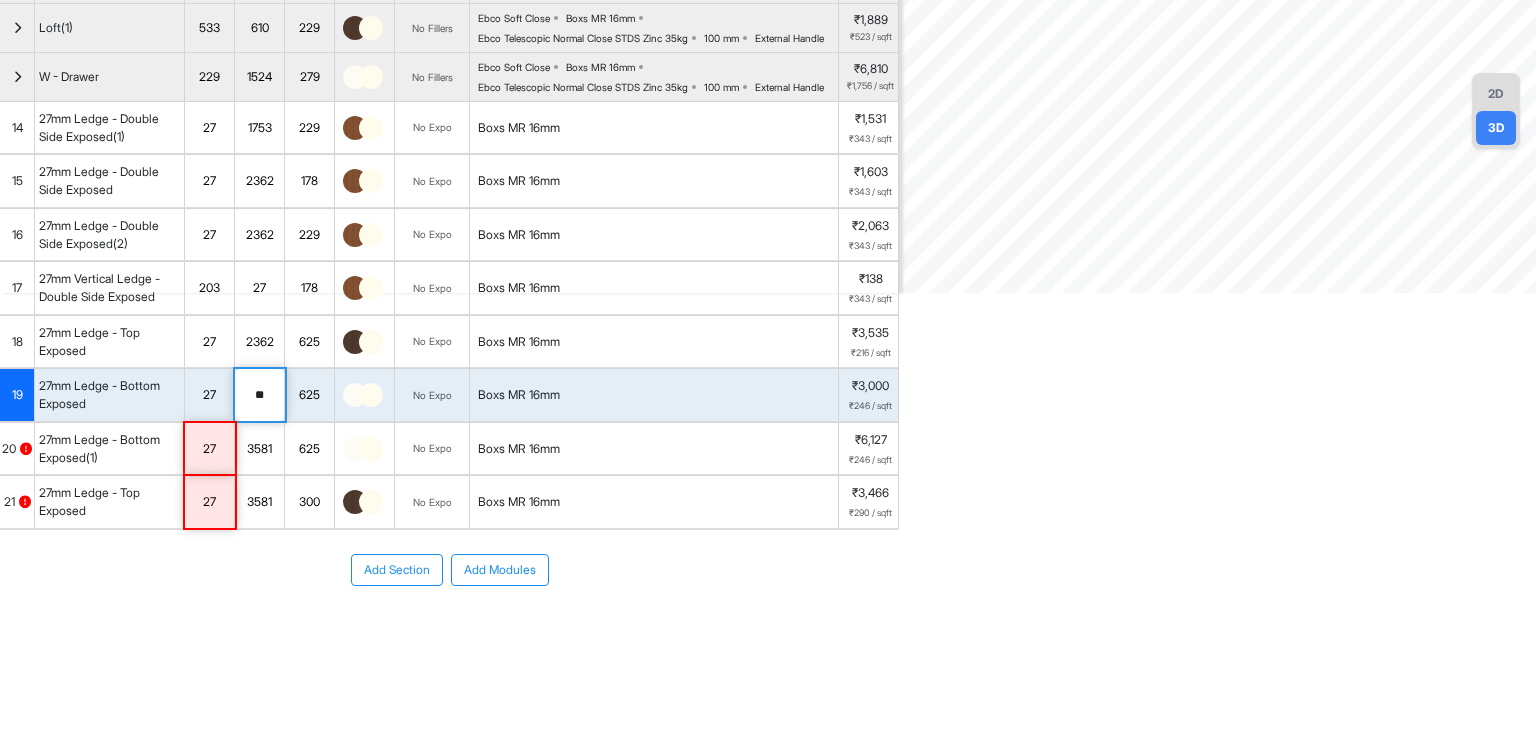type on "*" 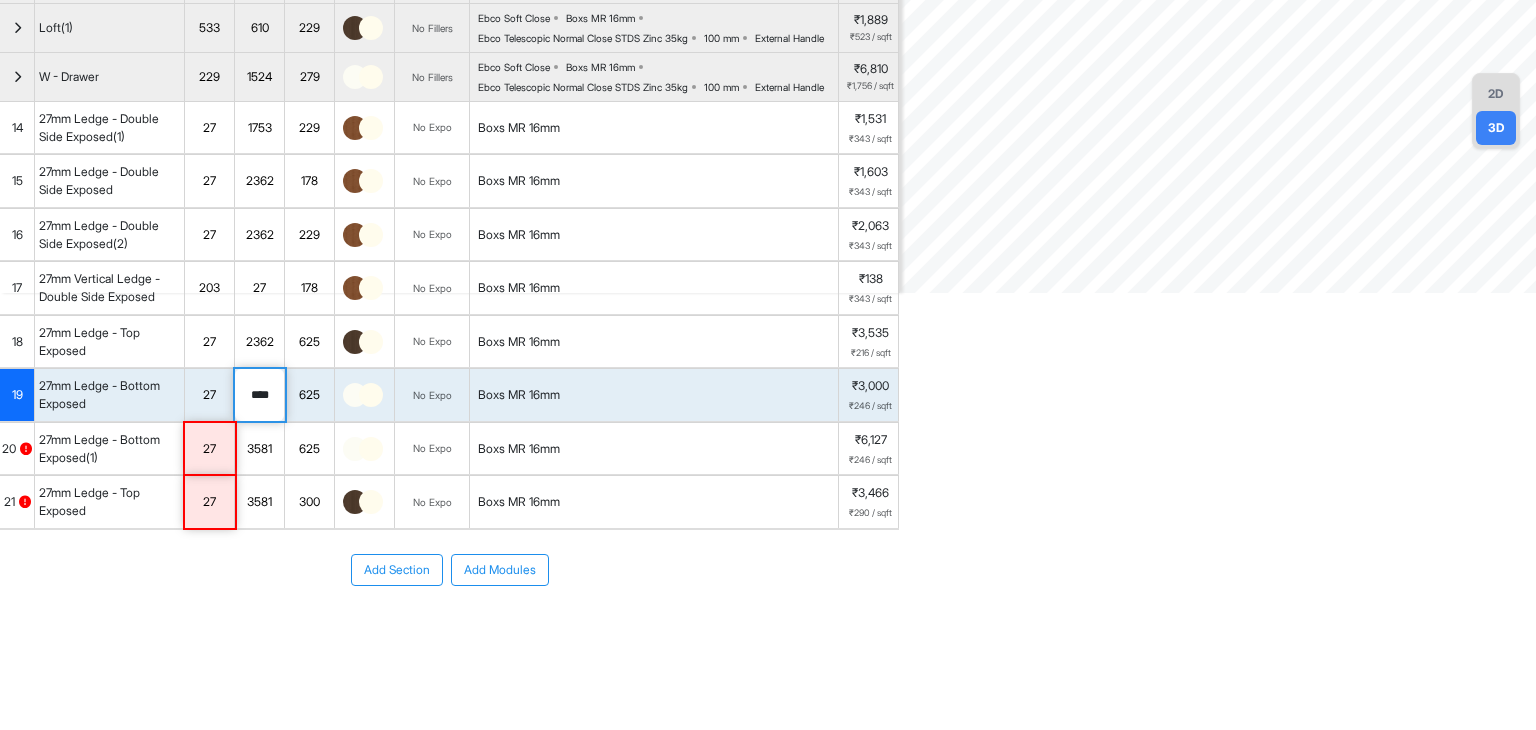 type on "****" 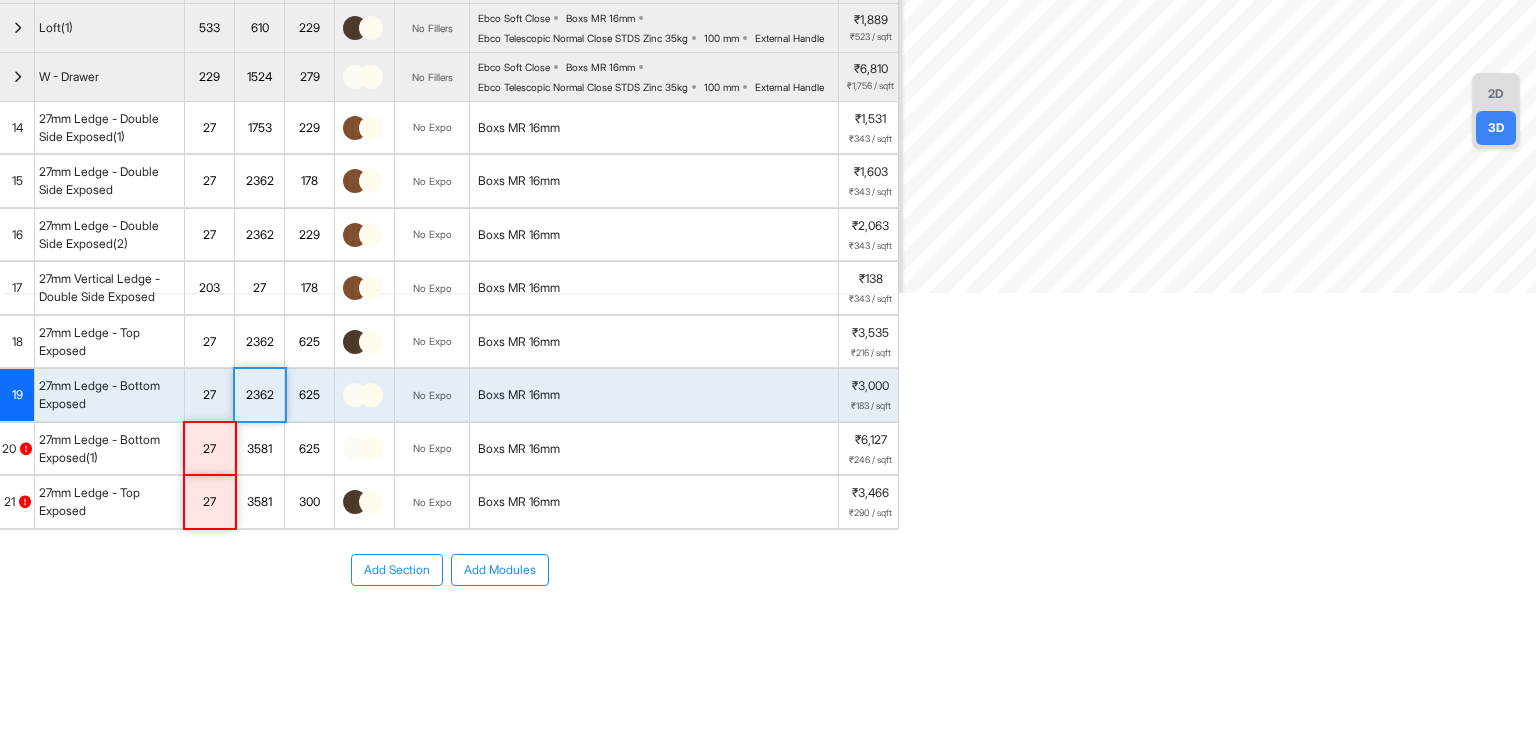 click on "Add Section Add Modules" at bounding box center (449, 570) 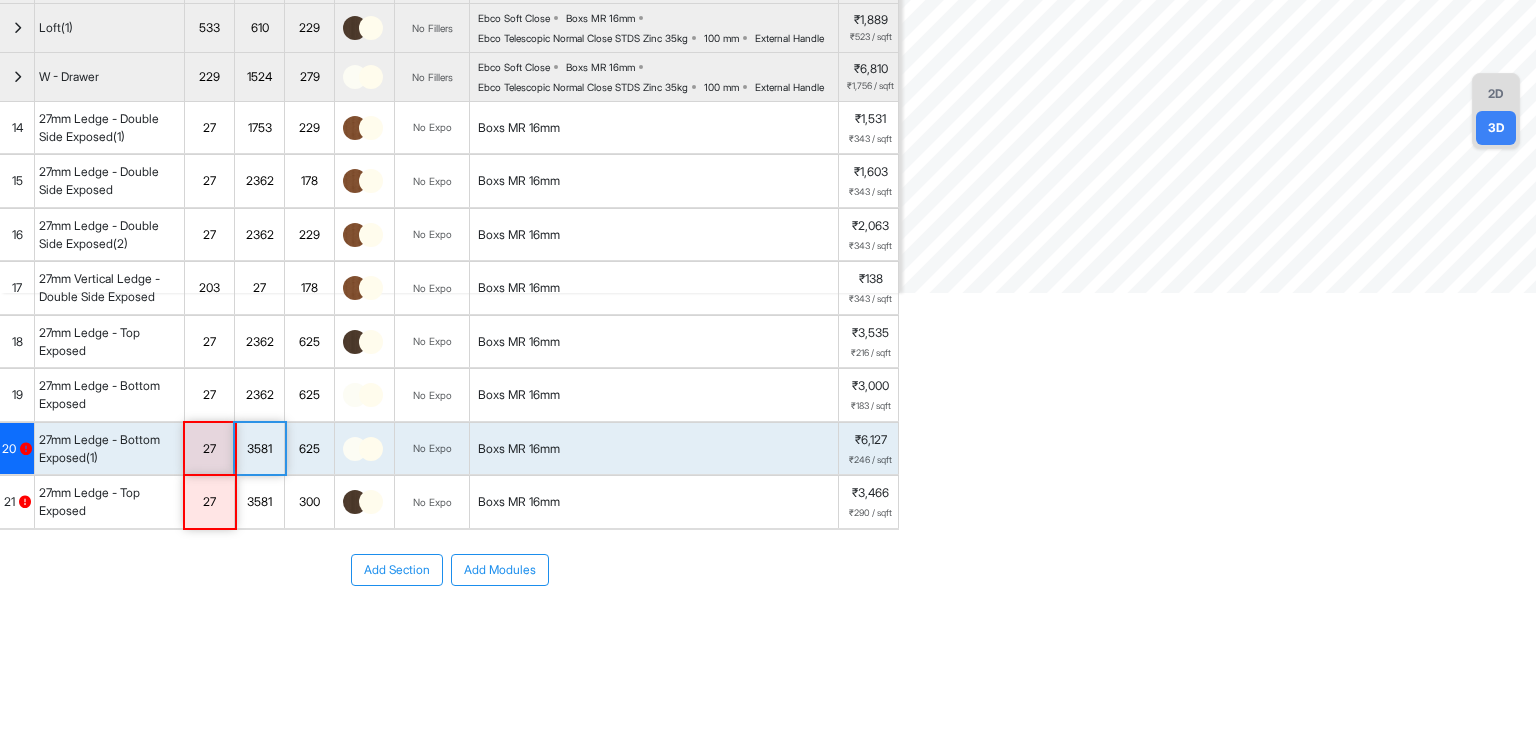 click on "3581" at bounding box center [259, 449] 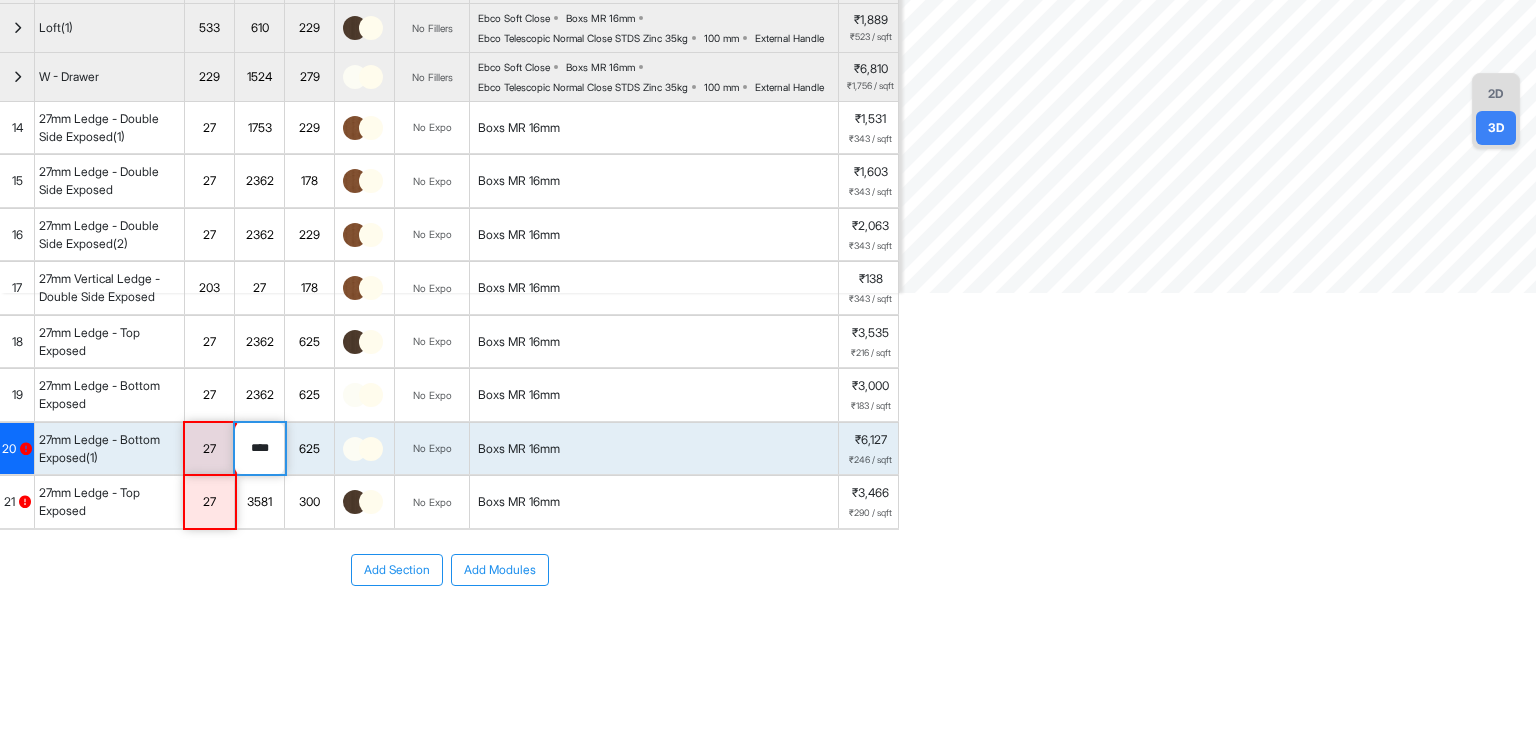 type on "****" 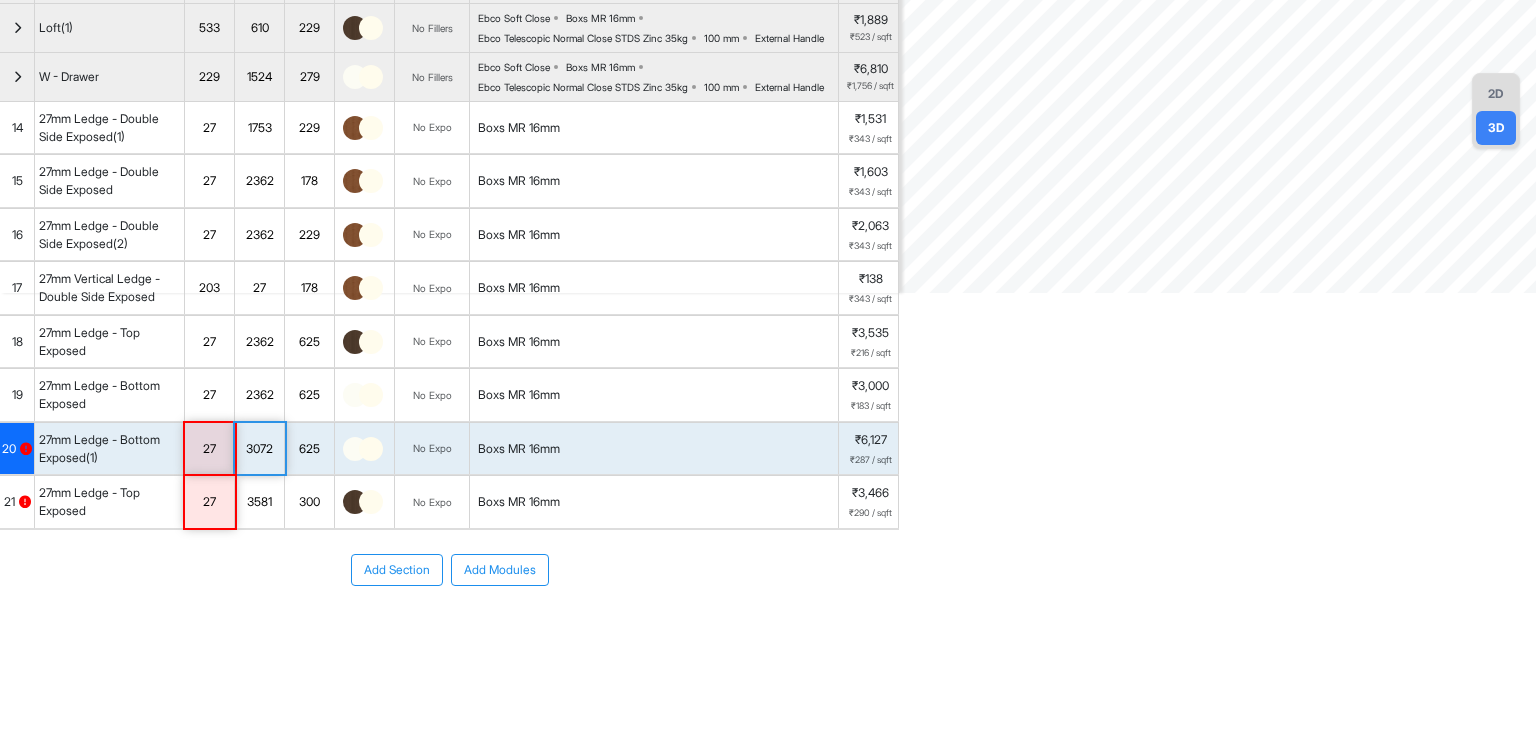 click on "3581" at bounding box center (259, 502) 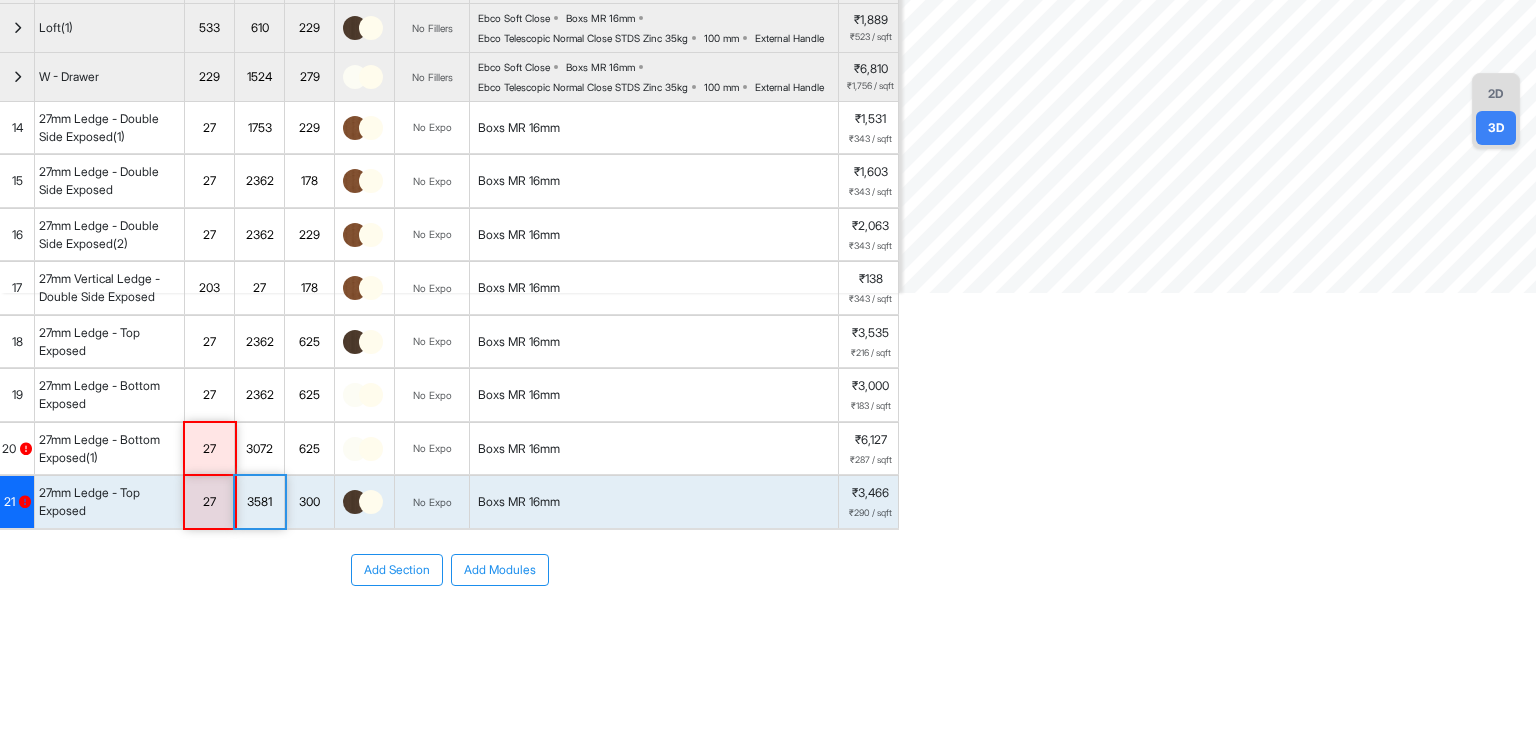 click on "3581" at bounding box center (259, 502) 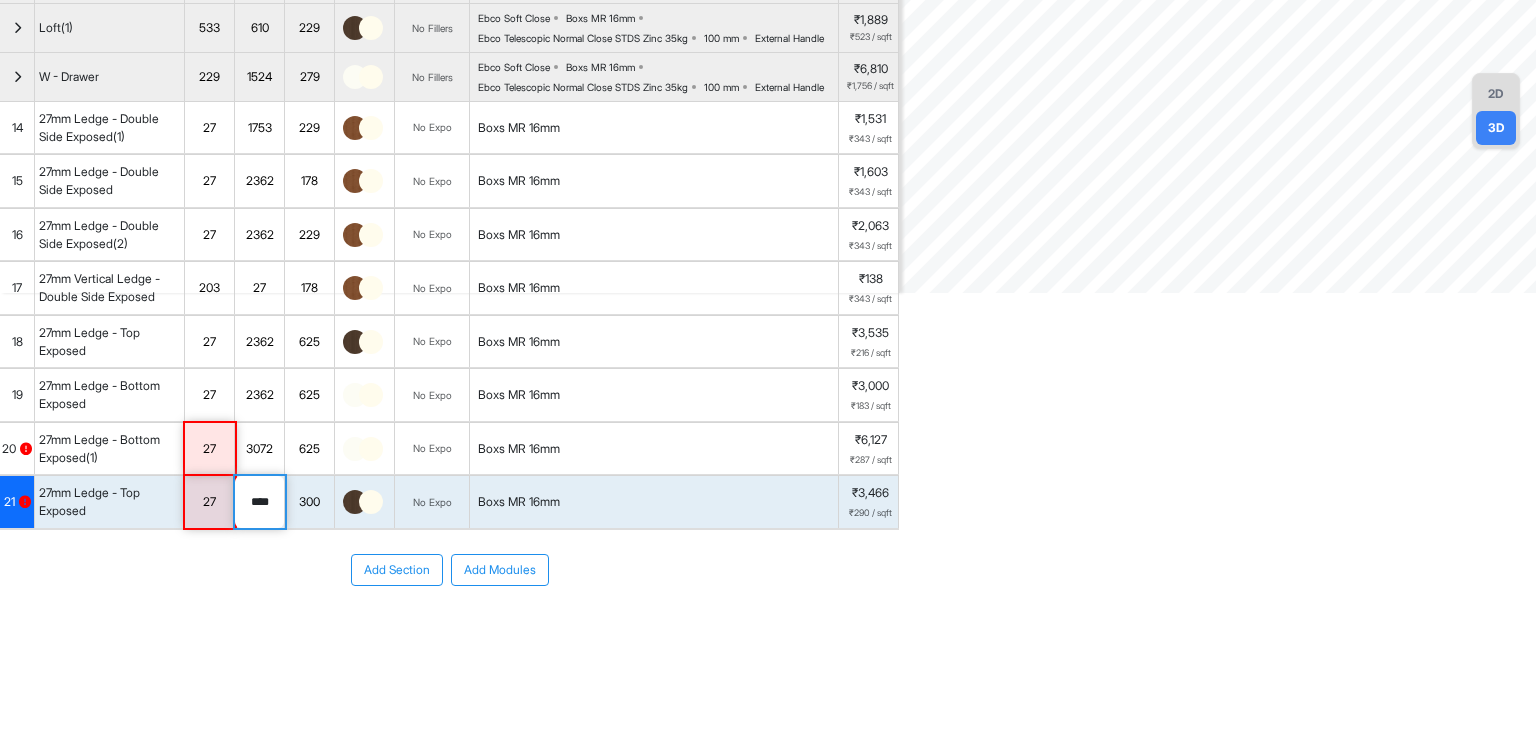 type on "****" 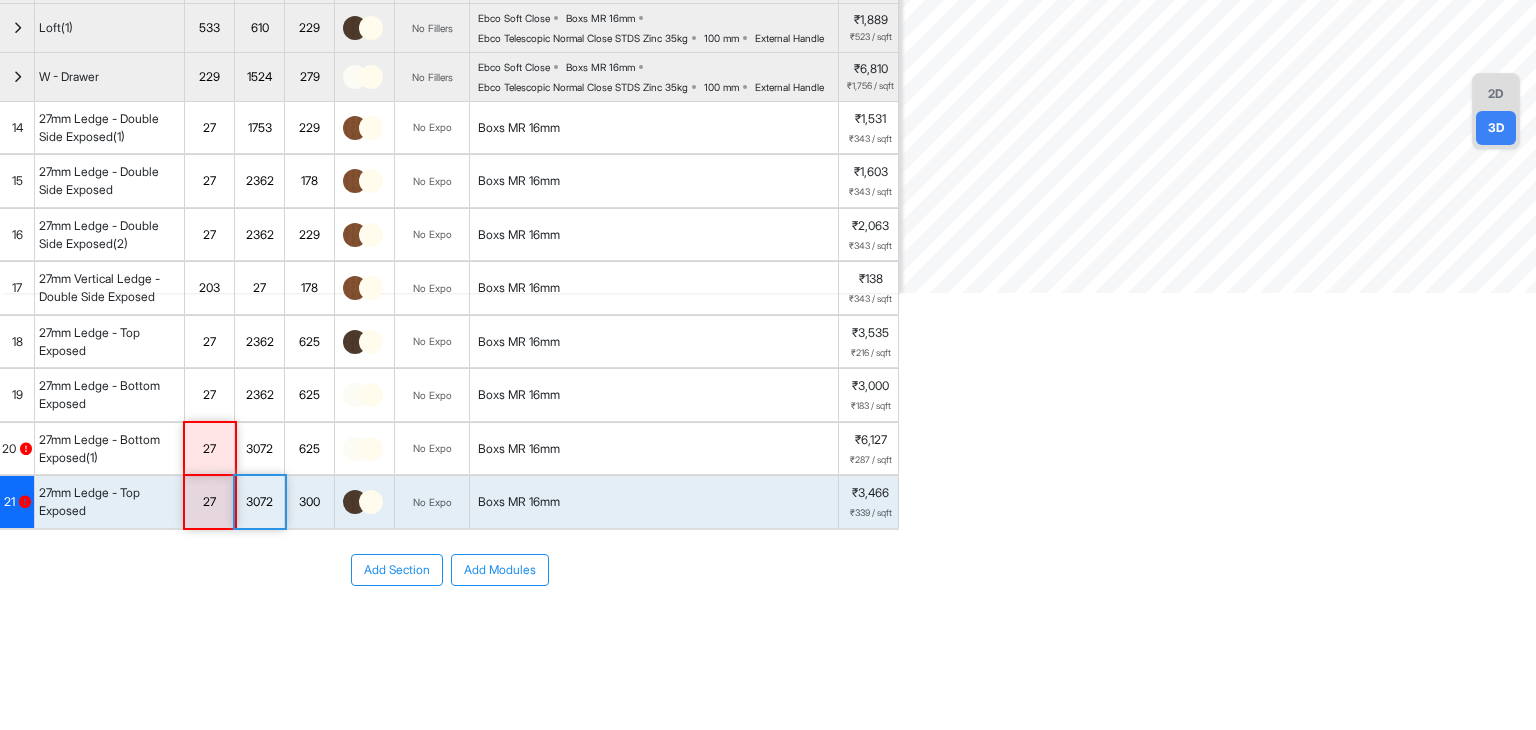 click on "Add Section Add Modules" at bounding box center (449, 630) 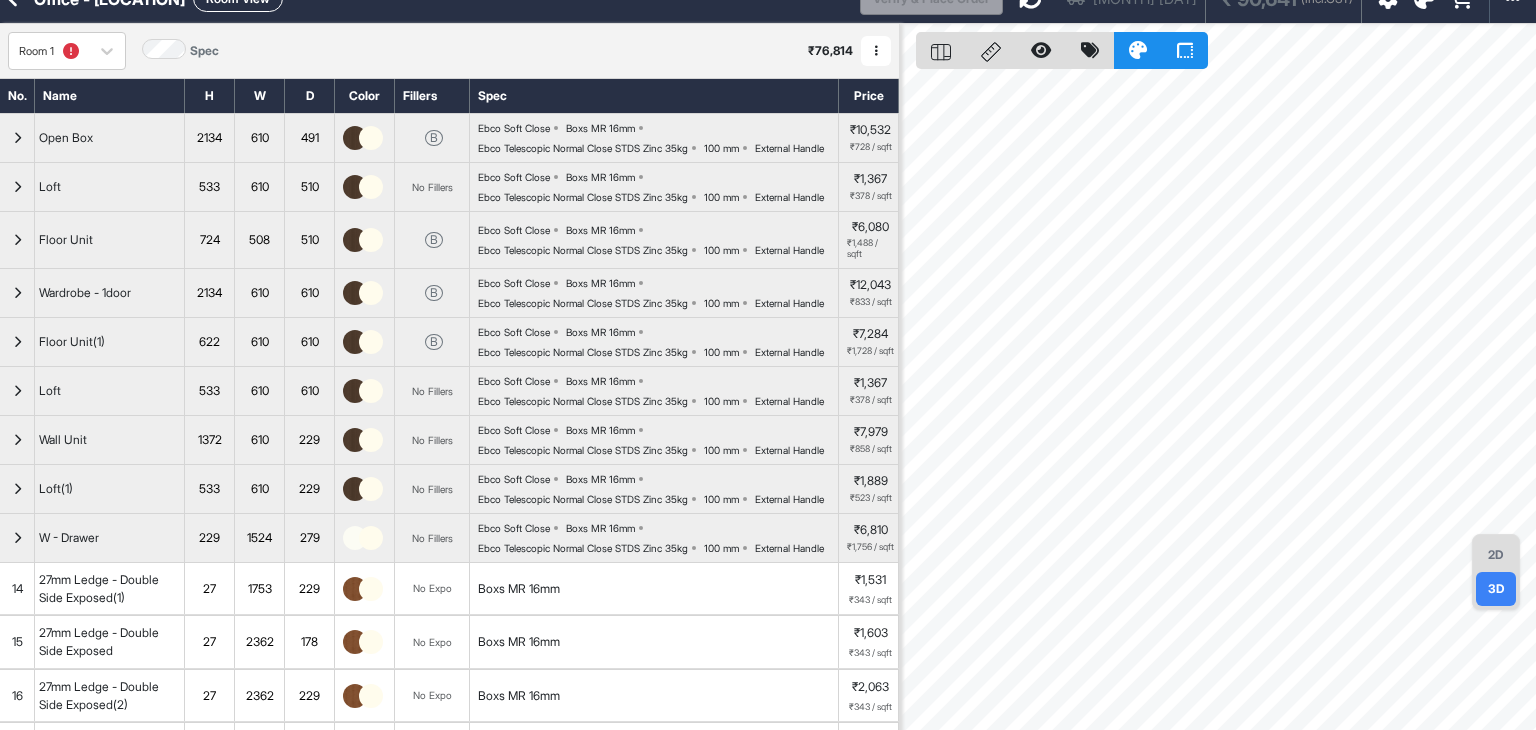 scroll, scrollTop: 0, scrollLeft: 0, axis: both 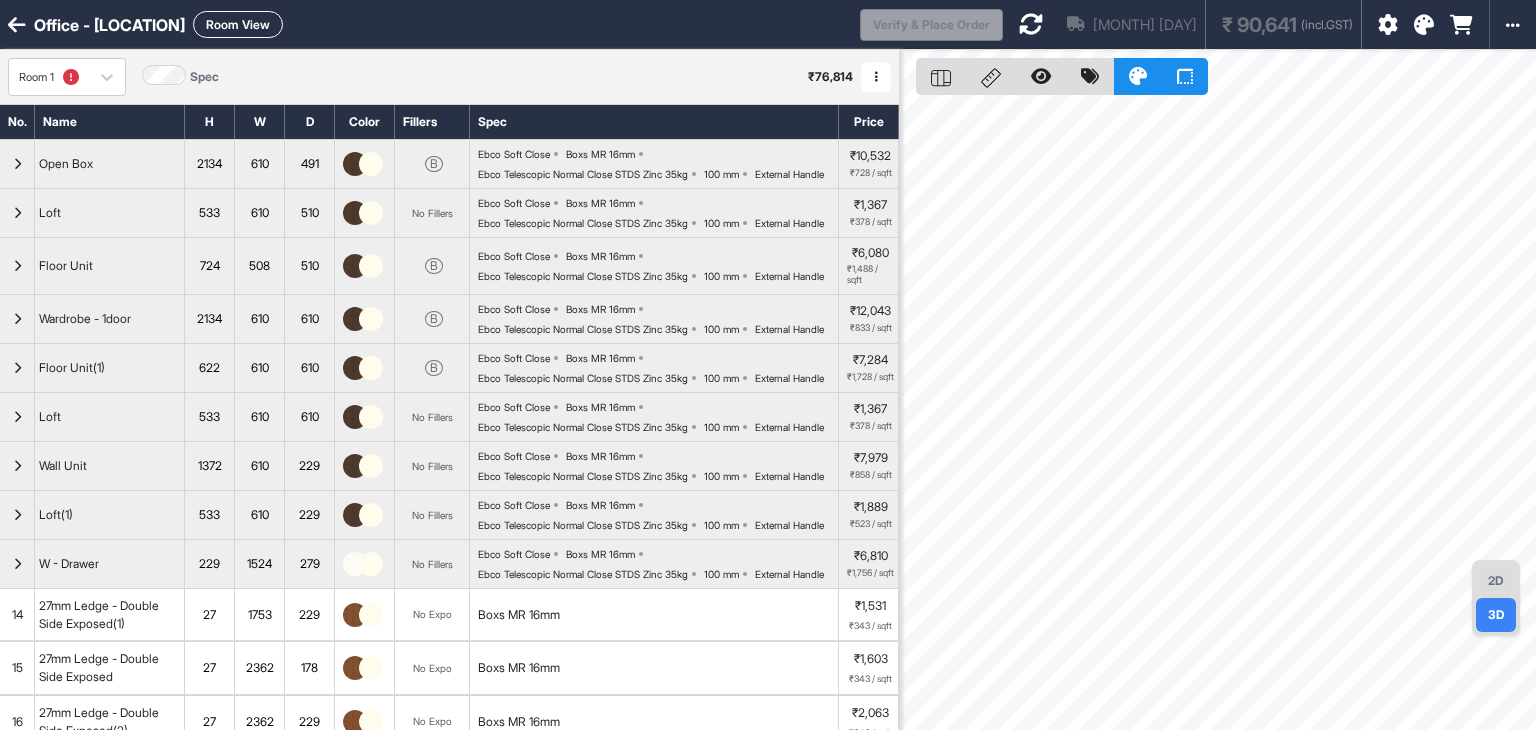 click at bounding box center [1031, 24] 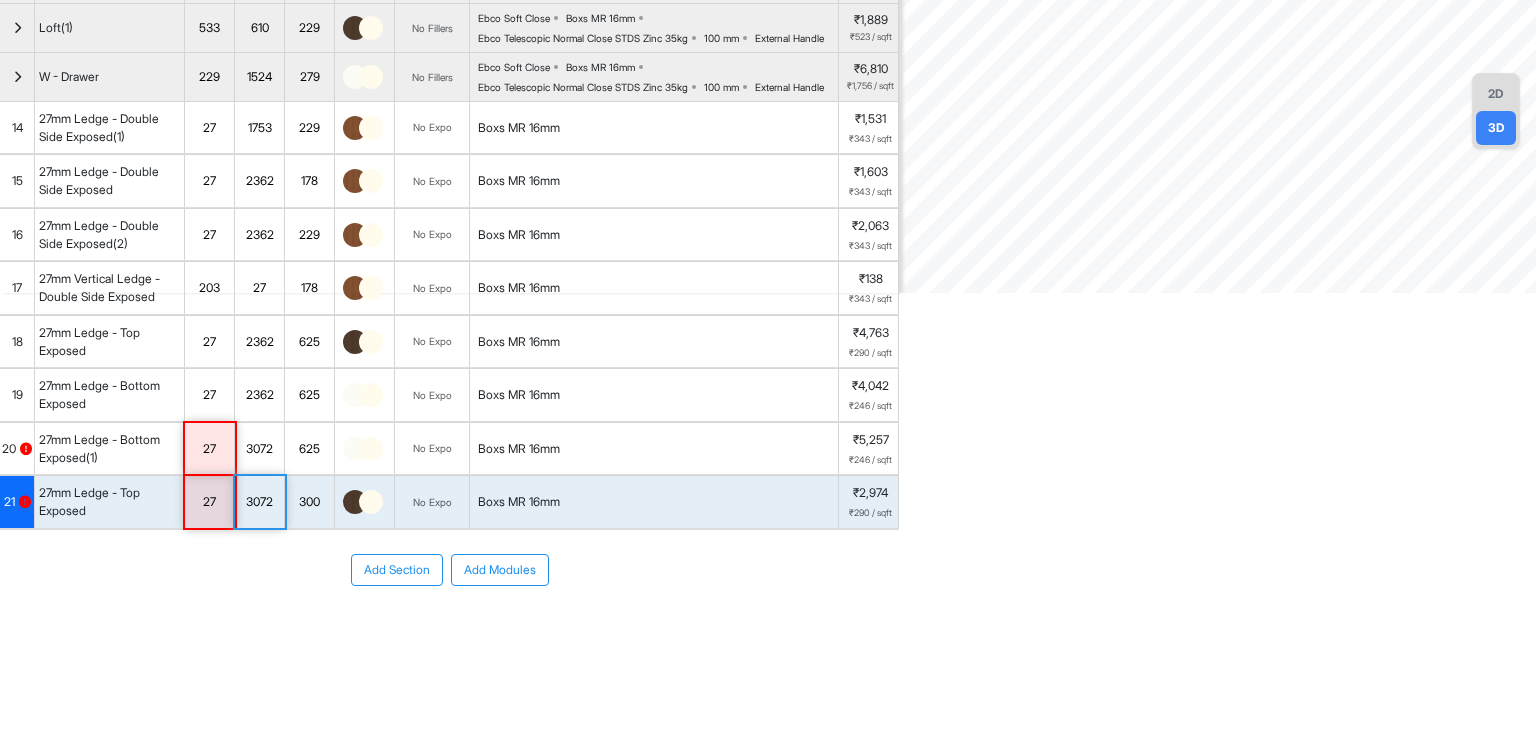 scroll, scrollTop: 654, scrollLeft: 0, axis: vertical 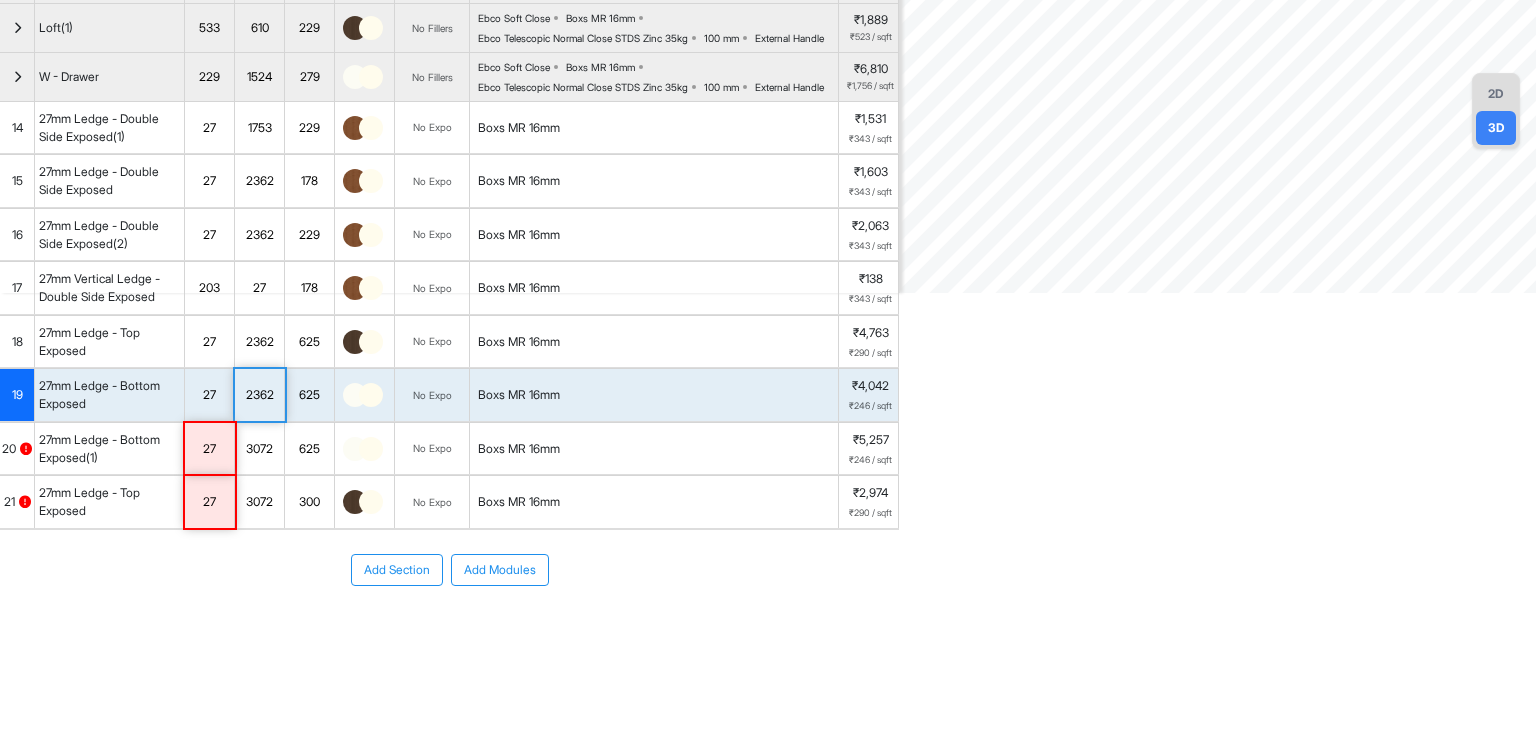 click on "2362" at bounding box center (259, 342) 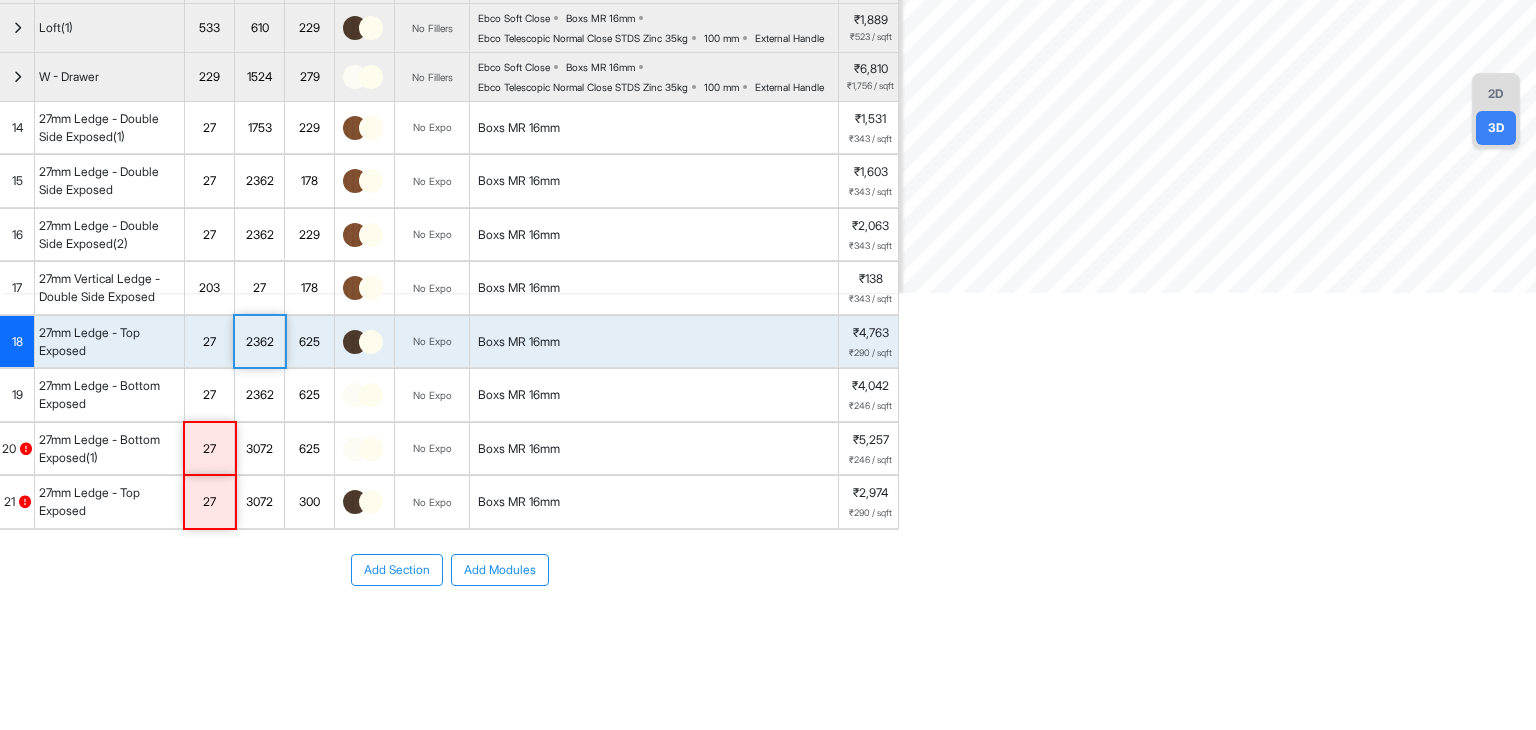 scroll, scrollTop: 554, scrollLeft: 0, axis: vertical 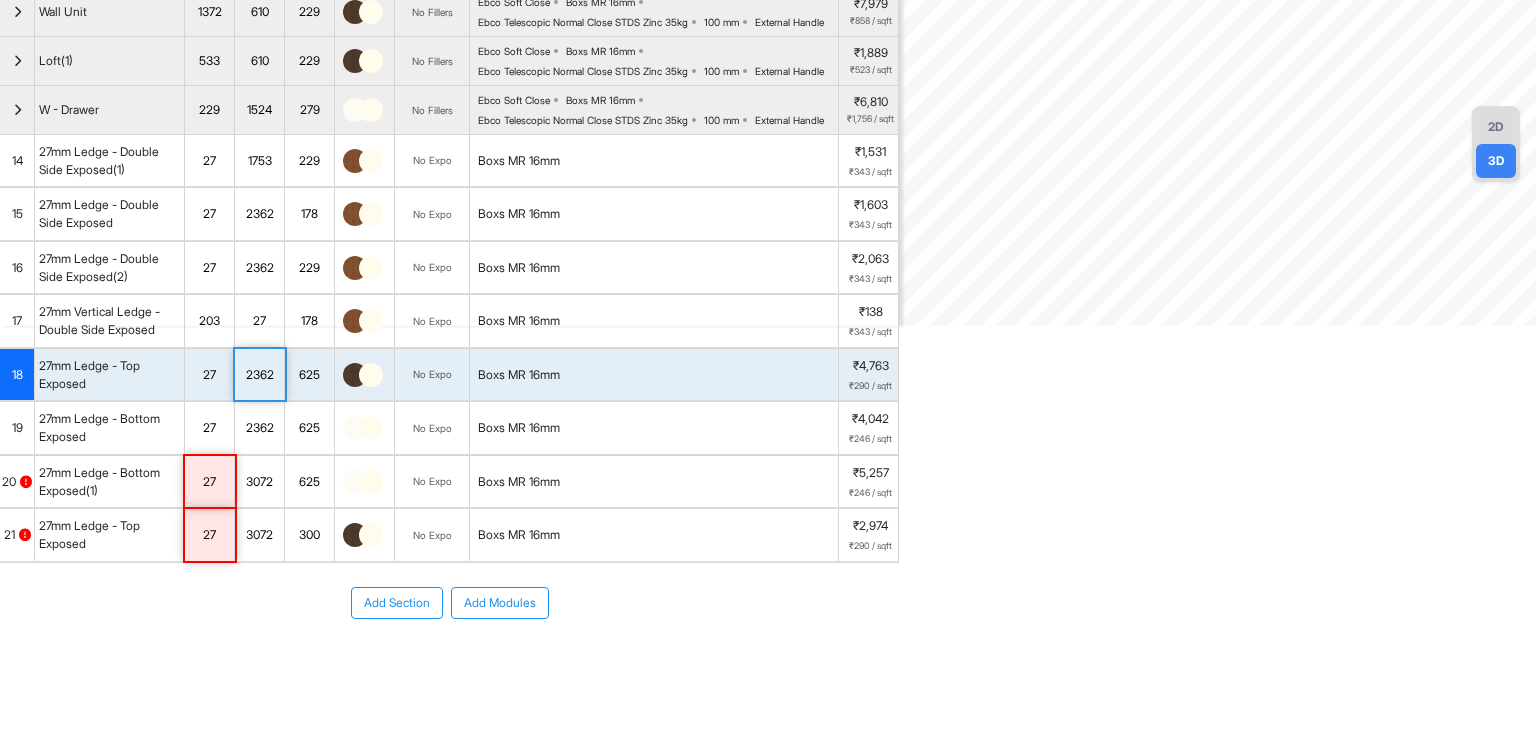 click on "14" at bounding box center (17, 161) 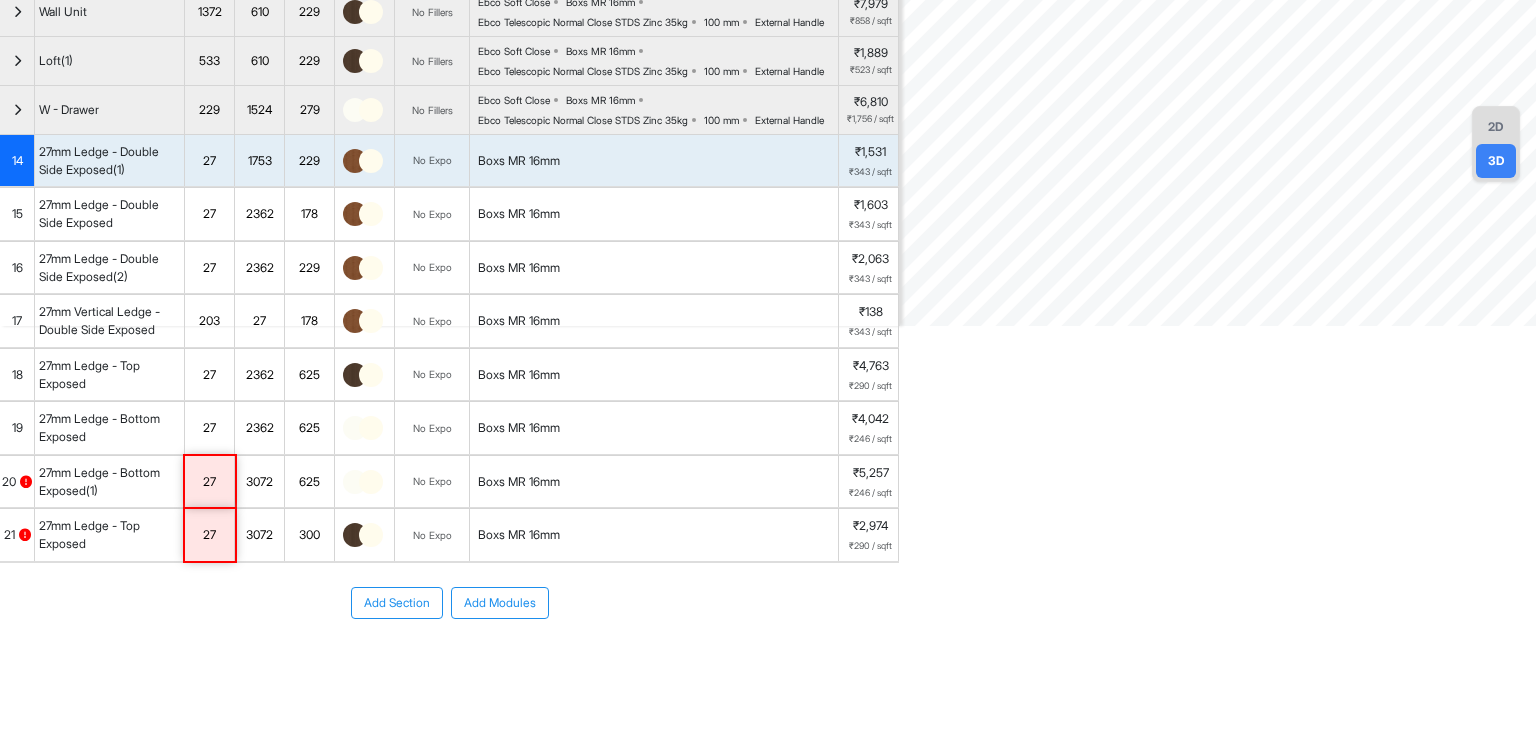 click on "15" at bounding box center [17, 214] 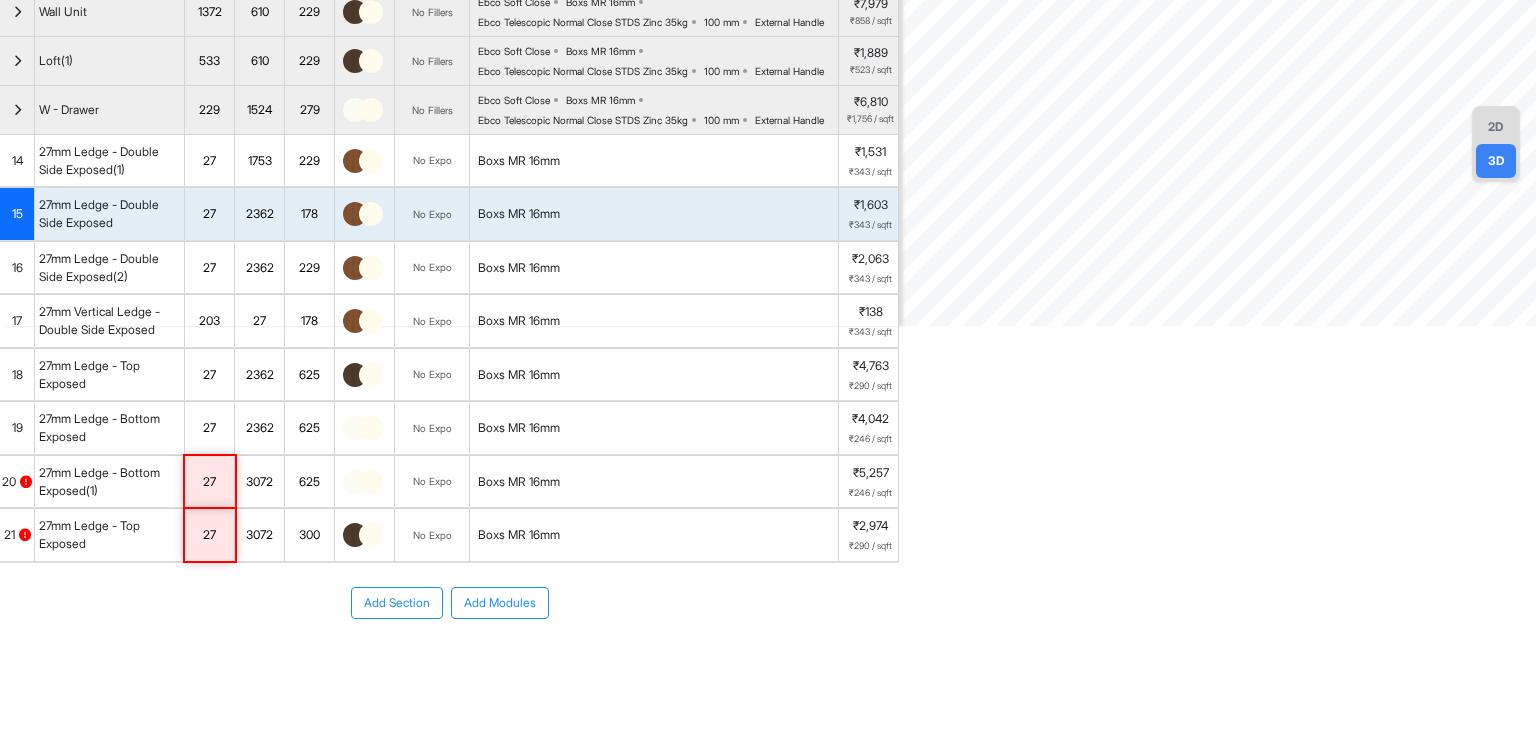 click on "16" at bounding box center (17, 268) 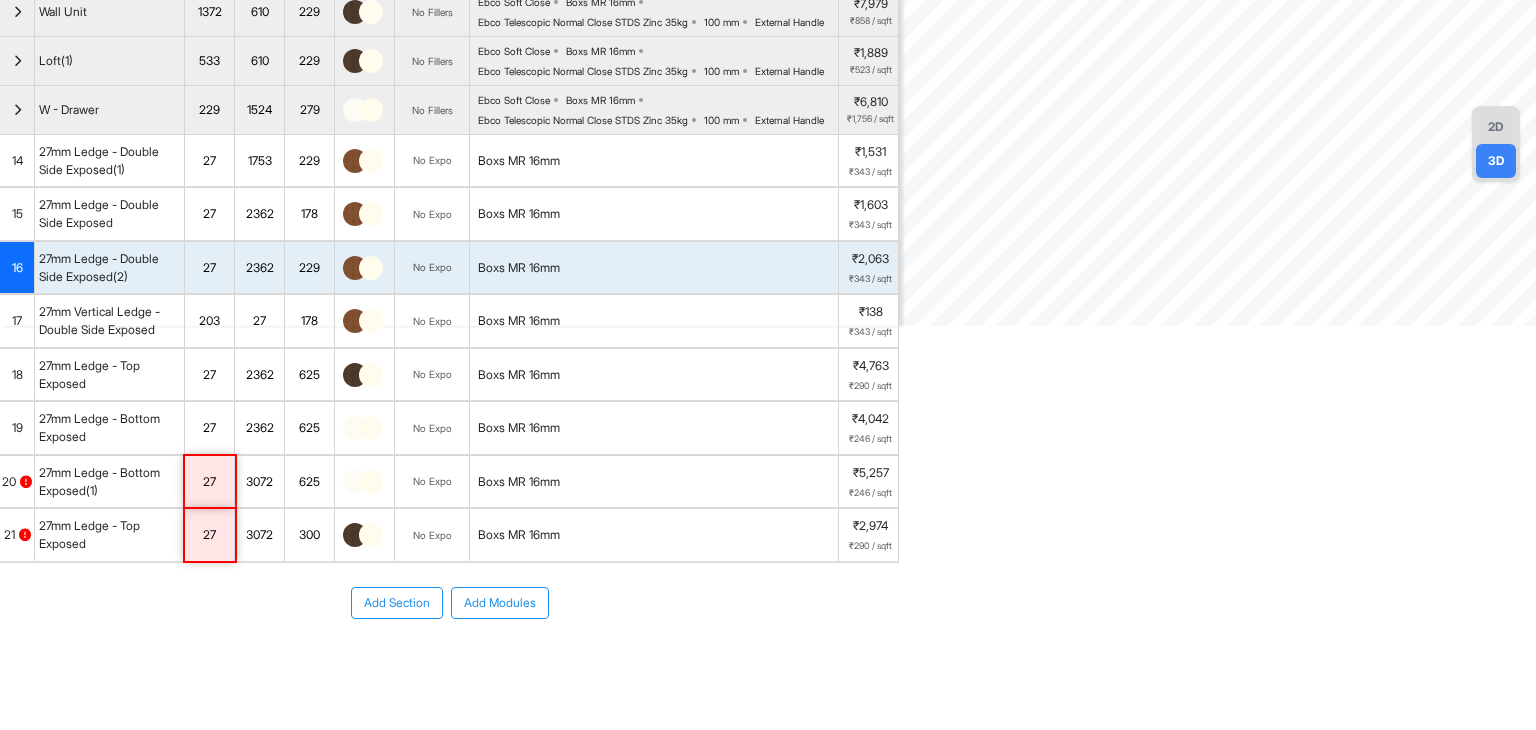 click on "14" at bounding box center [17, 161] 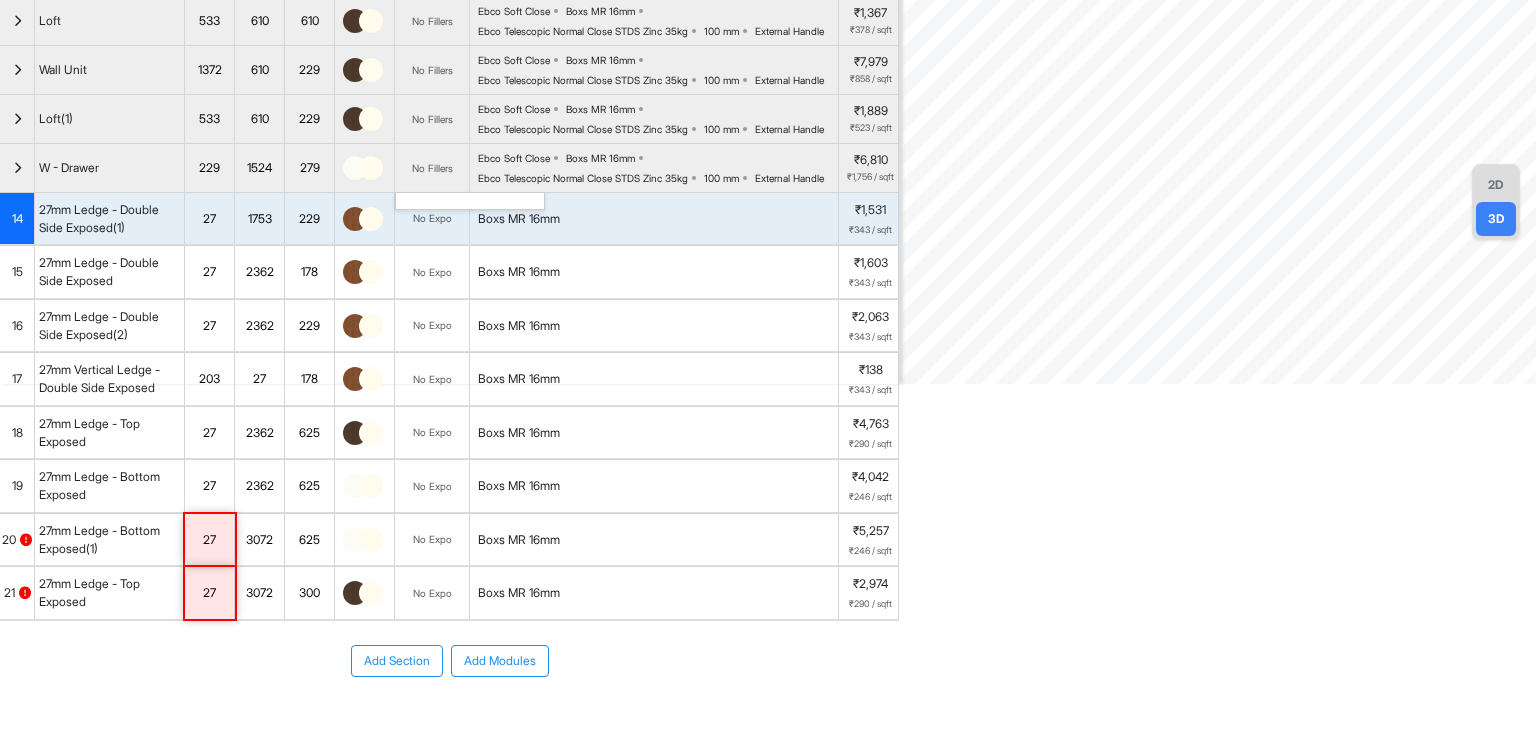 scroll, scrollTop: 454, scrollLeft: 0, axis: vertical 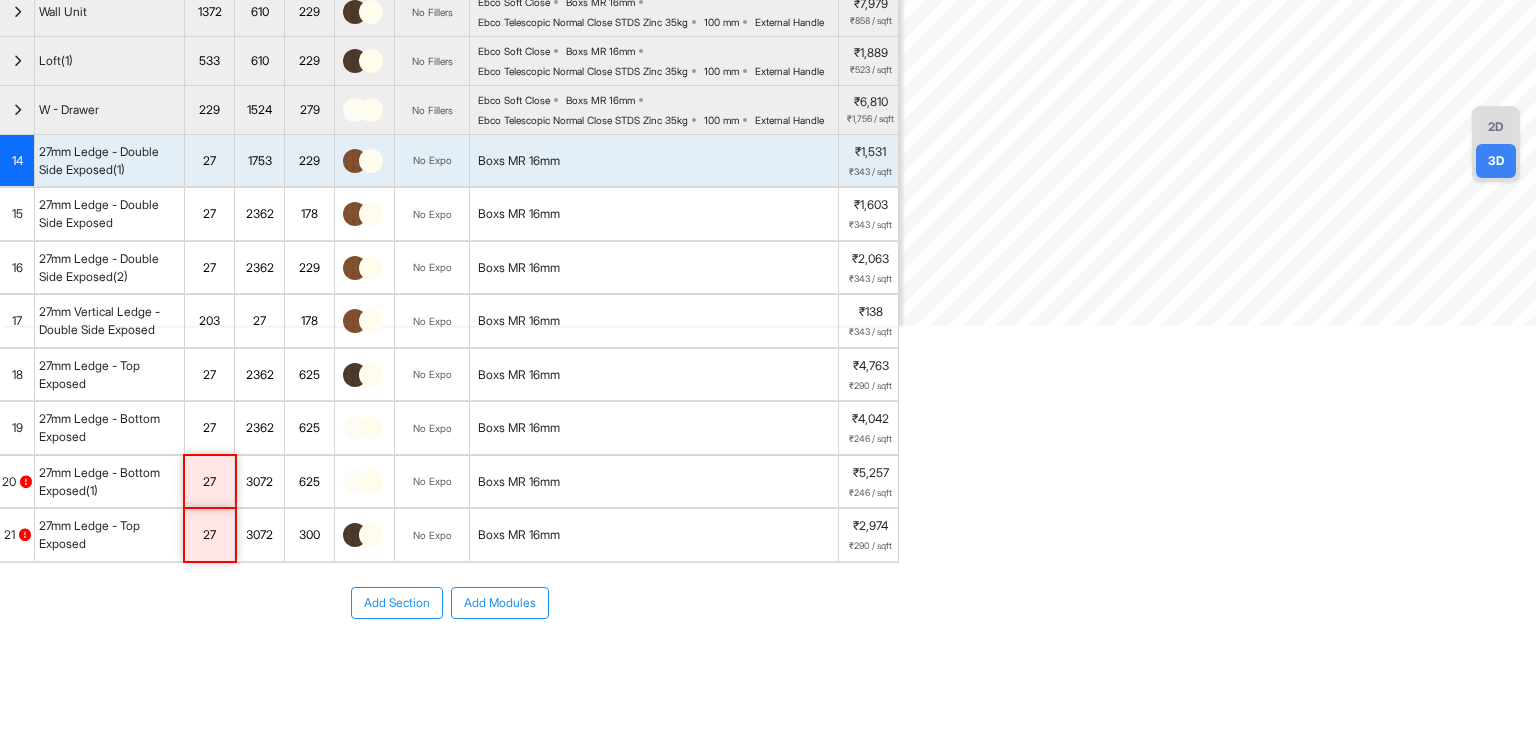 click on "15" at bounding box center [17, 214] 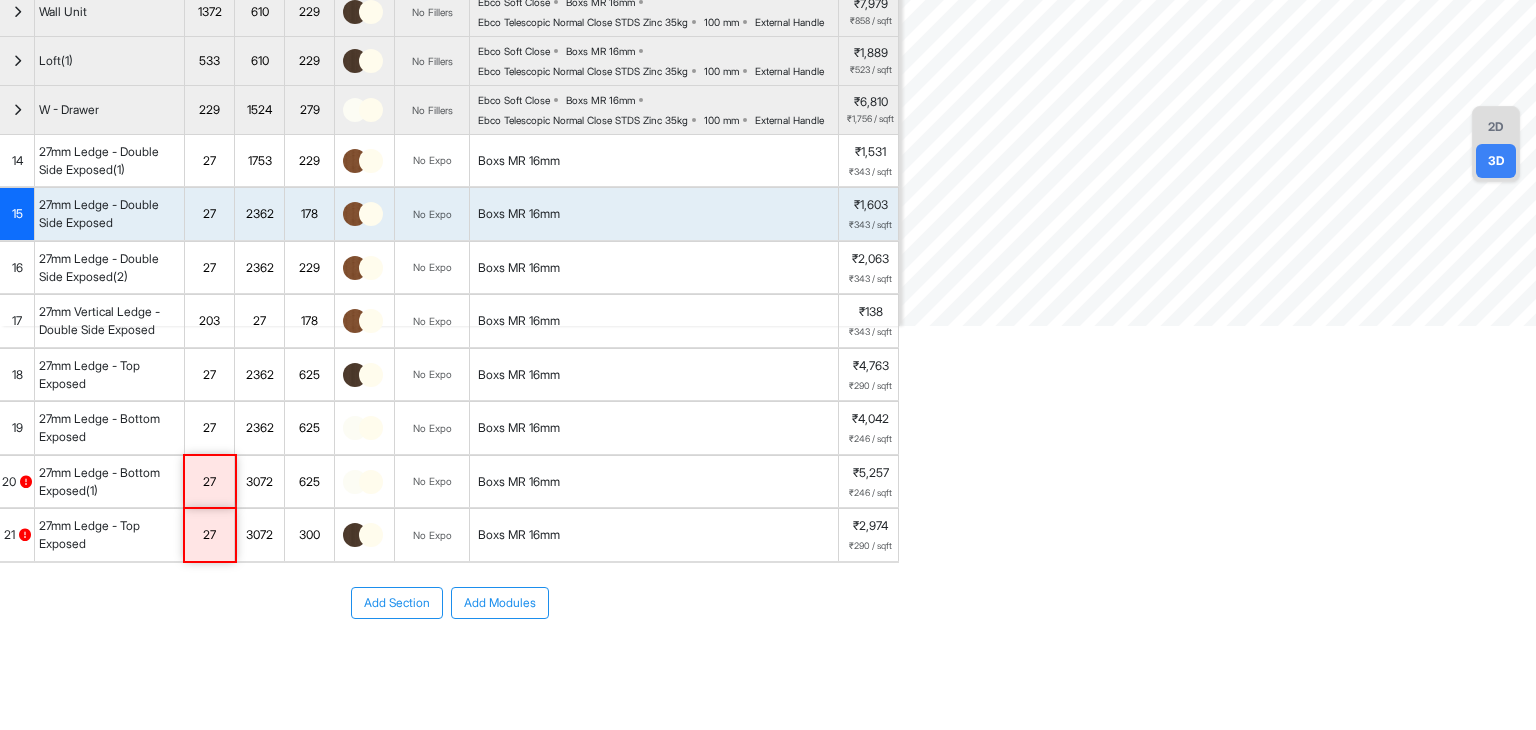click on "16" at bounding box center [17, 268] 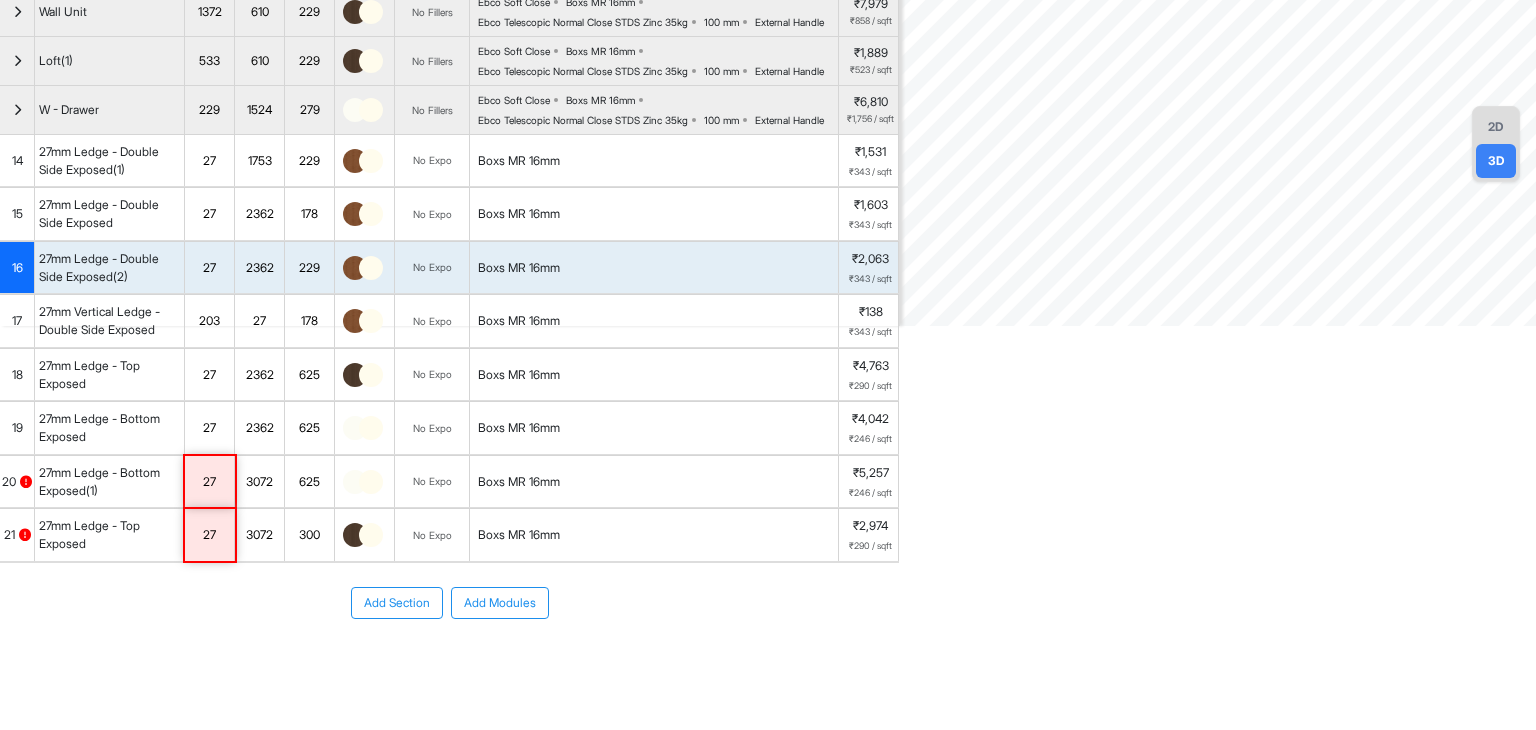click on "16" at bounding box center [17, 268] 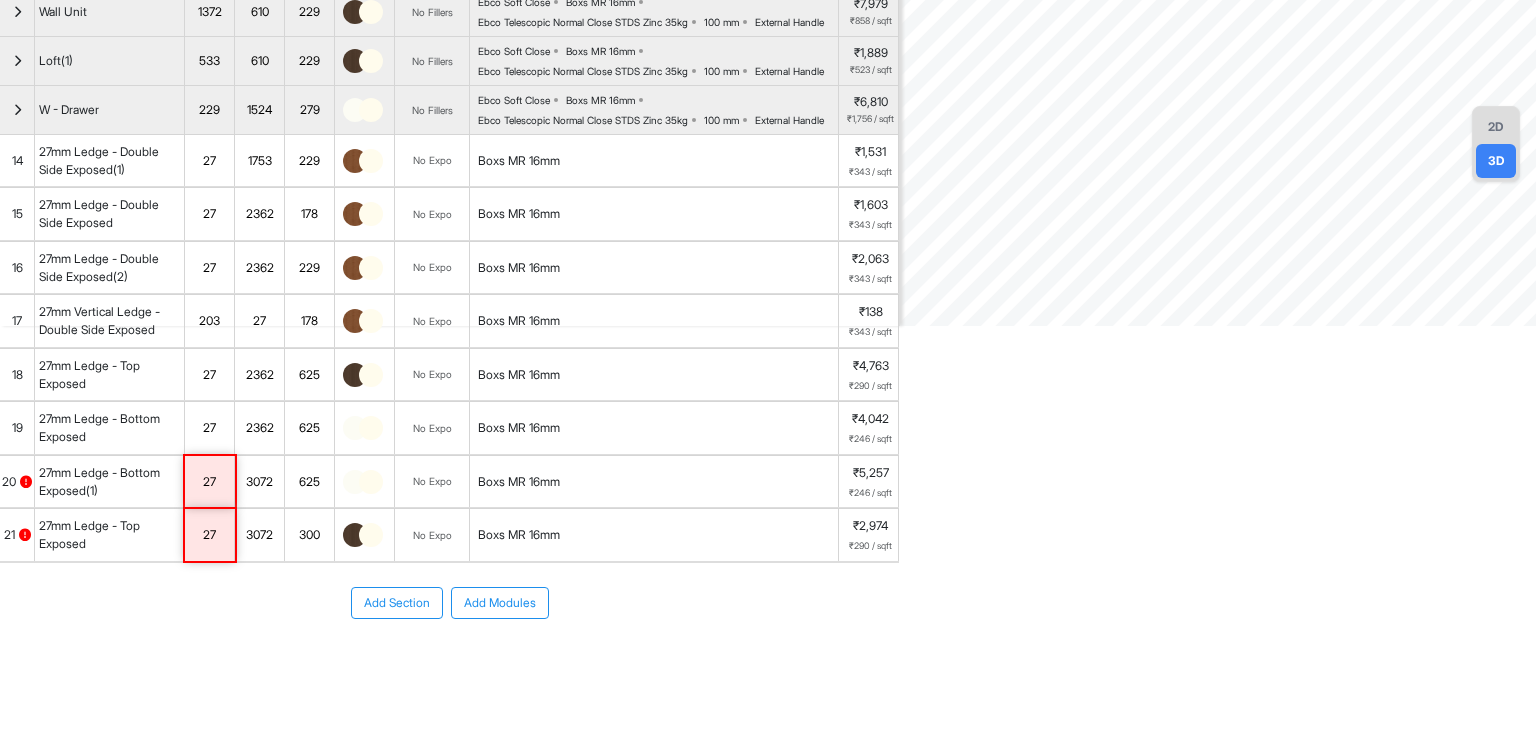 click on "16" at bounding box center [17, 268] 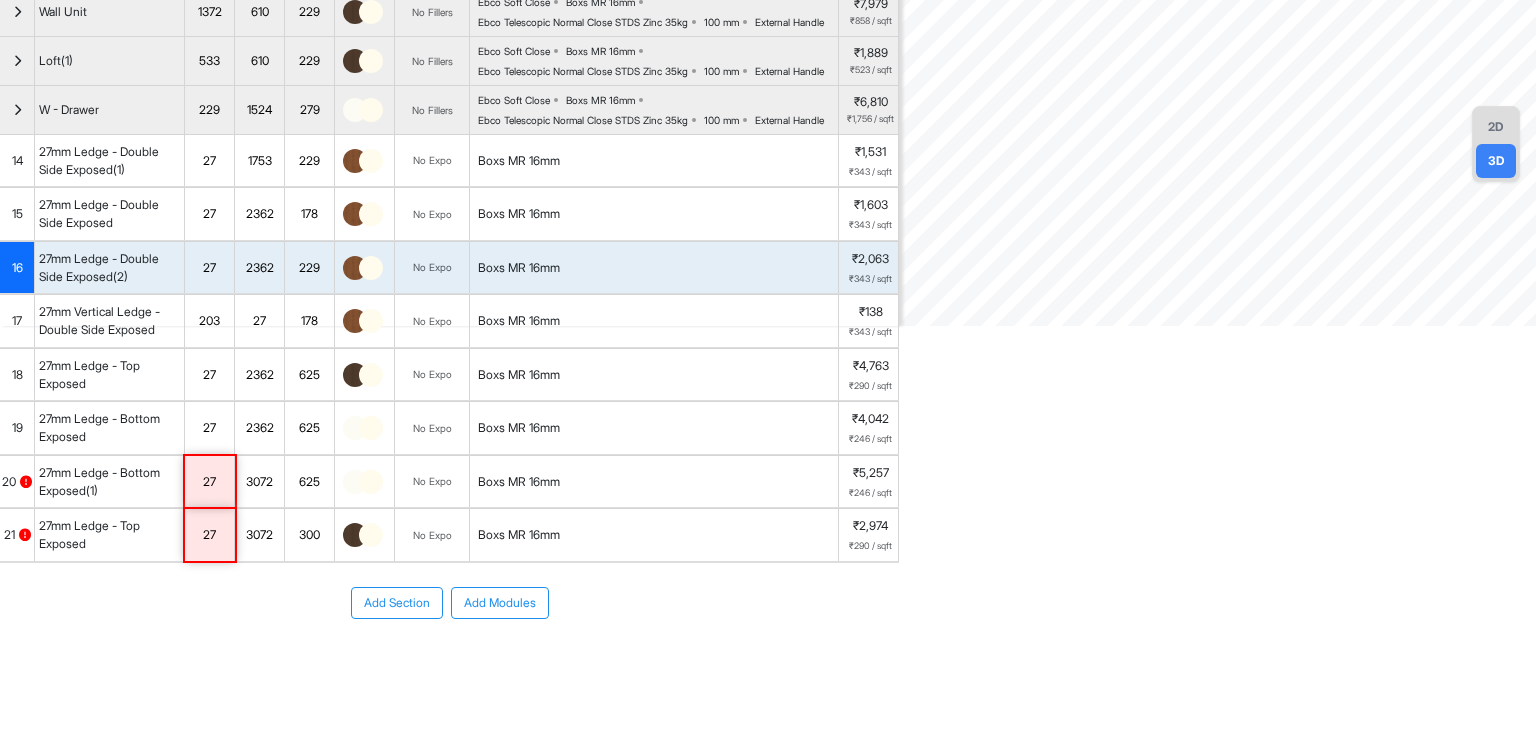 click on "₹343 / sqft" at bounding box center (870, 279) 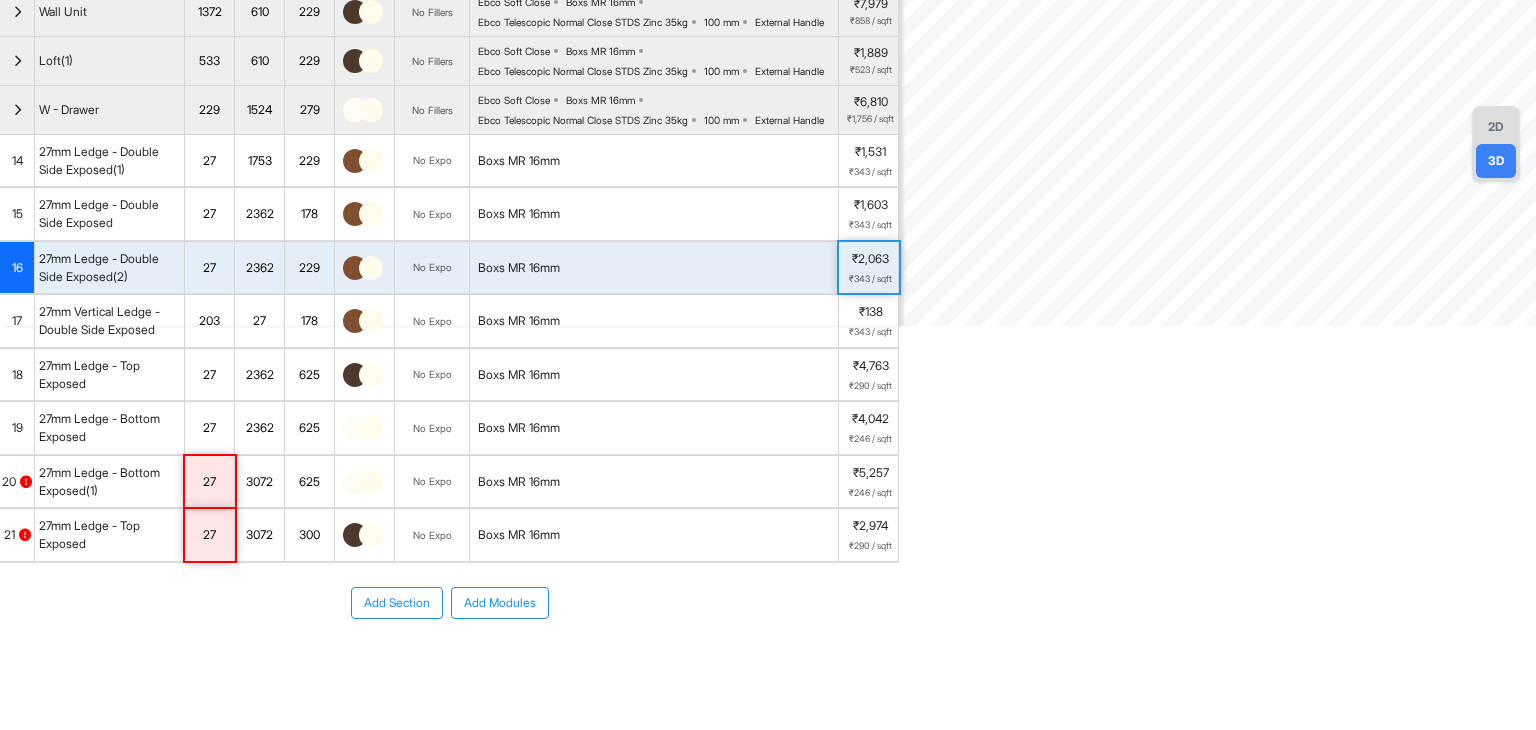 click on "₹343 / sqft" at bounding box center [870, 279] 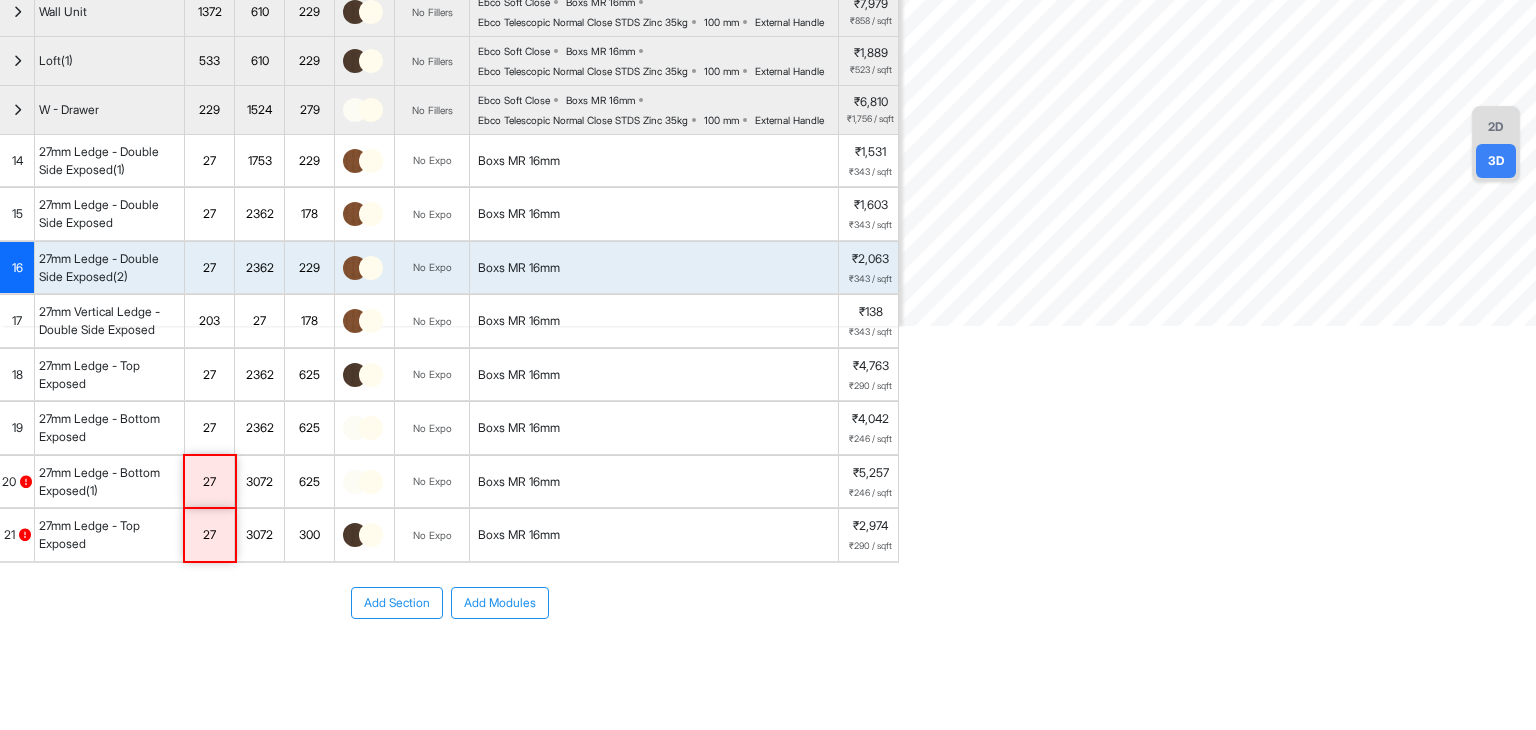 click on "₹343 / sqft" at bounding box center (870, 225) 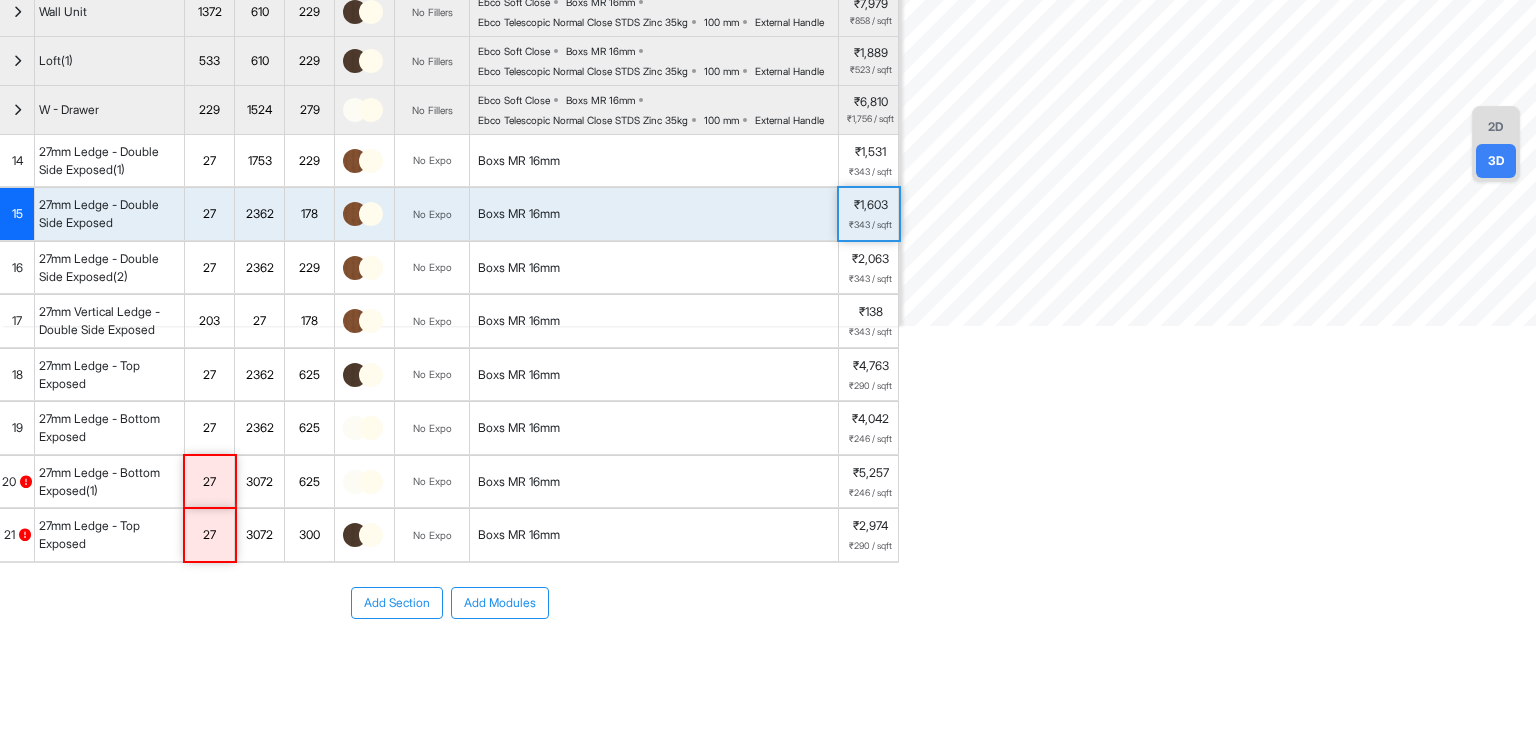 click on "₹343 / sqft" at bounding box center [870, 225] 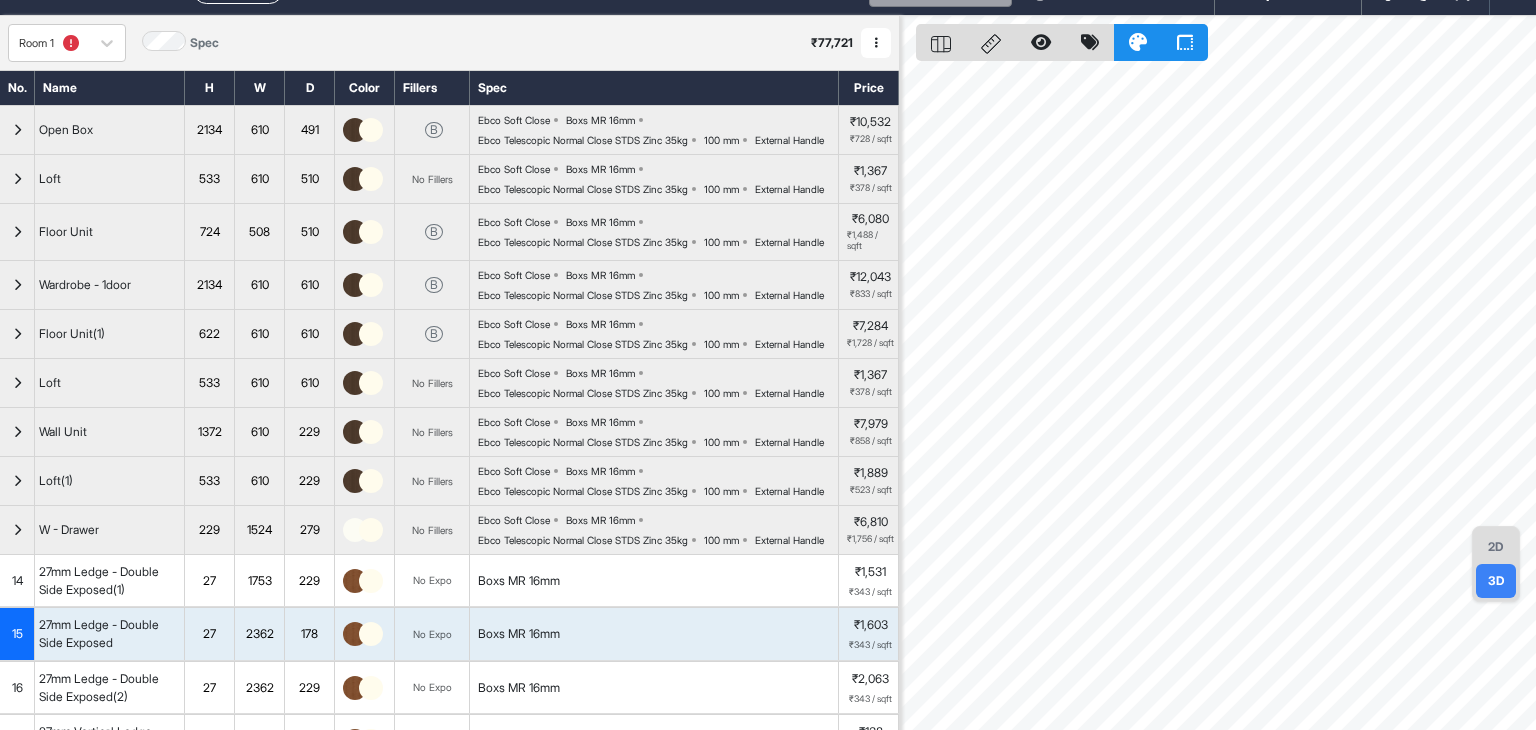 scroll, scrollTop: 0, scrollLeft: 0, axis: both 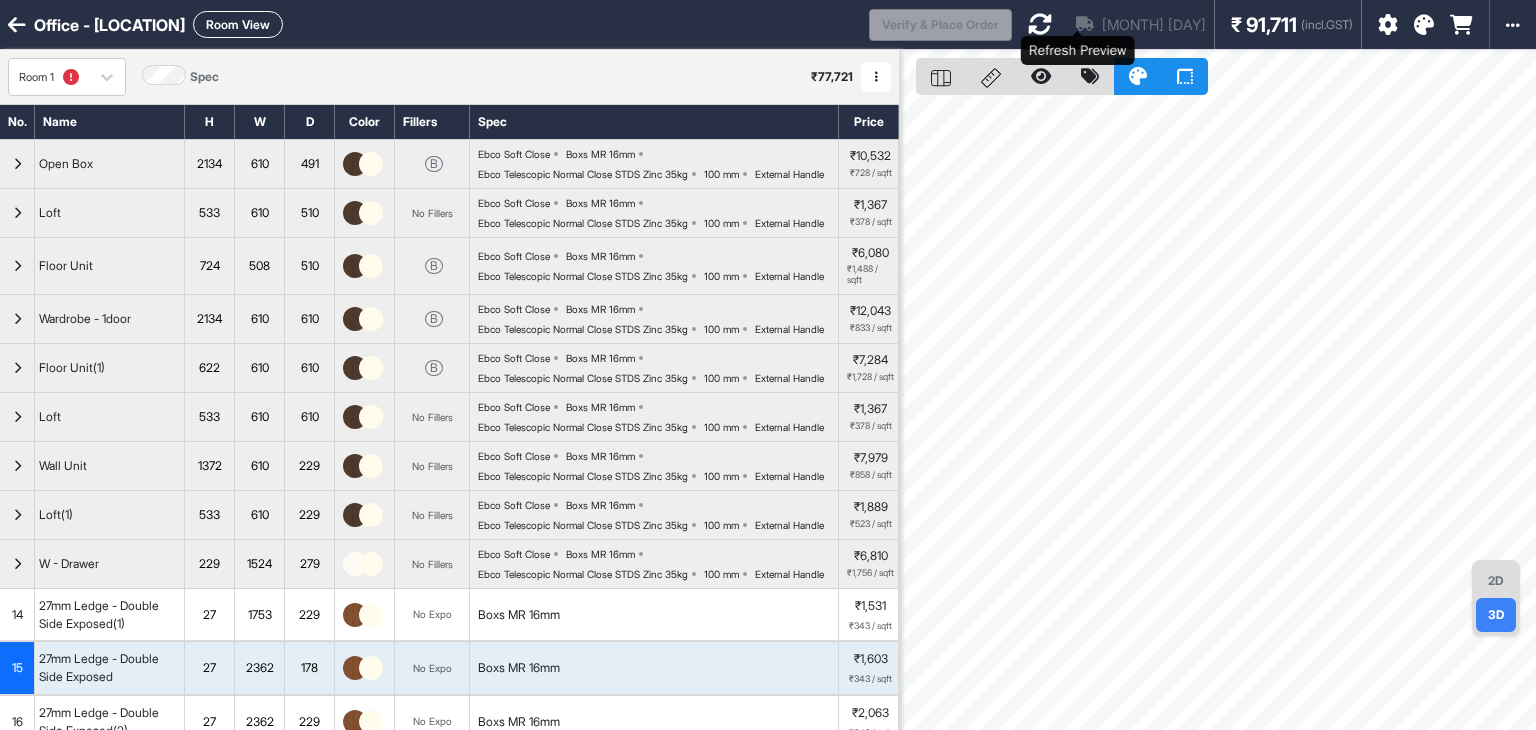 click at bounding box center (1040, 24) 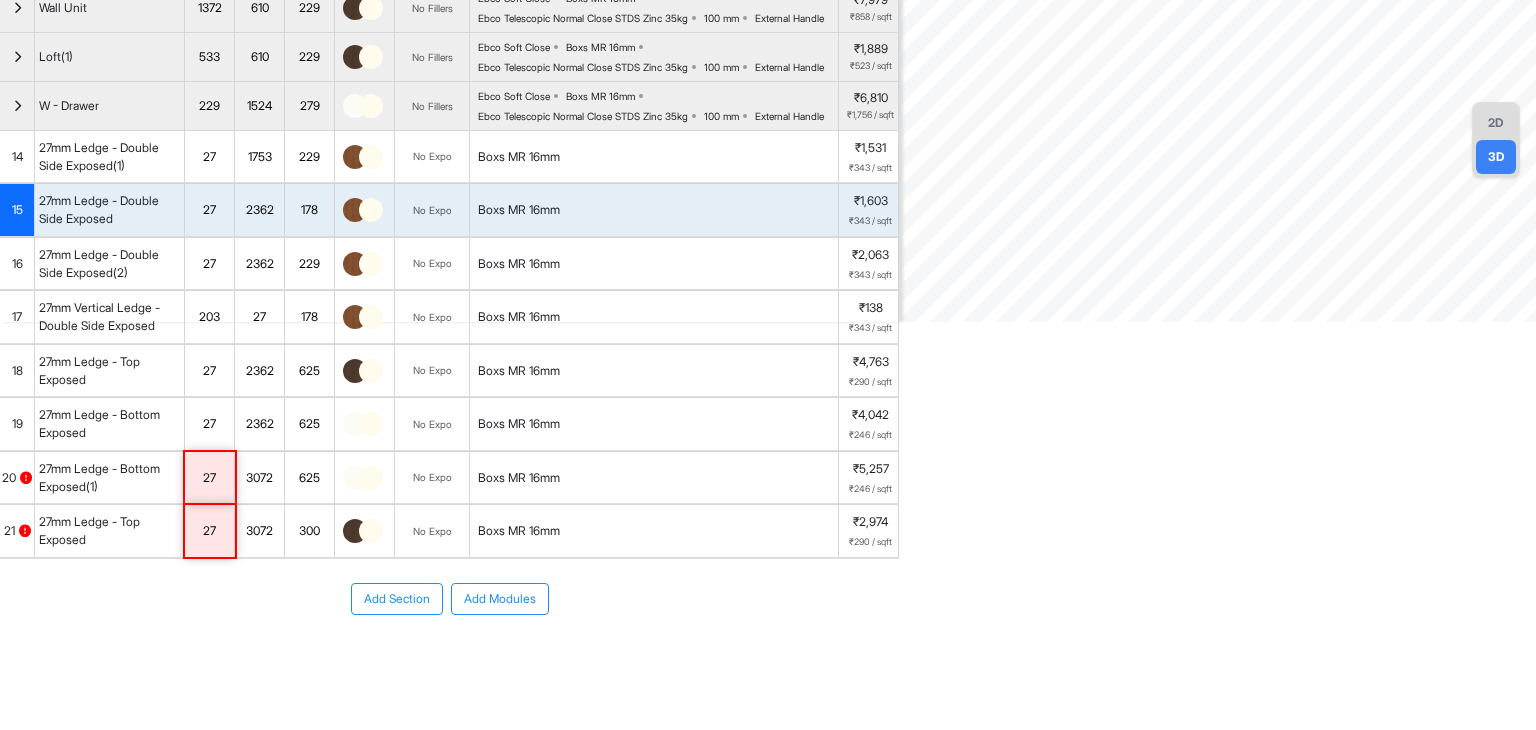 scroll, scrollTop: 454, scrollLeft: 0, axis: vertical 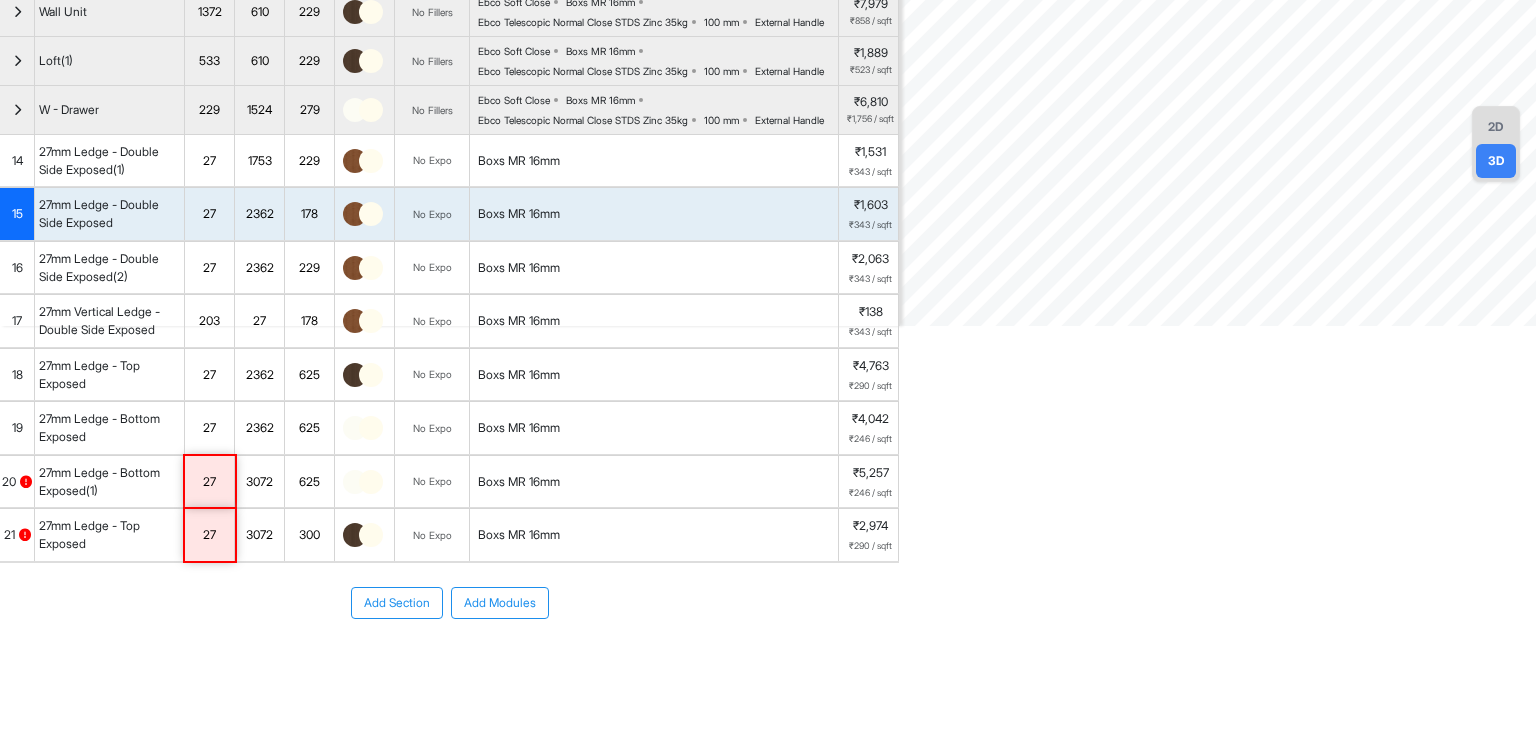 click on "Boxs MR 16mm" at bounding box center [519, 268] 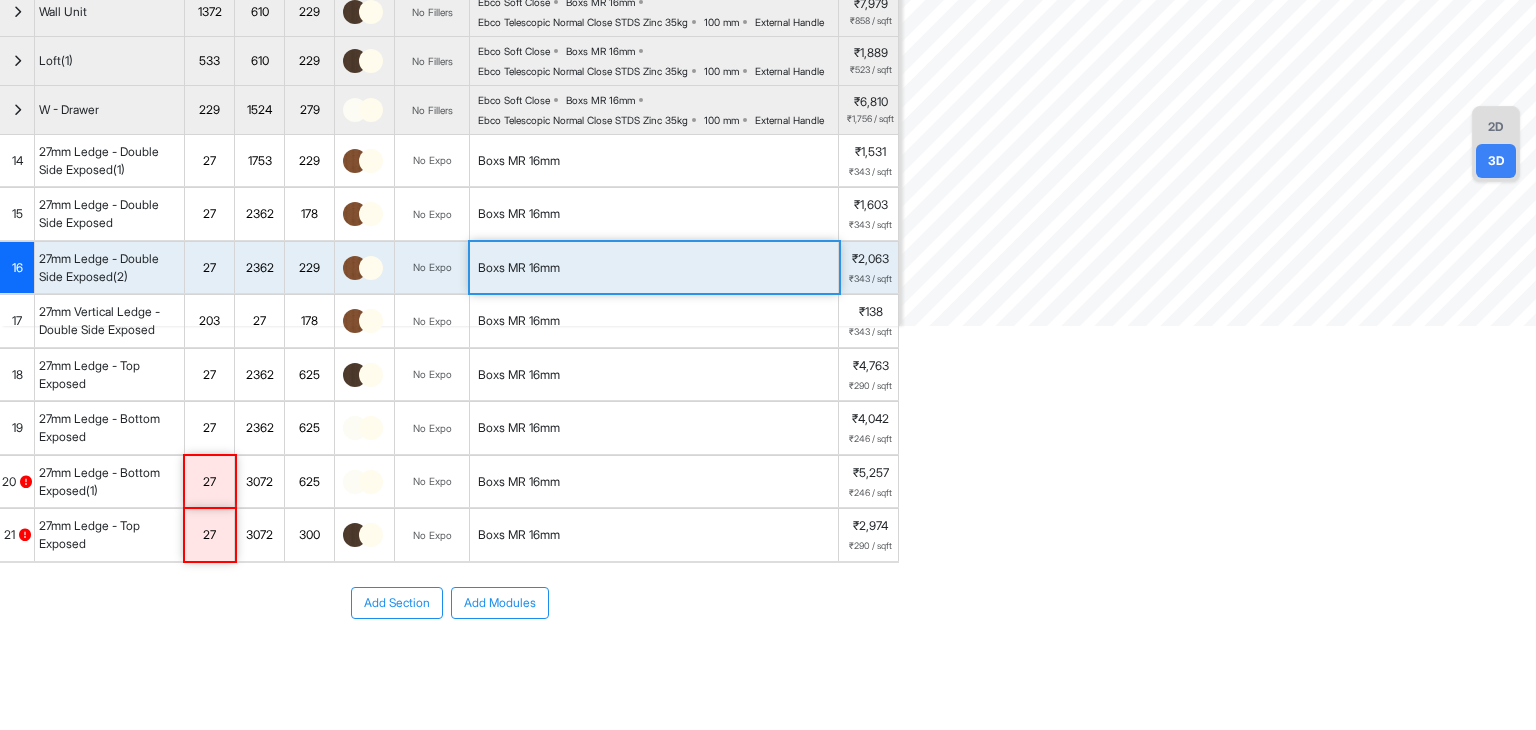 click on "Boxs MR 16mm" at bounding box center [519, 268] 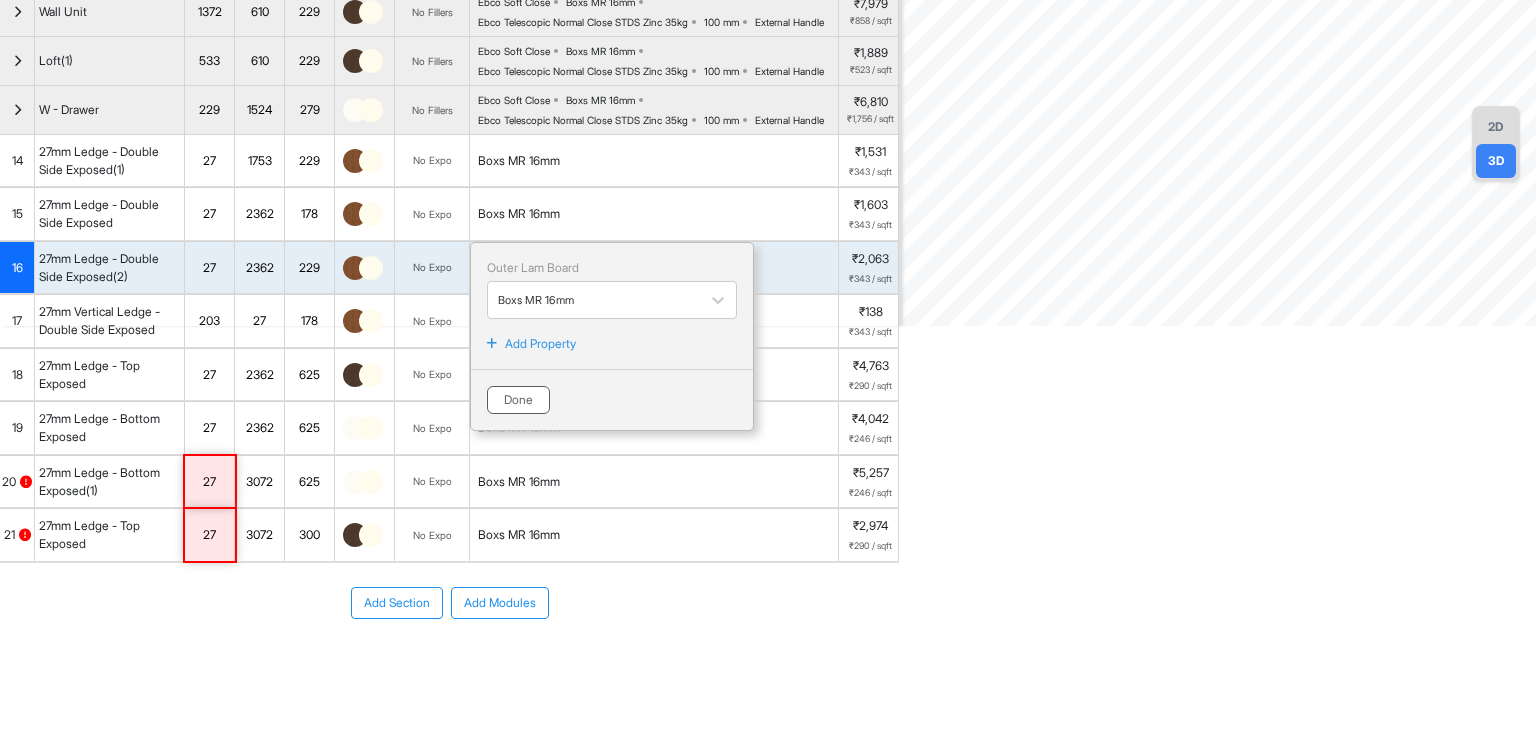 click on "Done" at bounding box center (518, 400) 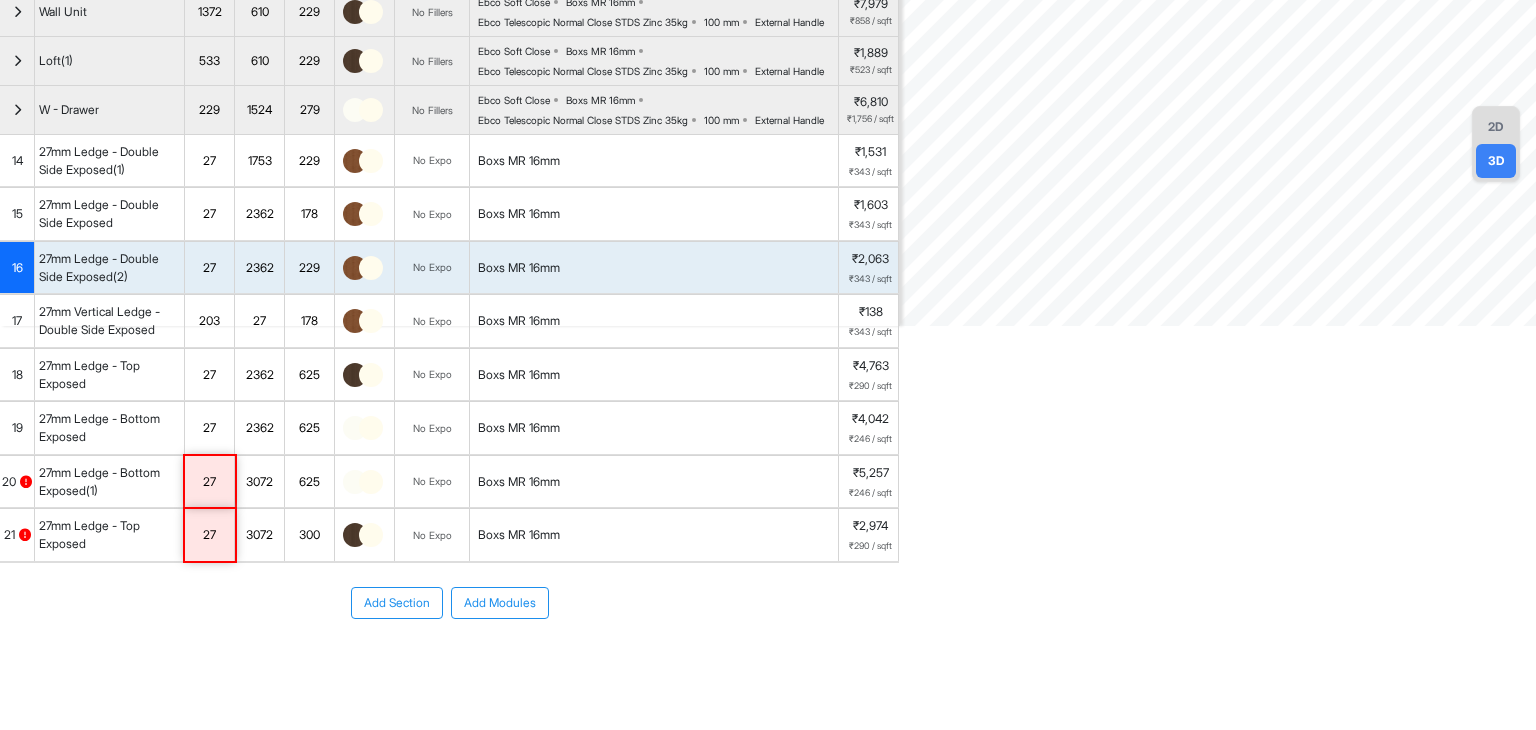click on "₹343 / sqft" at bounding box center (870, 279) 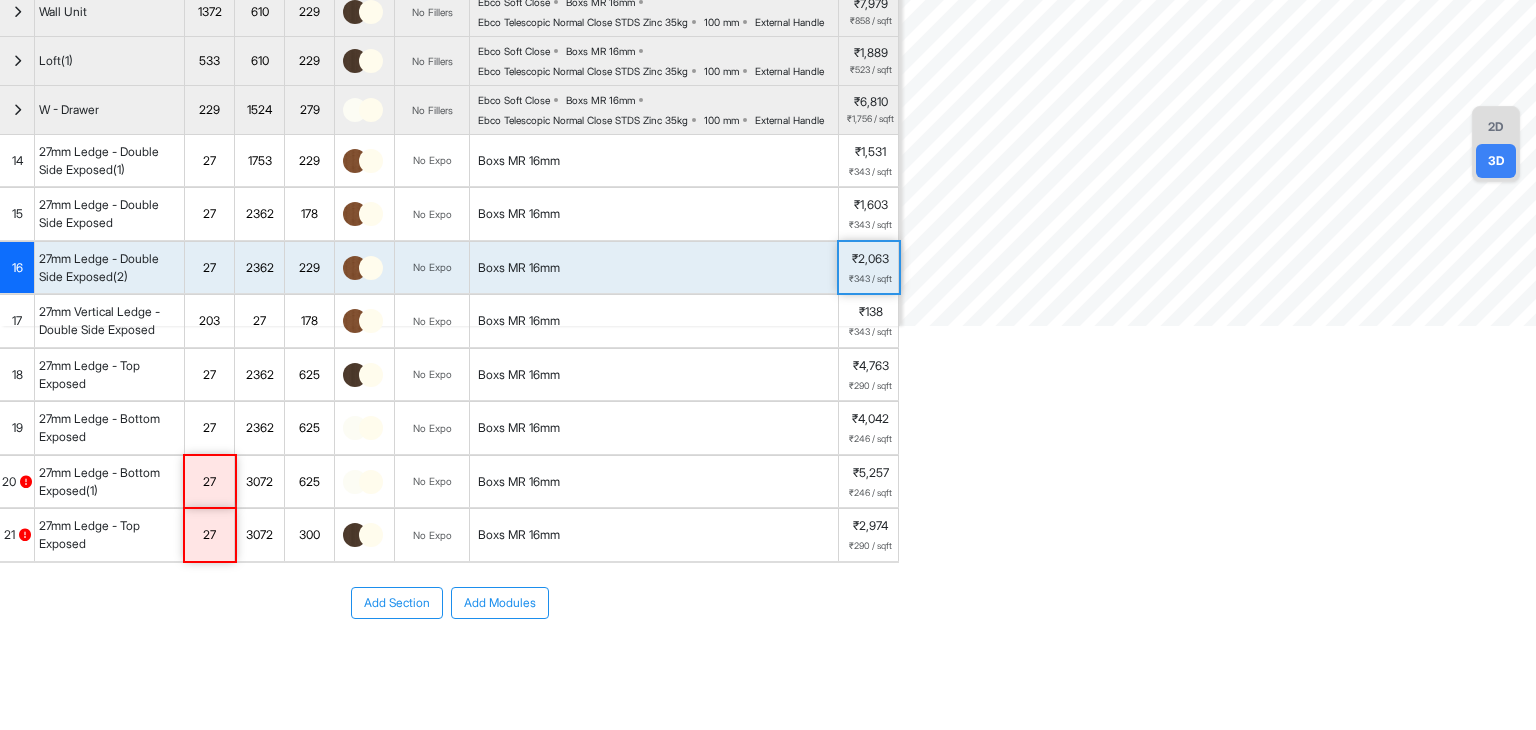 click on "₹343 / sqft" at bounding box center (870, 279) 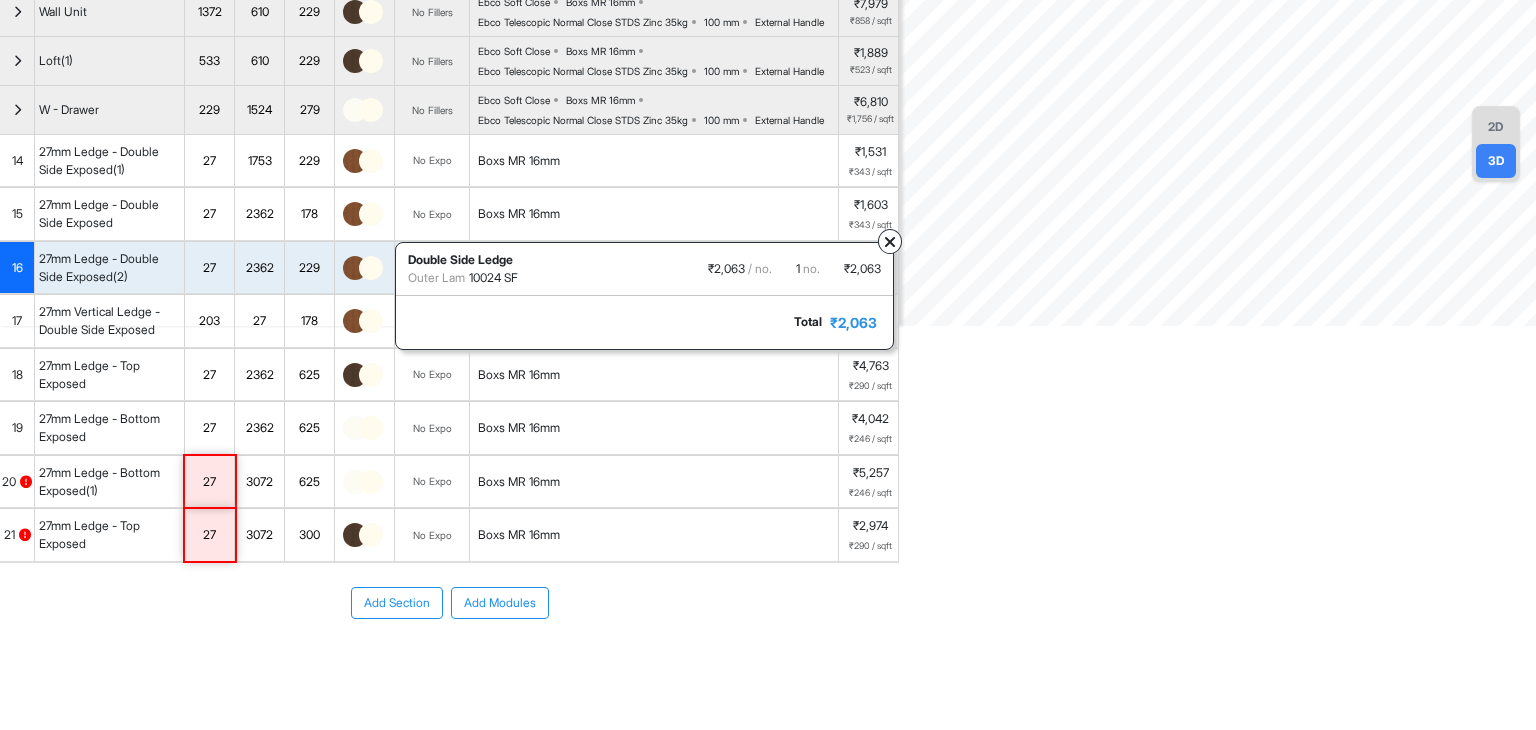 click at bounding box center (890, 241) 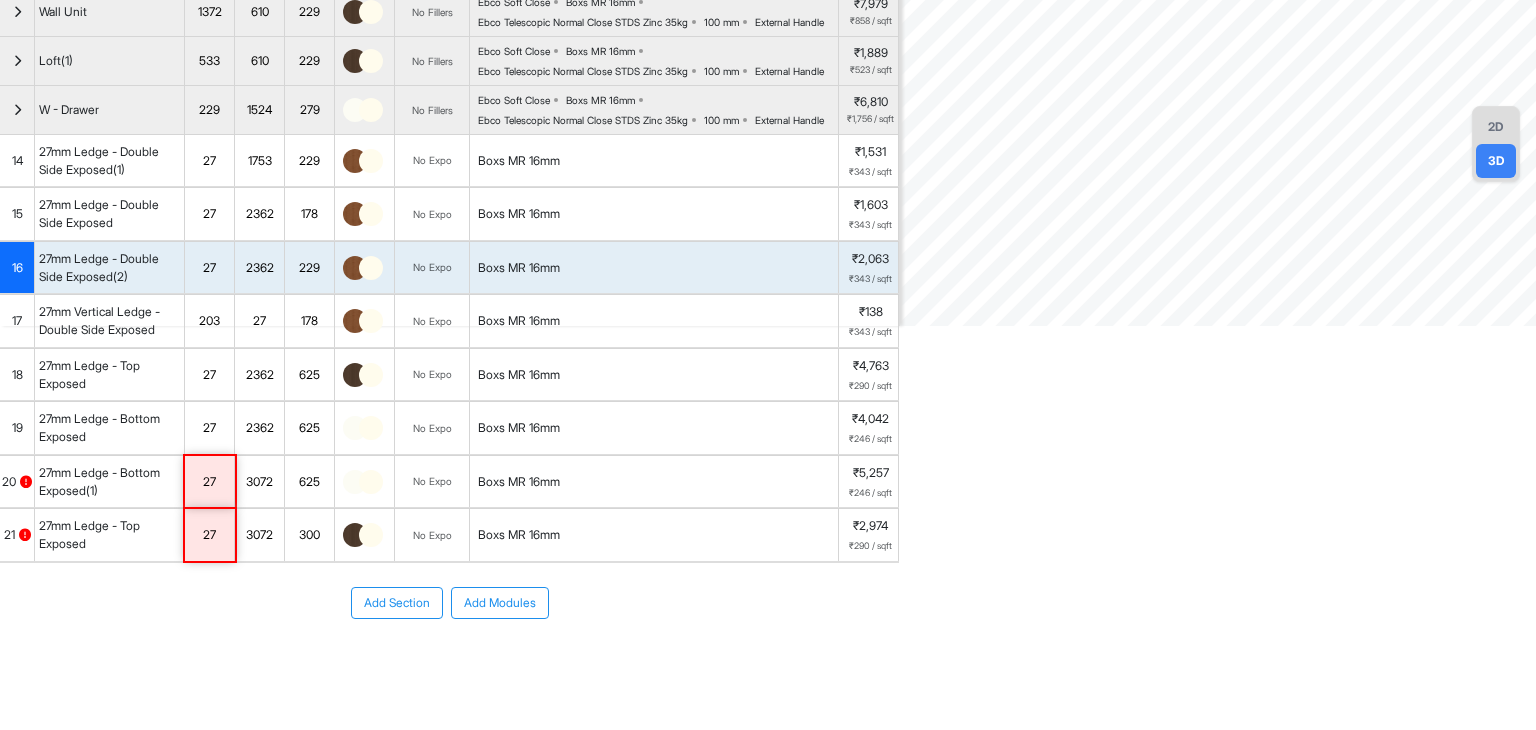 click on "14" at bounding box center [17, 161] 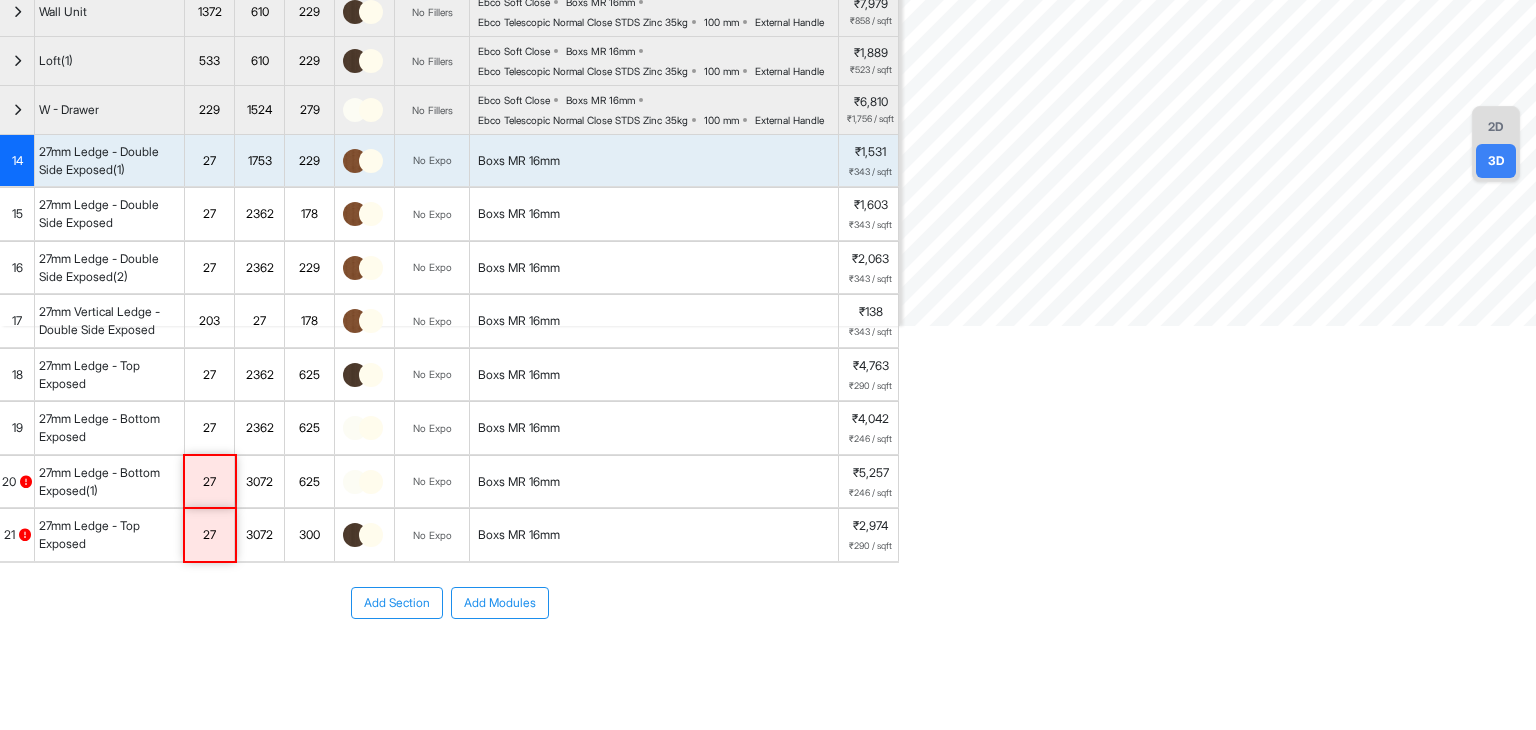 click on "14" at bounding box center (17, 161) 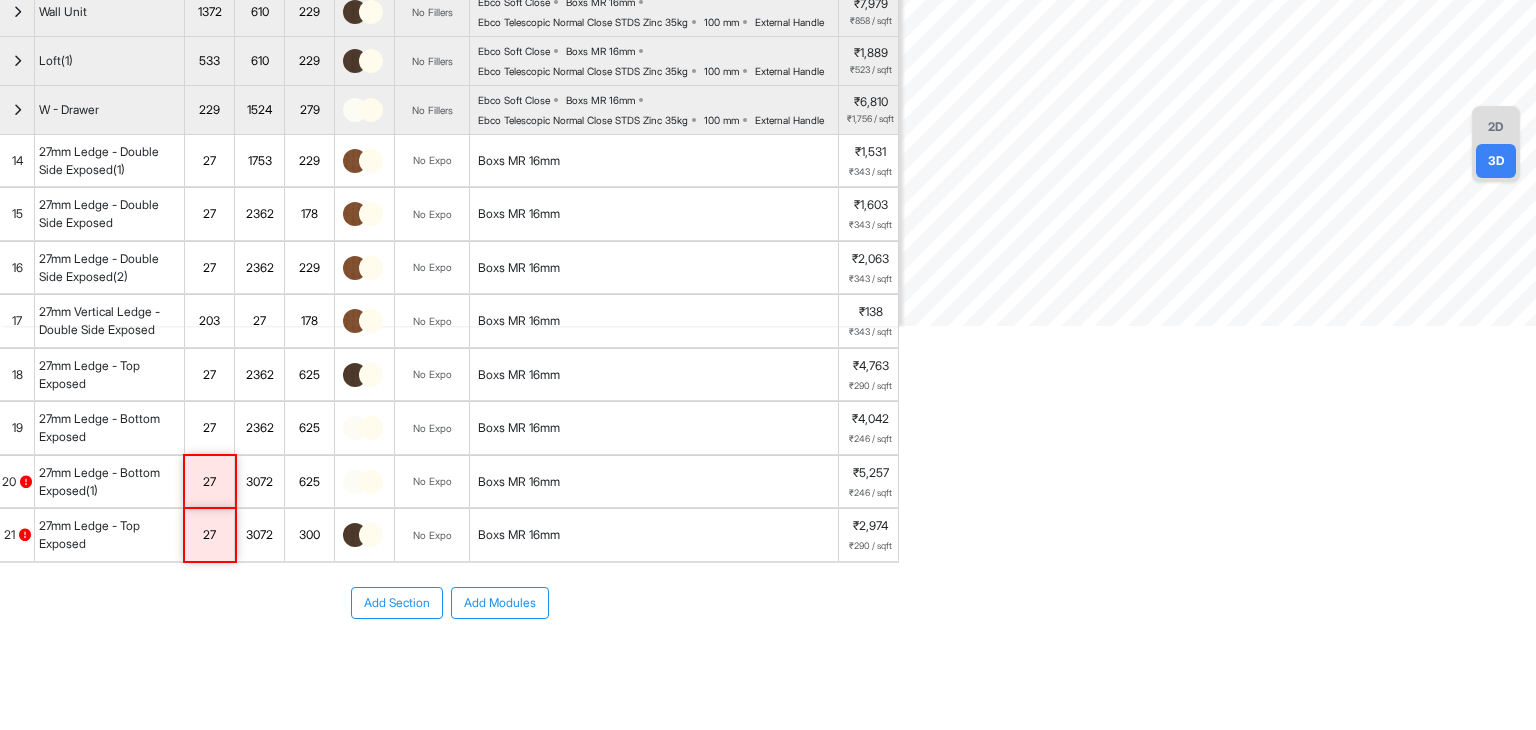 click on "Boxs MR 16mm" at bounding box center [654, 161] 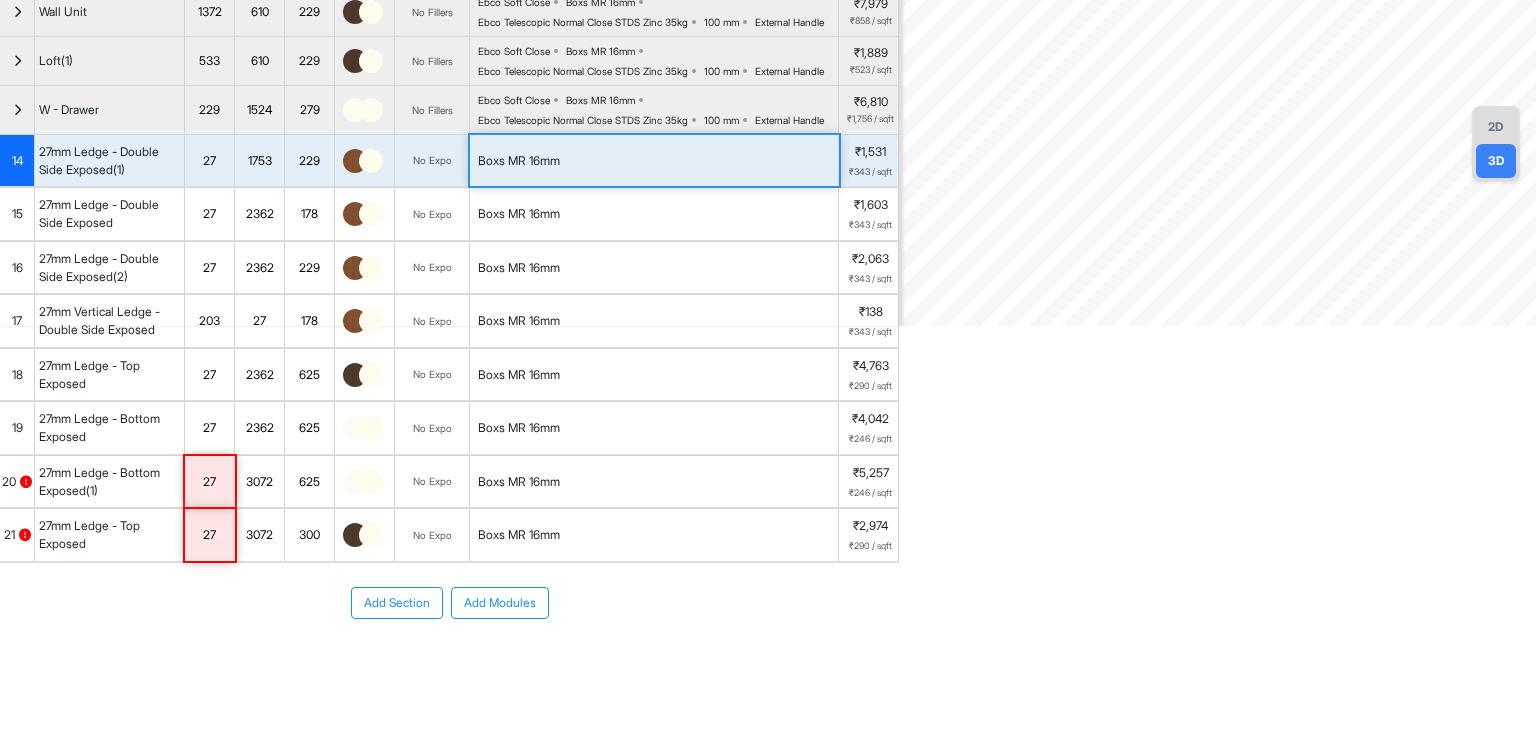 click on "16" at bounding box center [17, 268] 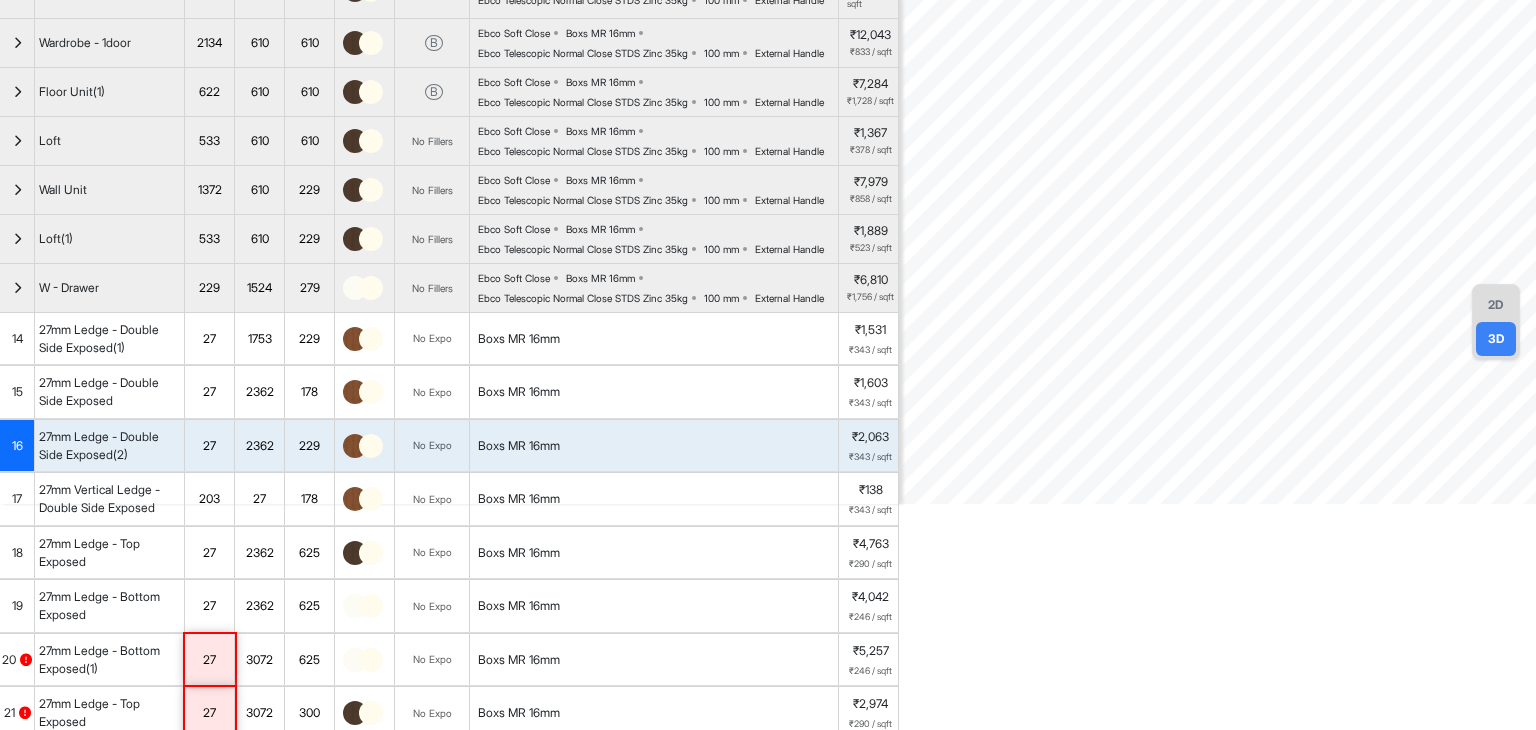 scroll, scrollTop: 300, scrollLeft: 0, axis: vertical 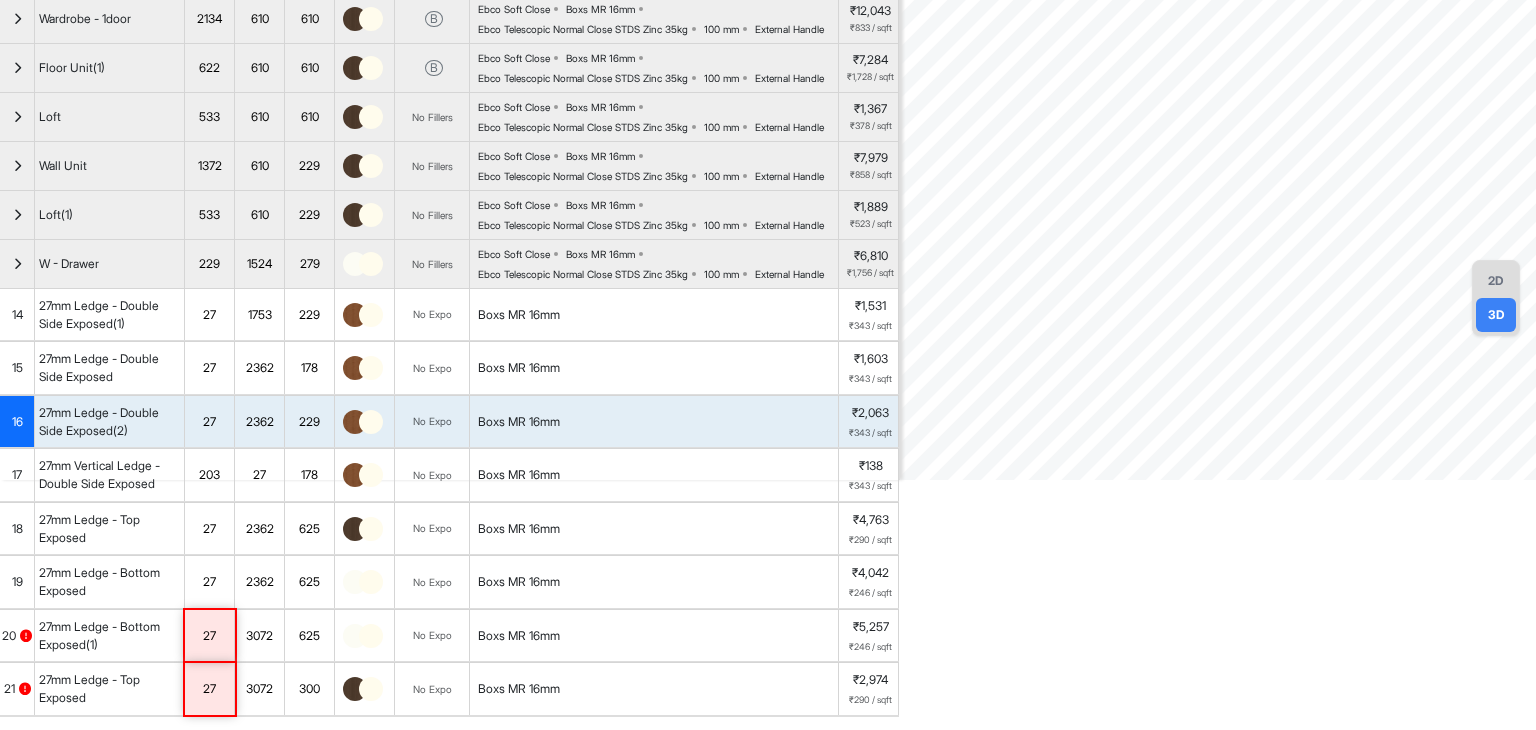 click on "Boxs MR 16mm" at bounding box center [654, 368] 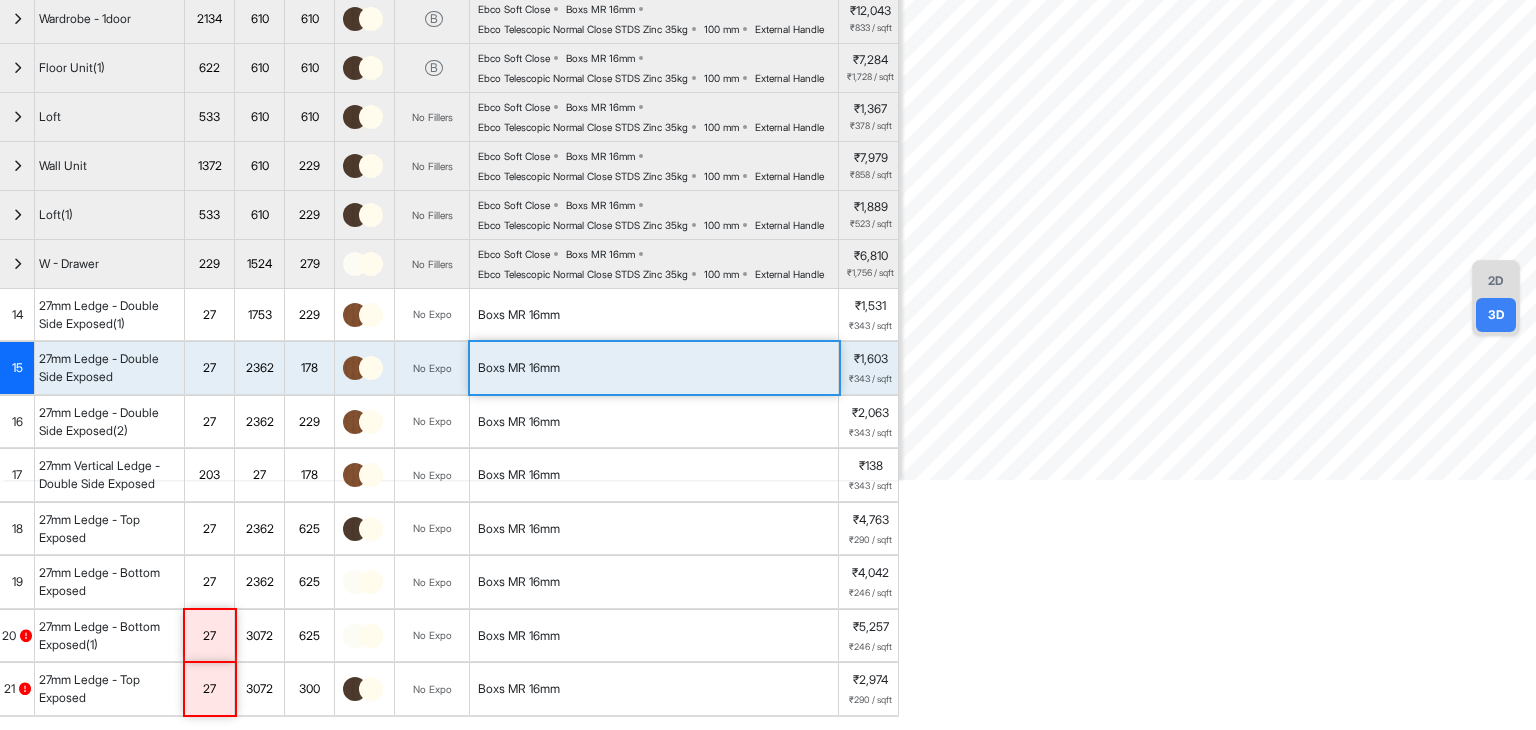 click on "Boxs MR 16mm" at bounding box center (654, 315) 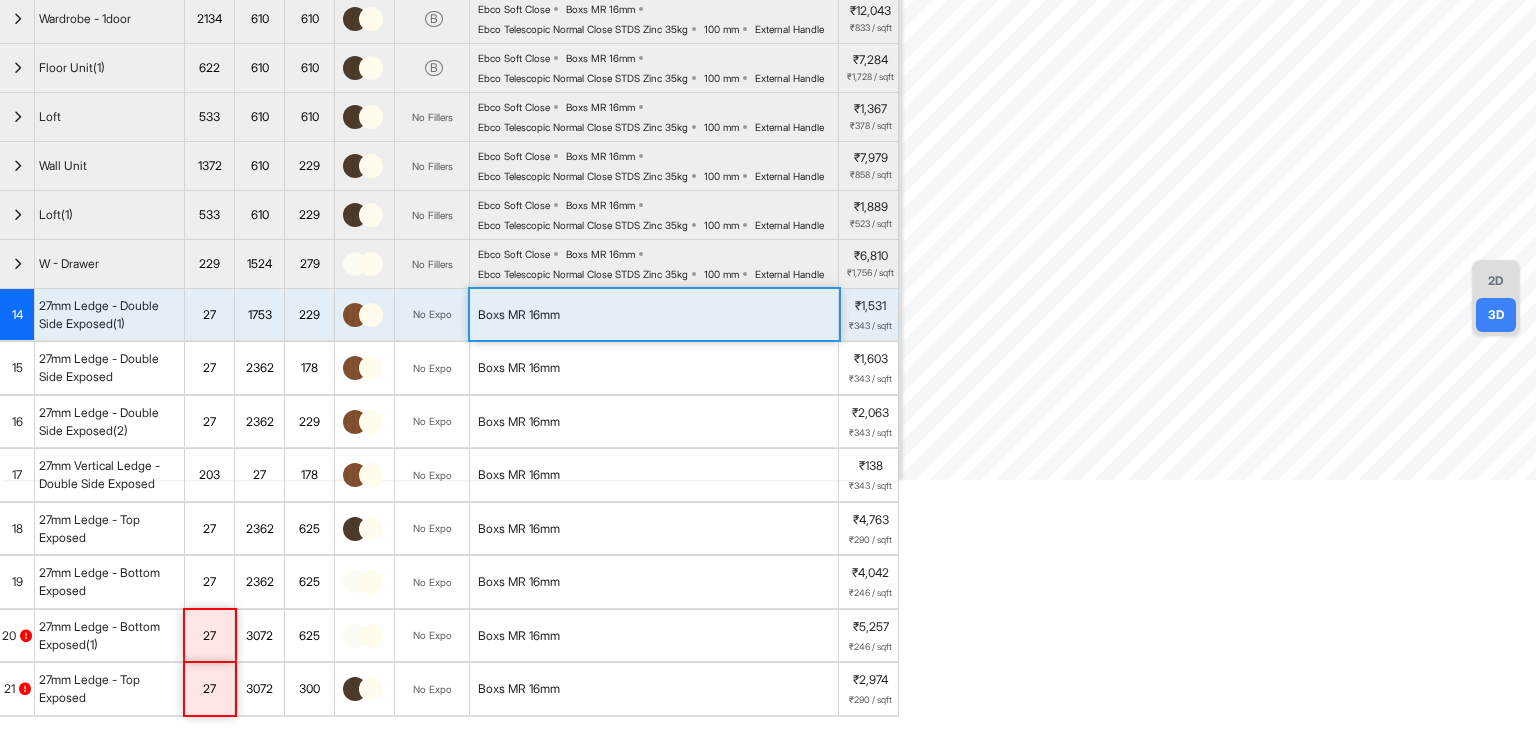 click on "178" at bounding box center [309, 368] 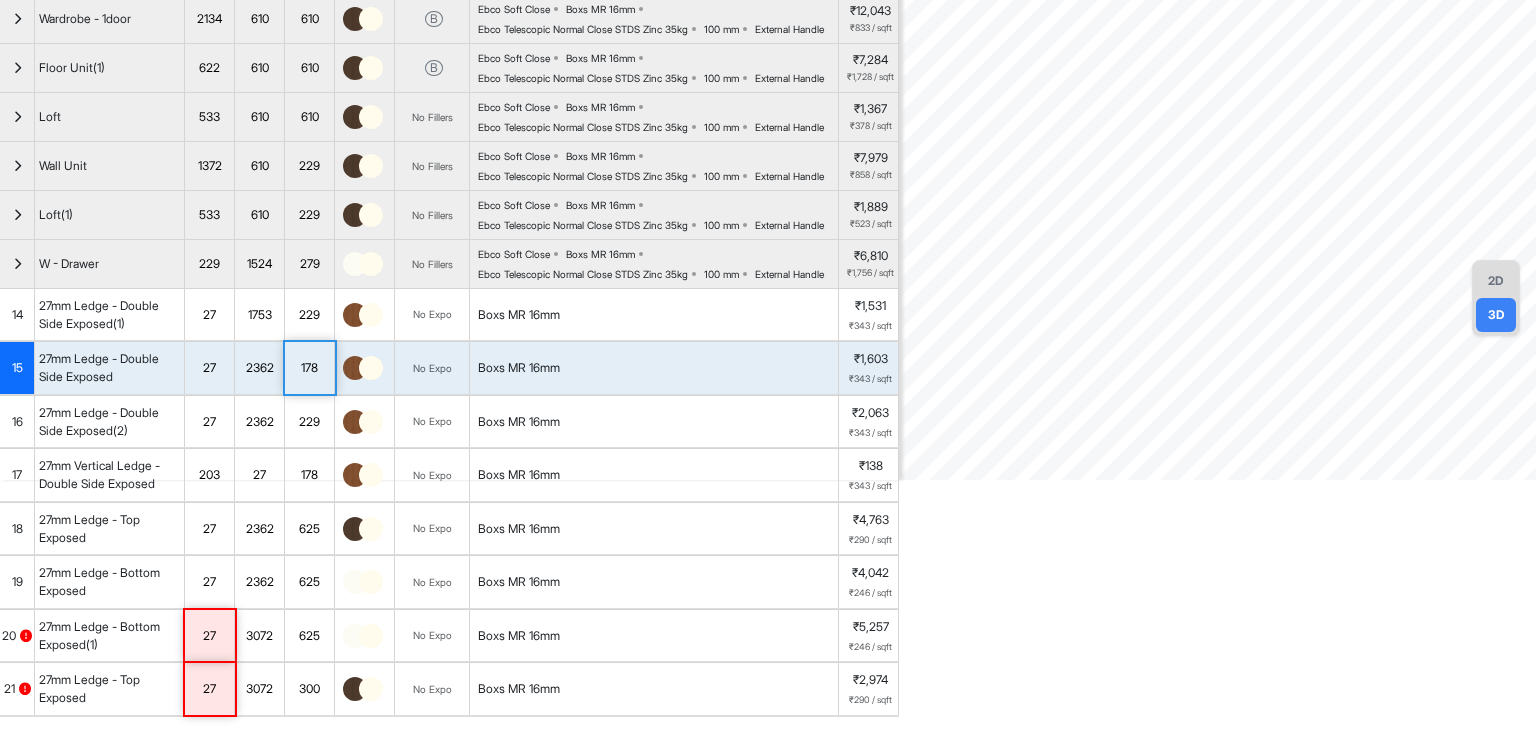 click on "178" at bounding box center [309, 368] 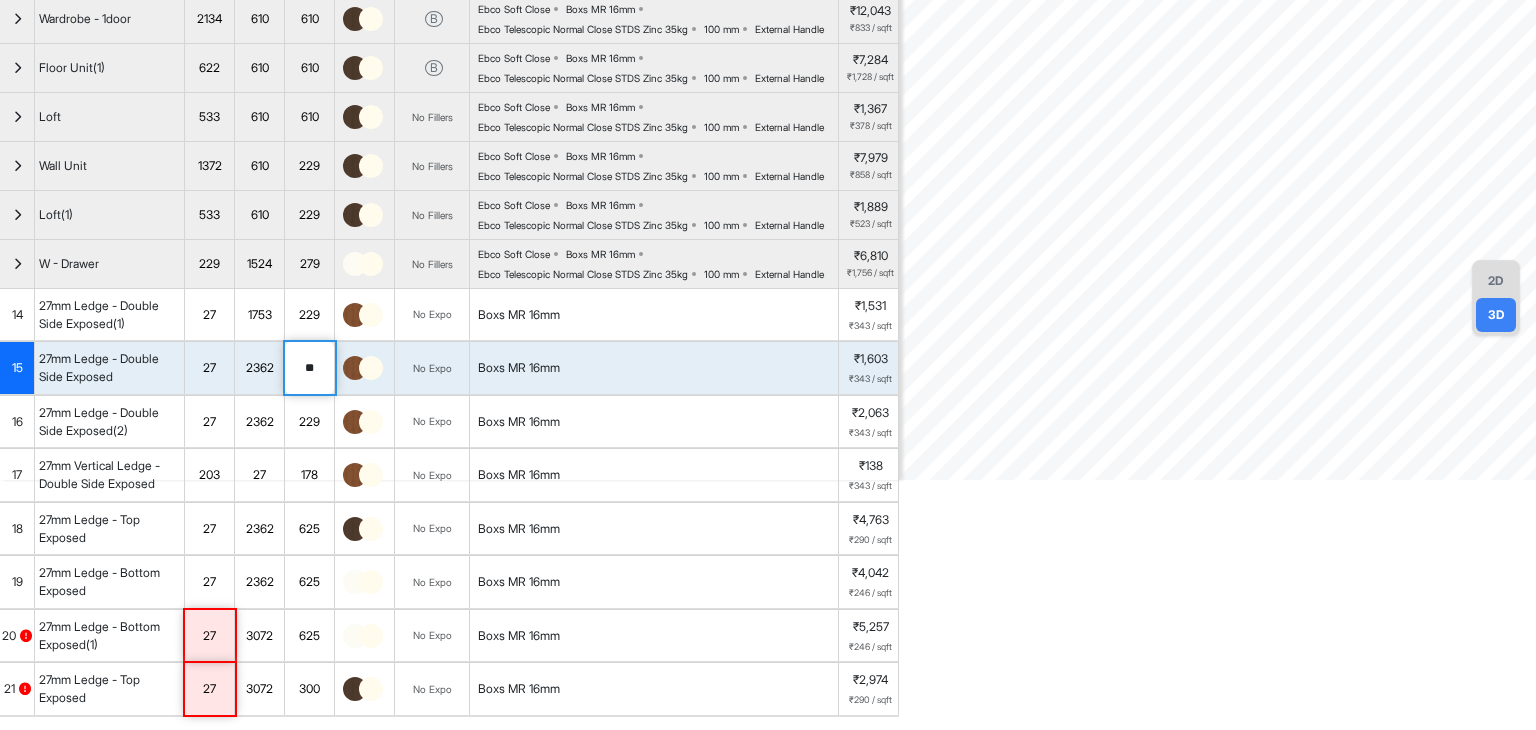 type on "*" 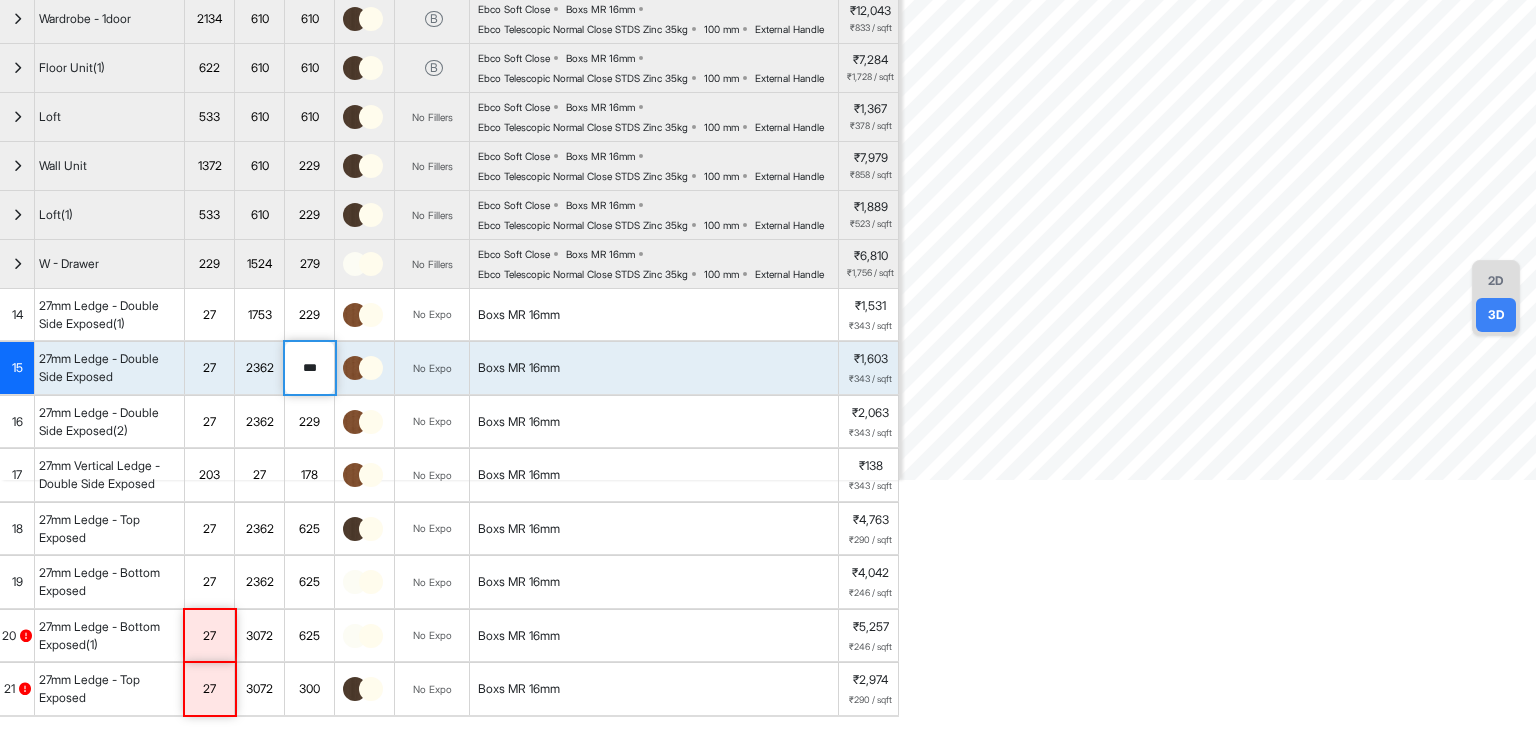 type on "***" 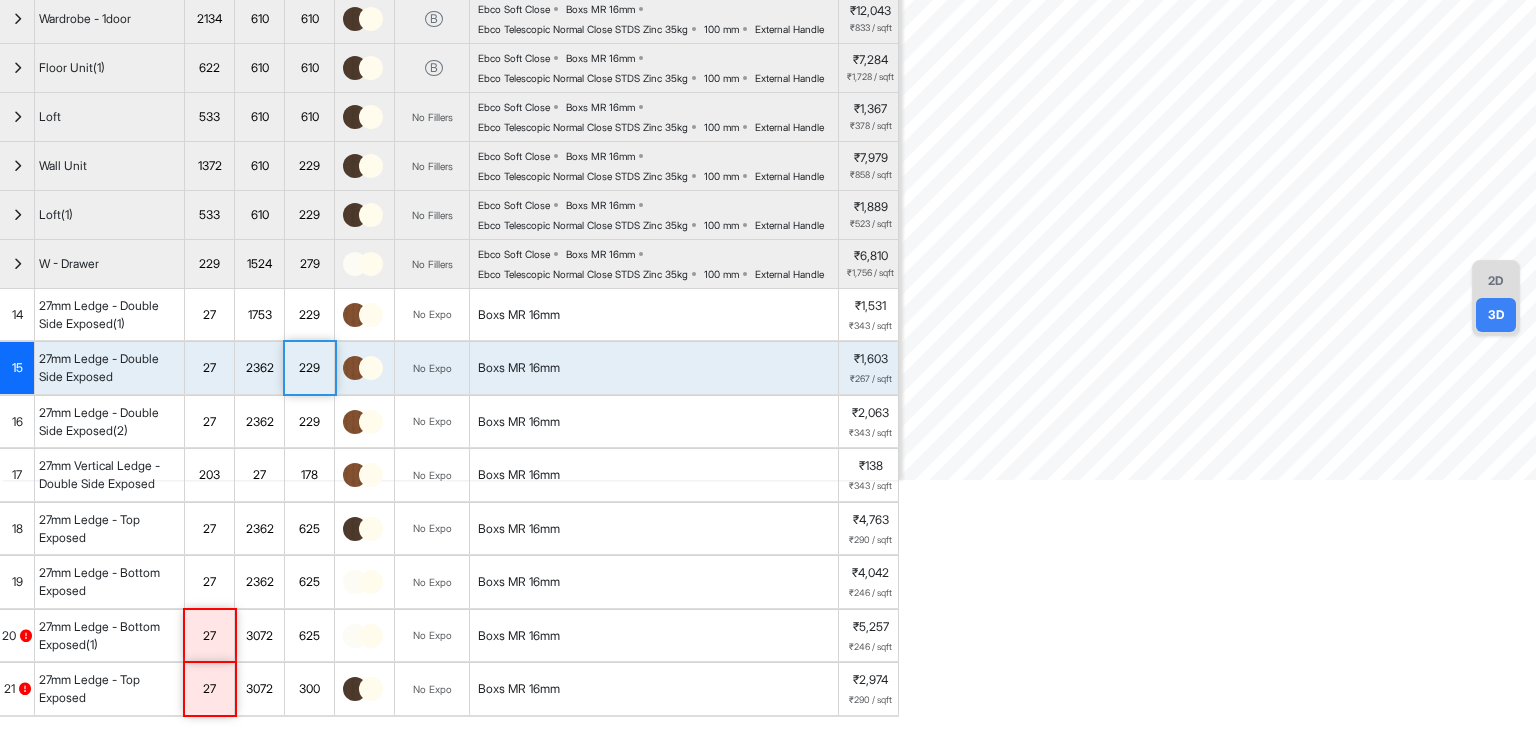 click on "229" at bounding box center [309, 315] 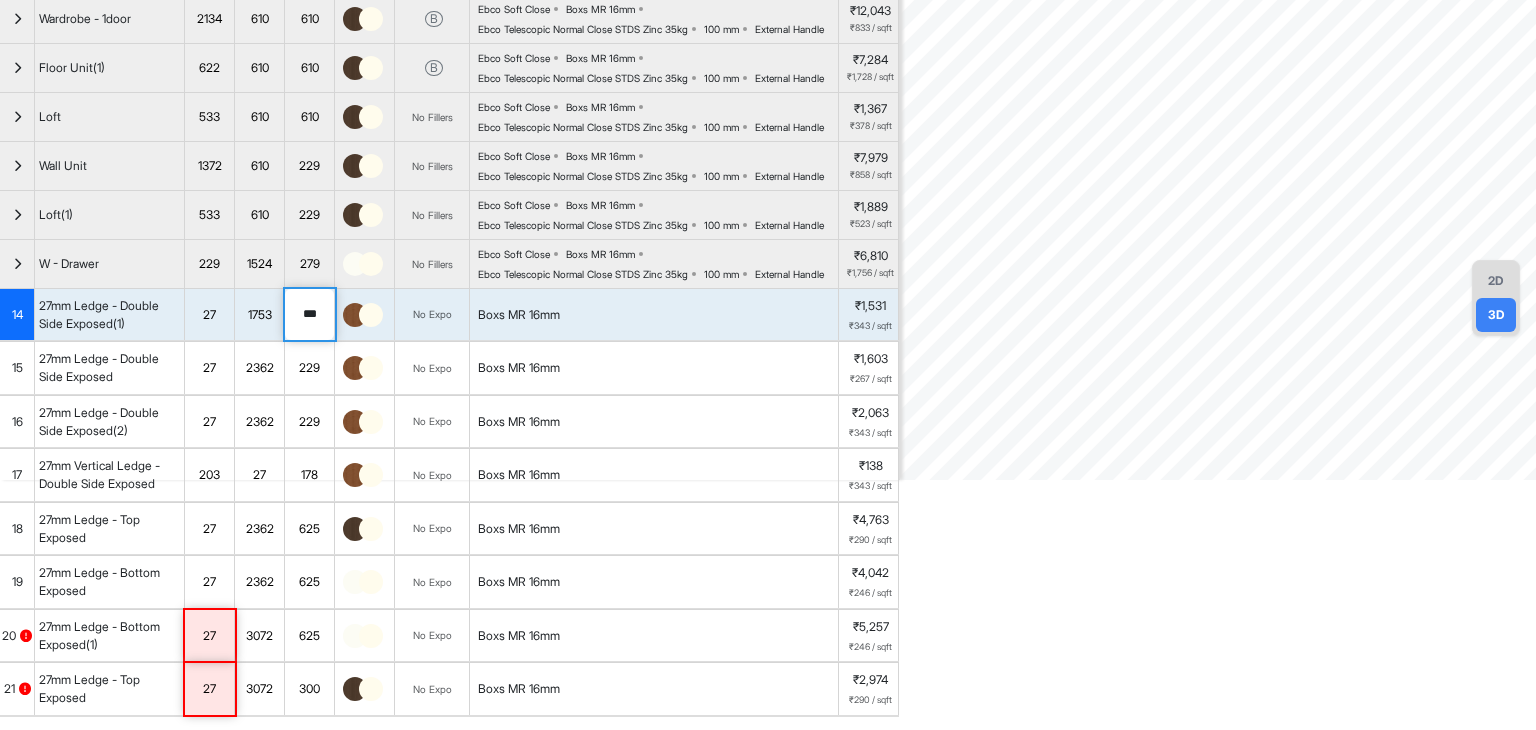 click on "***" at bounding box center (309, 315) 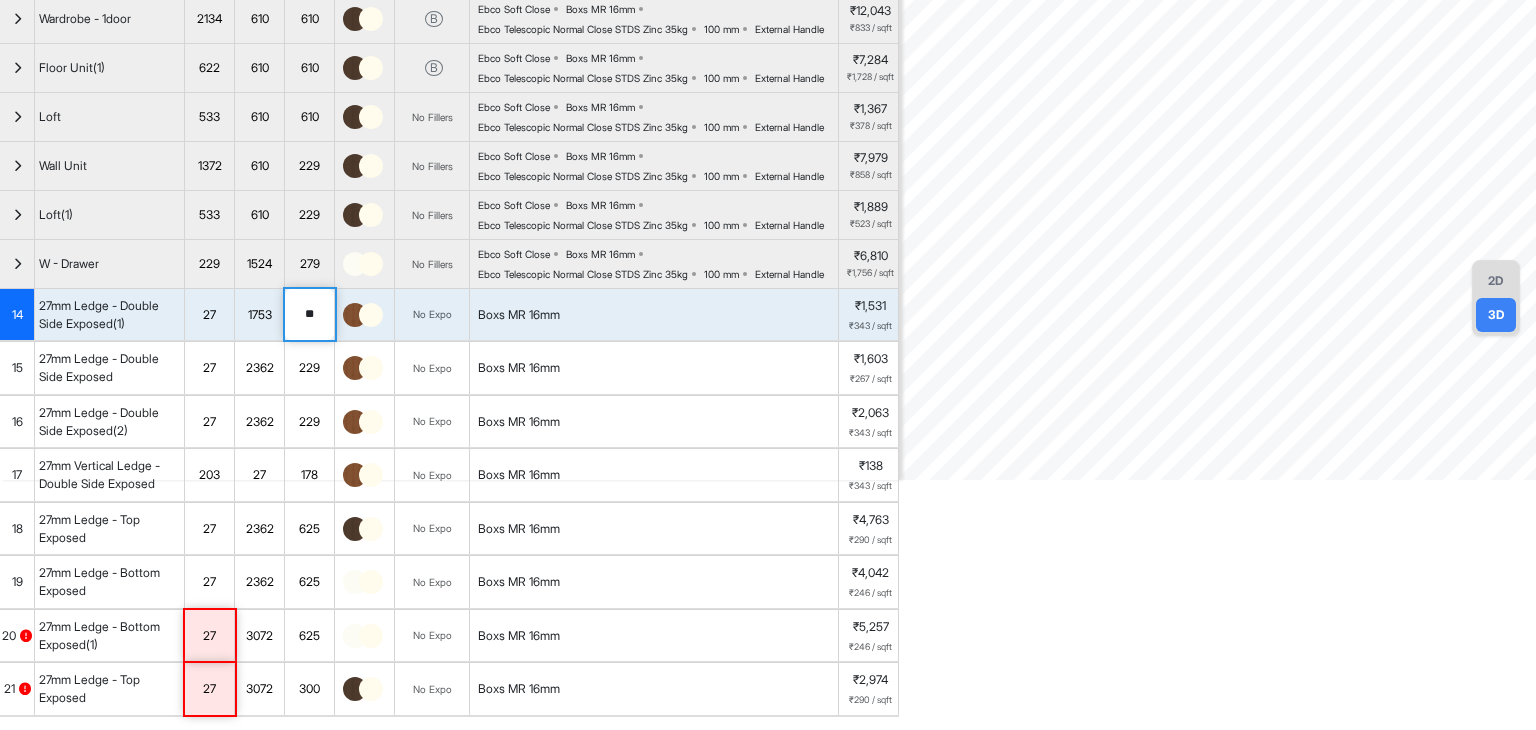 type on "*" 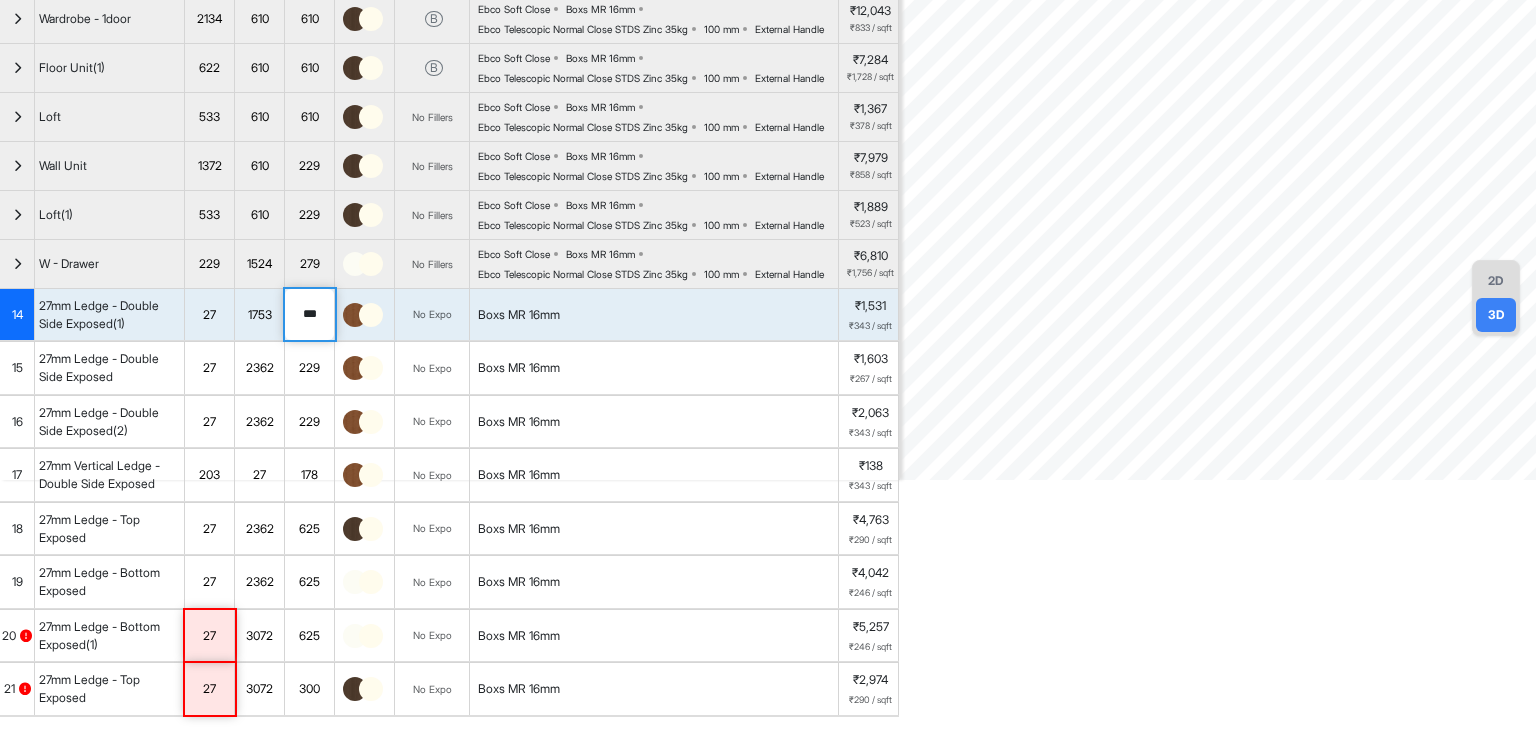 type on "***" 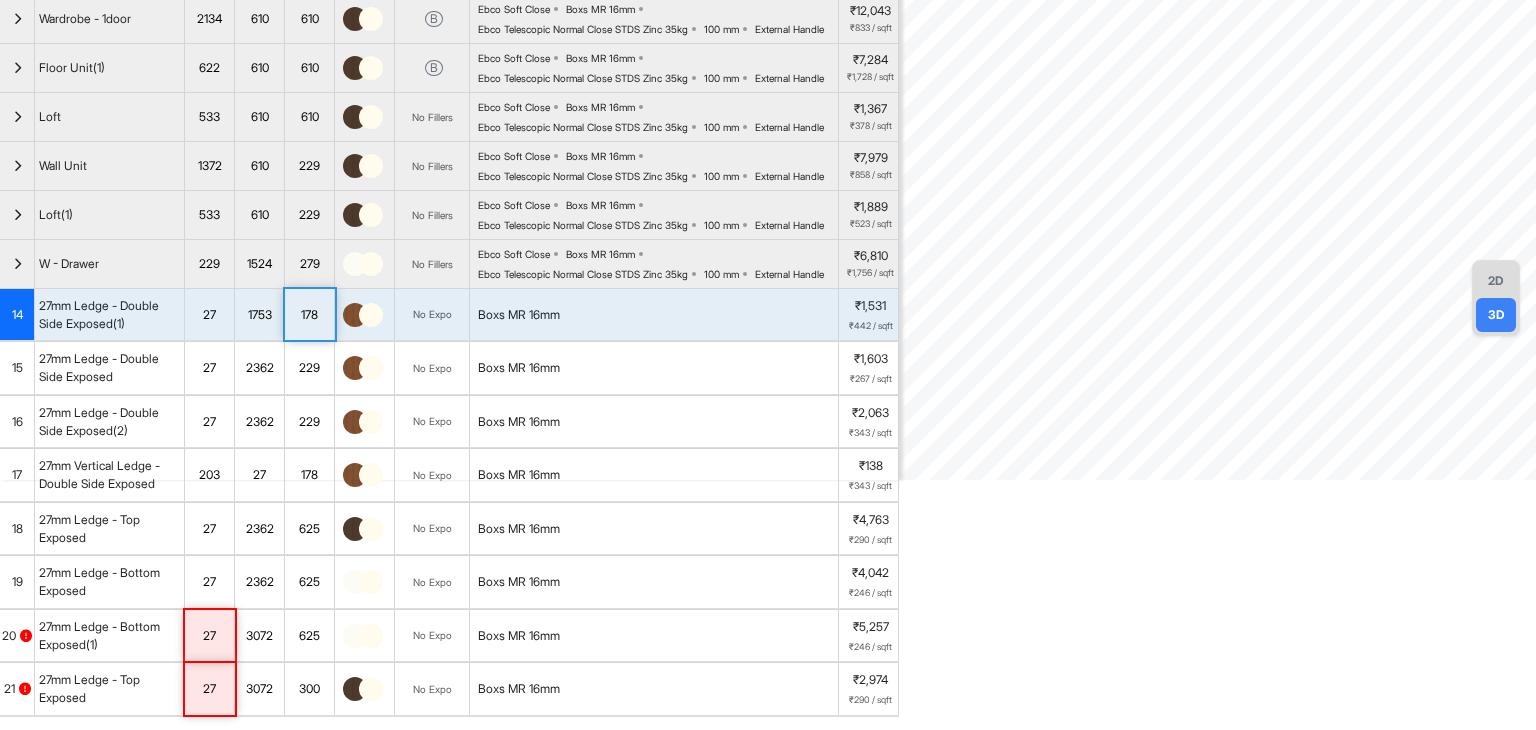 click on "Office - [LOCATION] Room View Verify & Place Order [MONTH] [DAY] ₹ 91,711 (incl.GST) Import Assembly Archive Rename Refresh Price Room 1 Spec ₹ 77,721 Add Room Edit Room Name Delete Room Duplicate Room No. Name H W D Color Fillers Spec Price Open Box 2134 610 491 B Ebco Soft Close Boxs MR 16mm Ebco Telescopic Normal Close STDS Zinc 35kg 100 mm External Handle ₹10,532 ₹728 / sqft Loft 533 610 510 No Fillers Ebco Soft Close Boxs MR 16mm Ebco Telescopic Normal Close STDS Zinc 35kg 100 mm External Handle ₹1,367 ₹378 / sqft Floor Unit 724 508 510 B Ebco Soft Close Boxs MR 16mm Ebco Telescopic Normal Close STDS Zinc 35kg 100 mm External Handle ₹6,080 ₹1,488 / sqft Wardrobe - 1door 2134 610 610 B Ebco Soft Close Boxs MR 16mm Ebco Telescopic Normal Close STDS Zinc 35kg 100 mm External Handle ₹12,043 ₹833 / sqft Floor Unit(1) 622 610 610 B Ebco Soft Close Boxs MR 16mm Ebco Telescopic Normal Close STDS Zinc 35kg 100 mm External Handle ₹7,284 ₹1,728 / sqft Loft 533 610 610 No Fillers 1372" at bounding box center [768, 365] 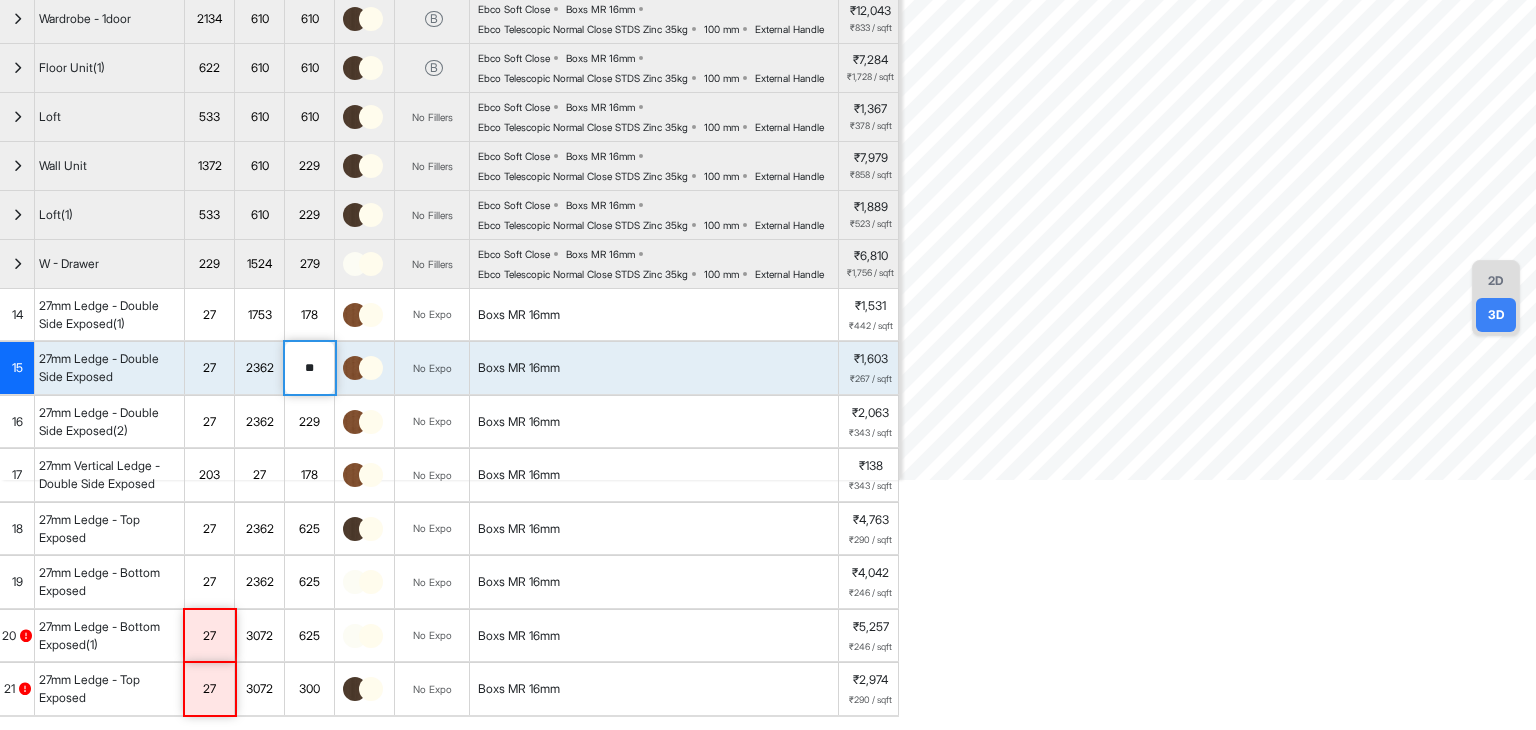 type on "*" 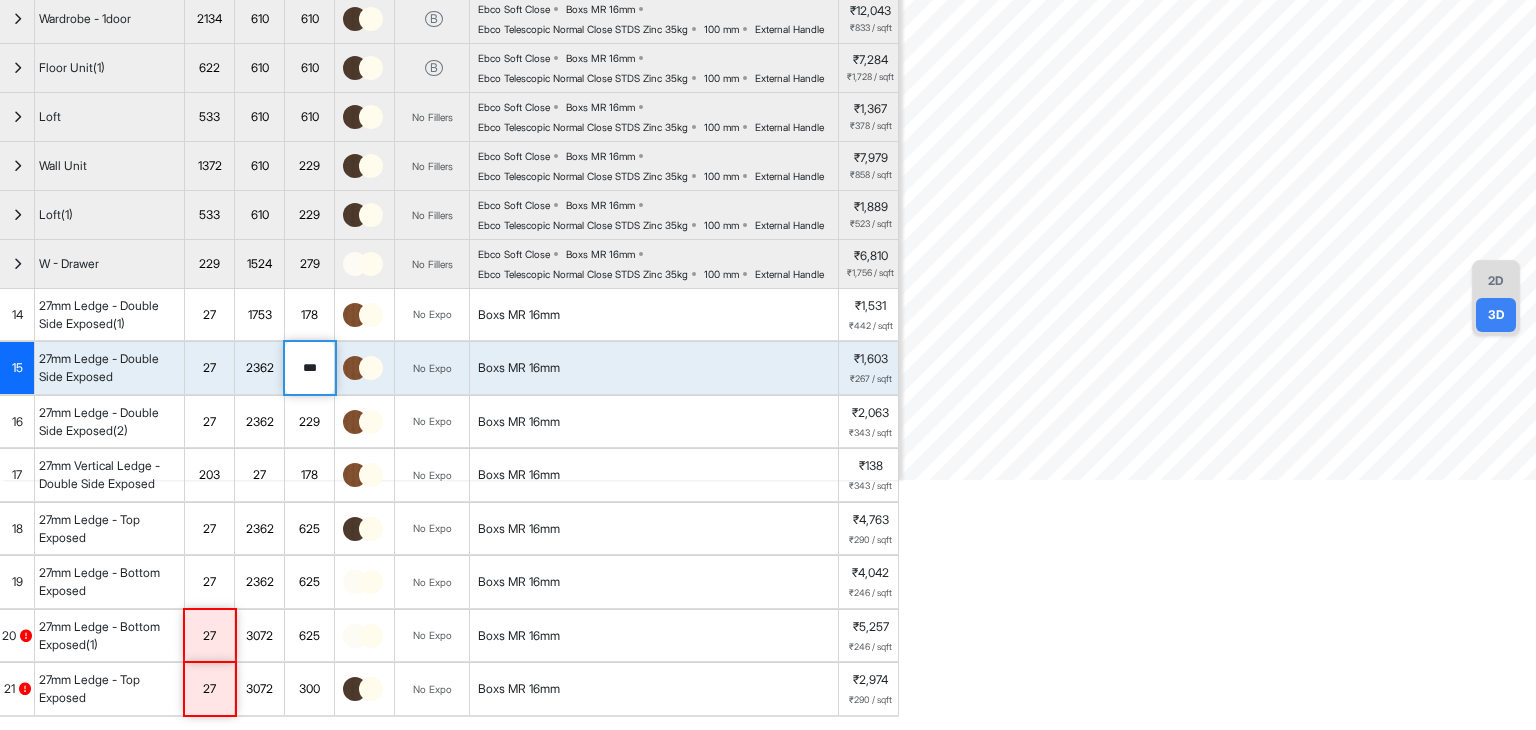 type on "***" 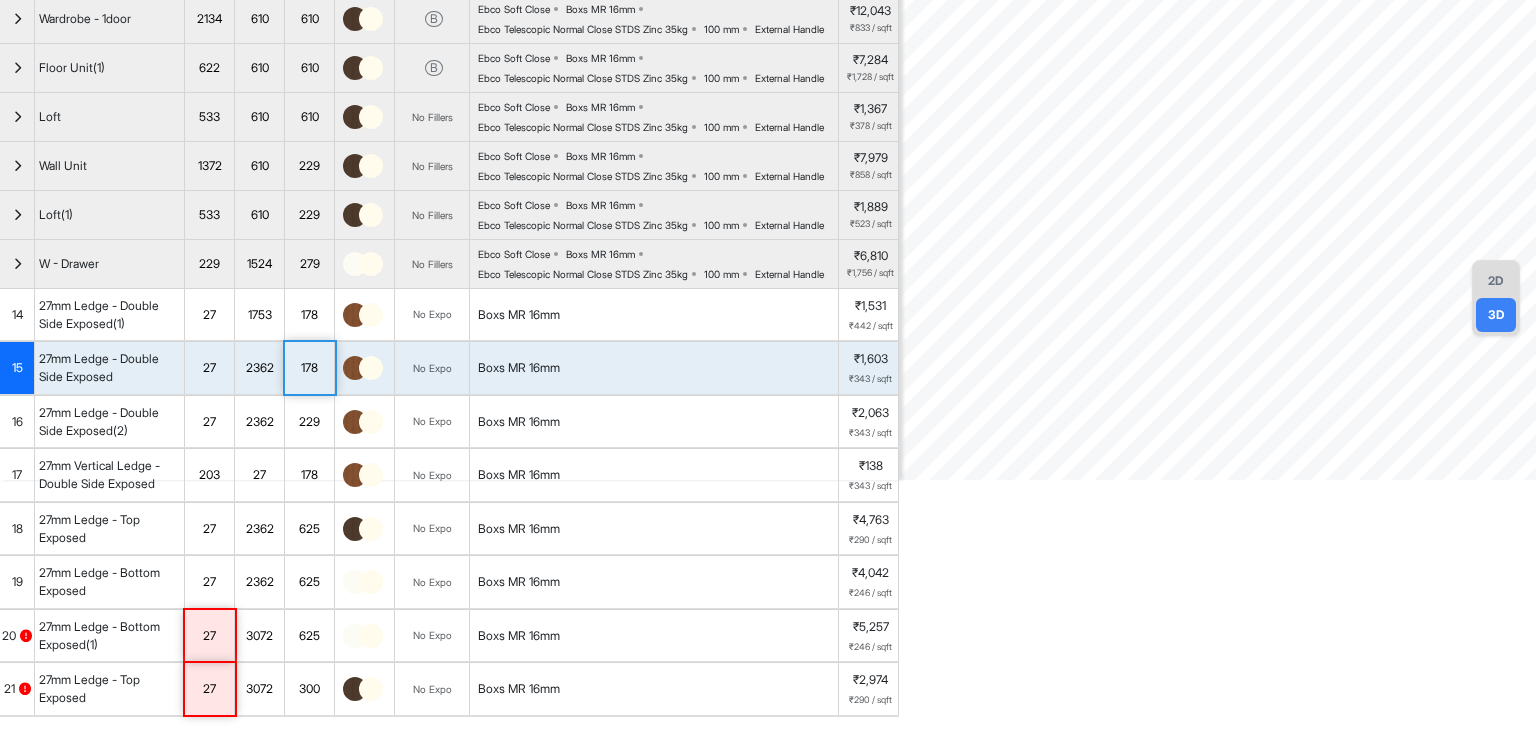 click on "2362" at bounding box center [259, 368] 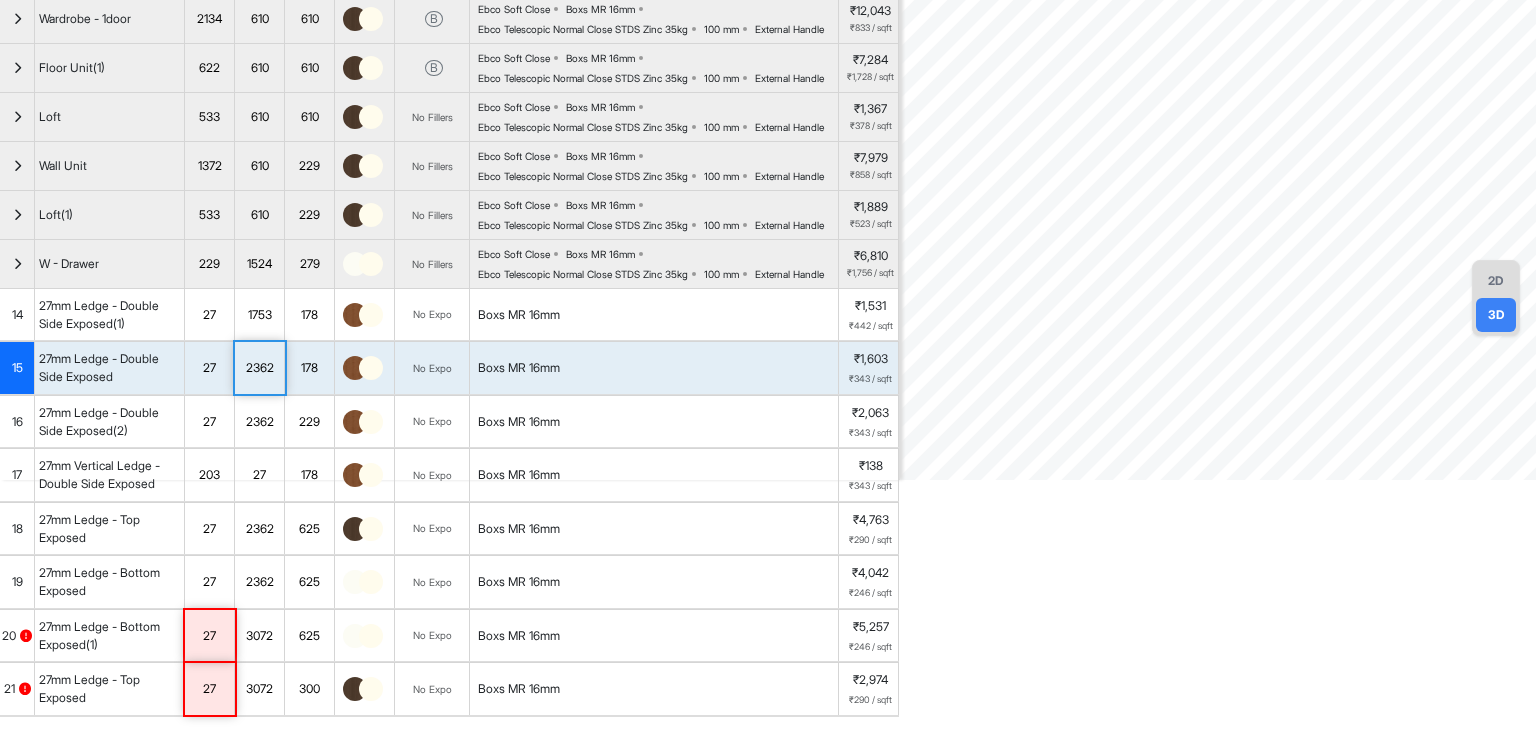 click on "2362" at bounding box center (259, 368) 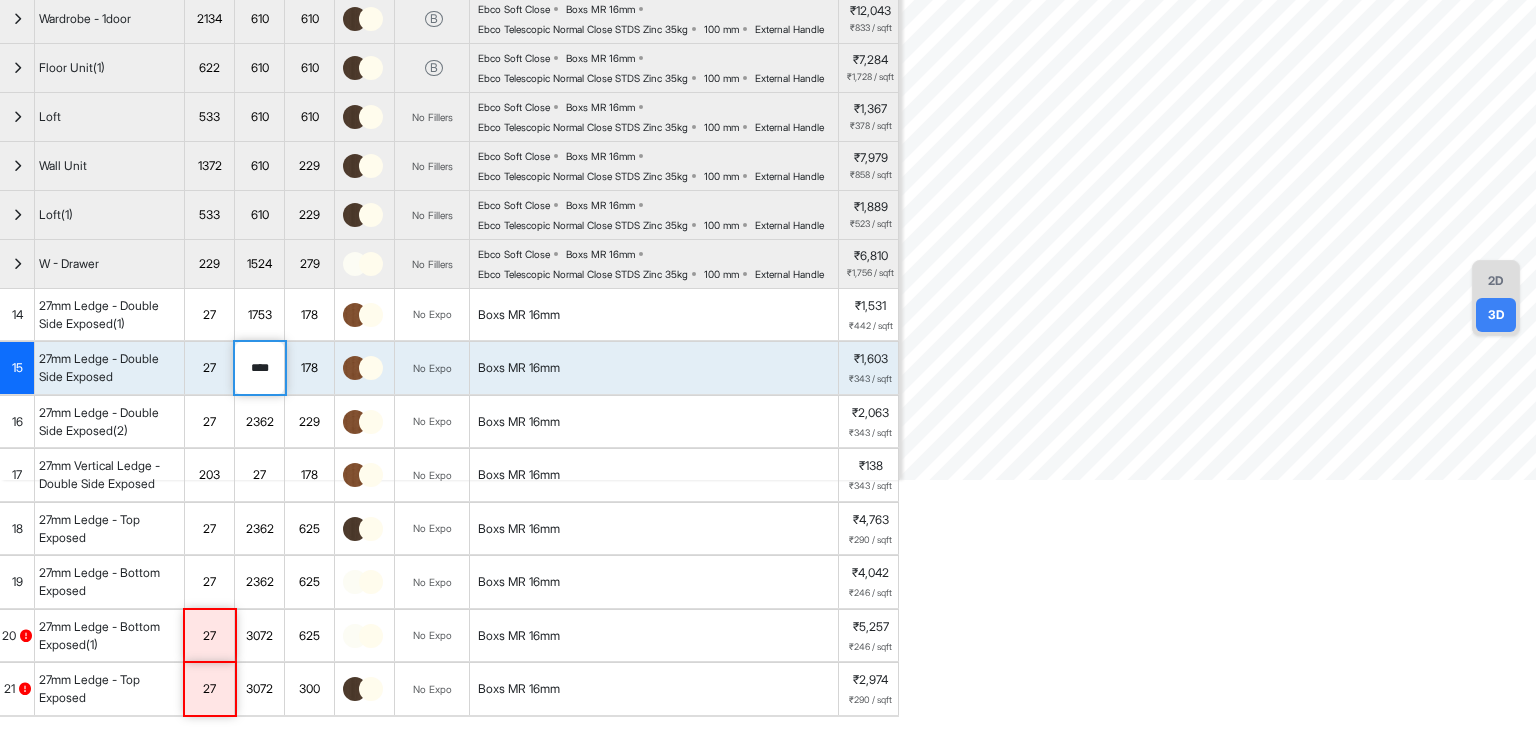 click on "****" at bounding box center (259, 368) 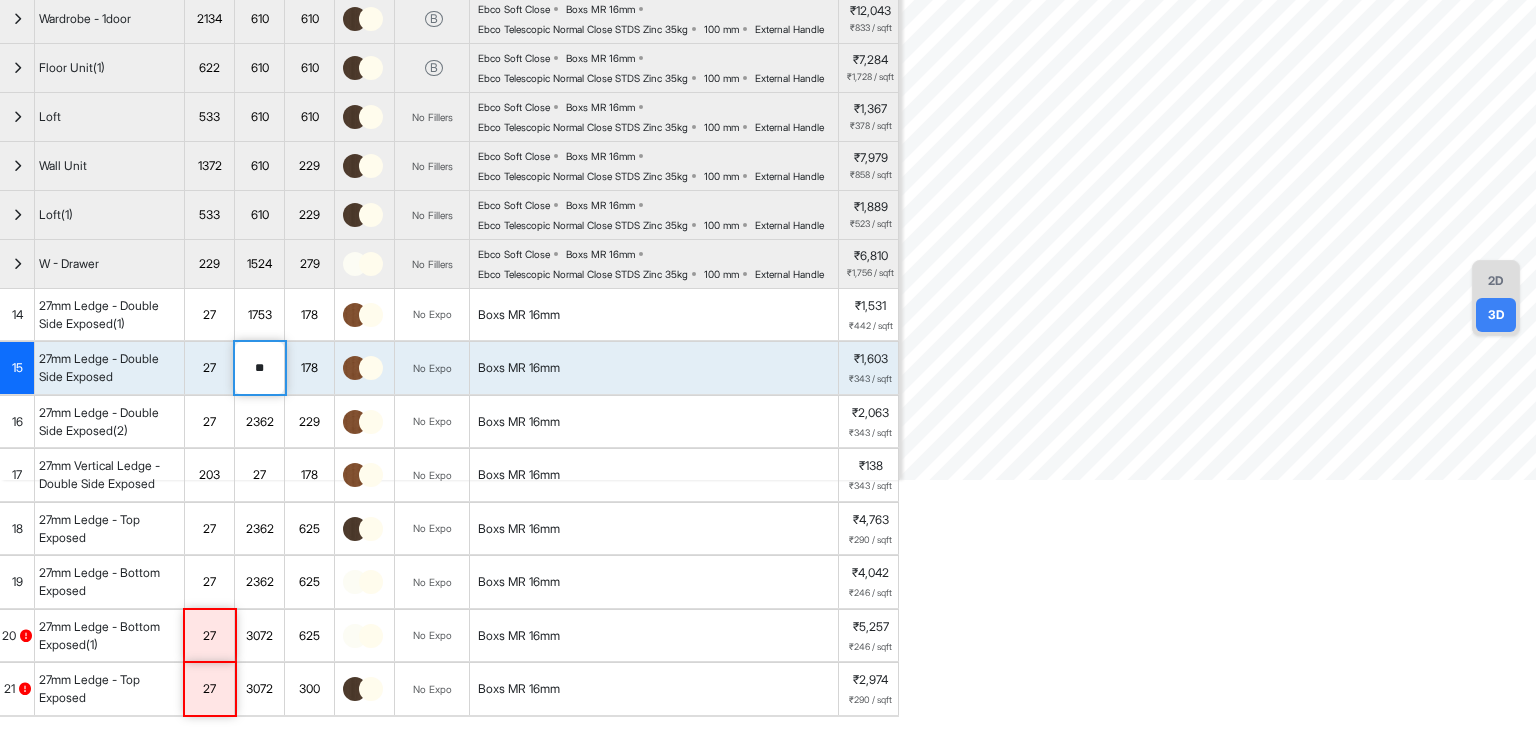 type on "*" 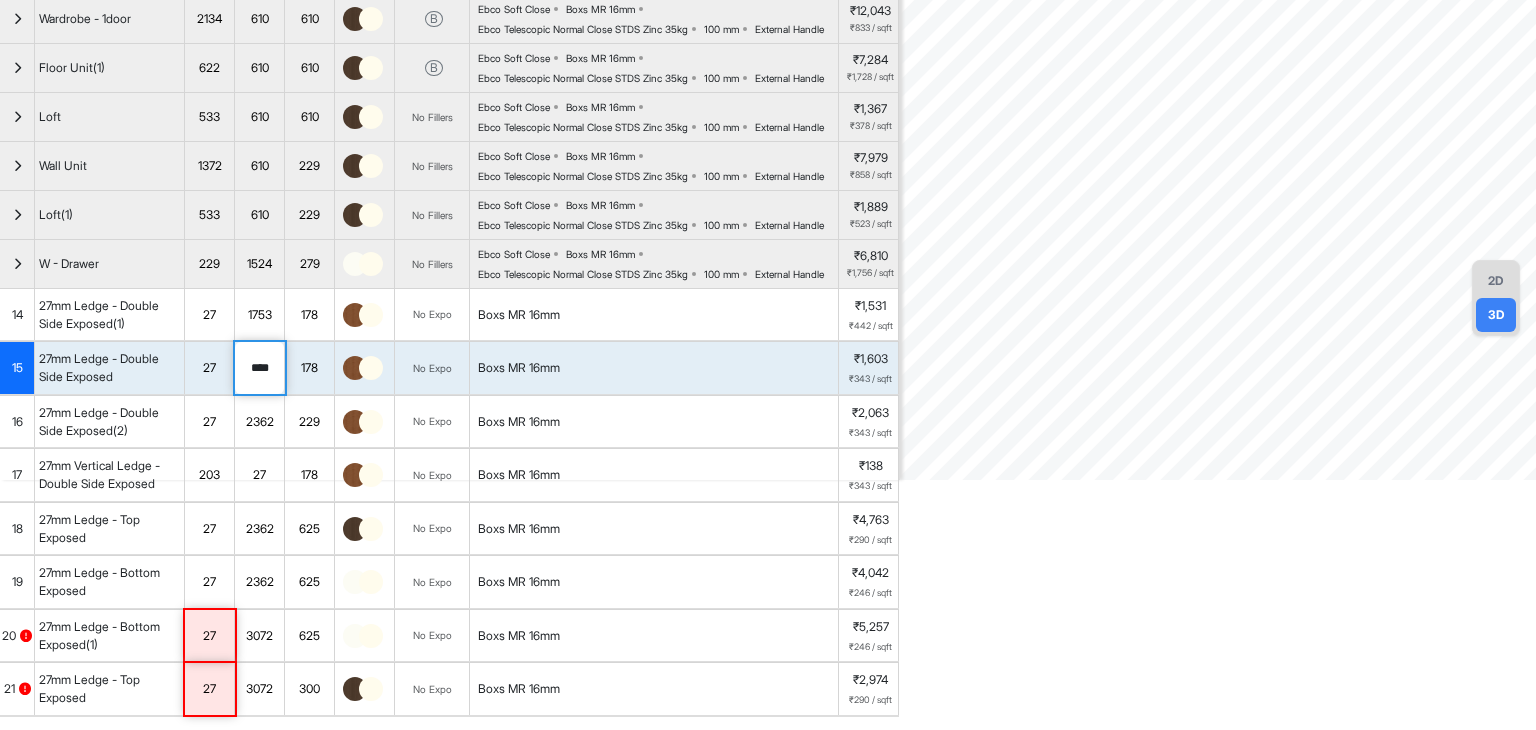 type on "****" 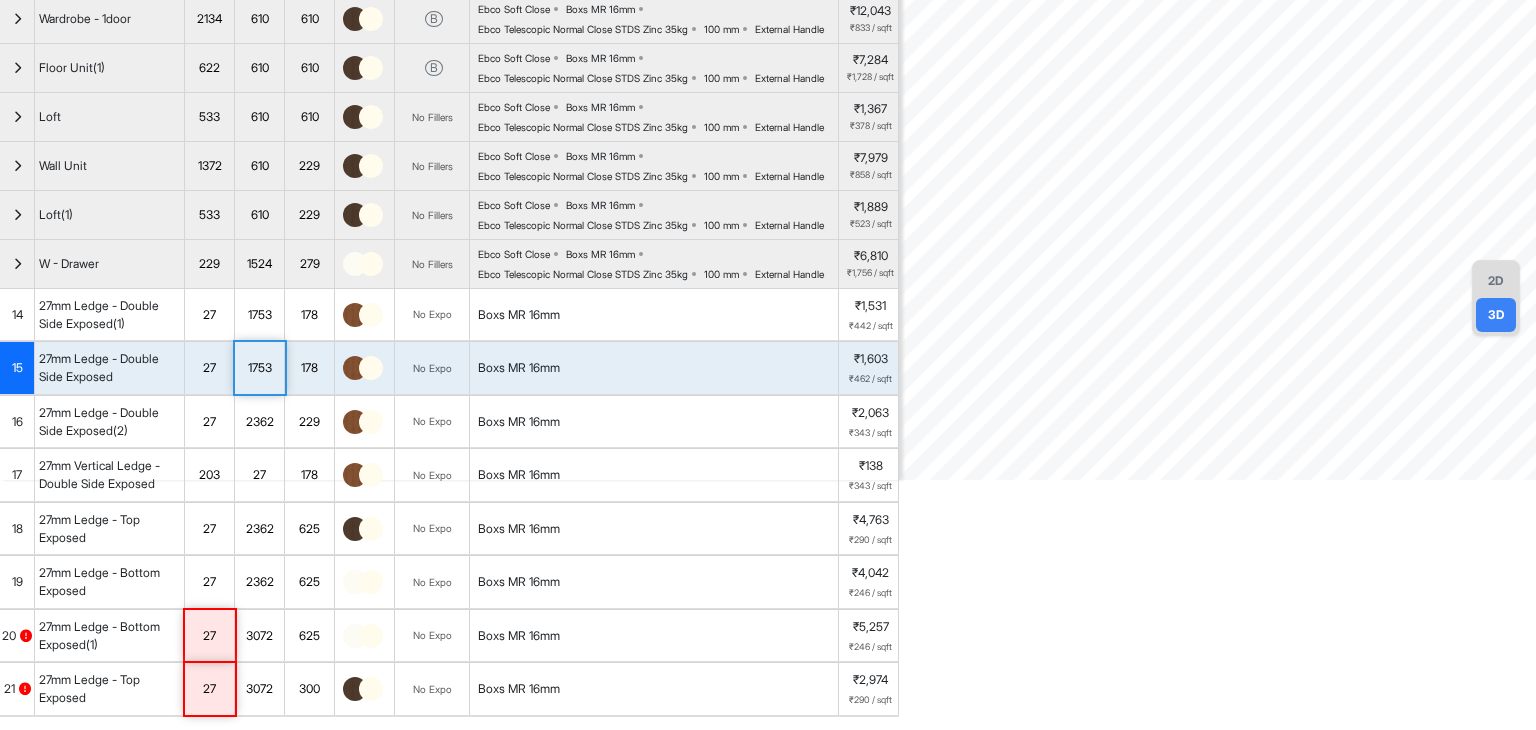 click on "1753" at bounding box center [259, 315] 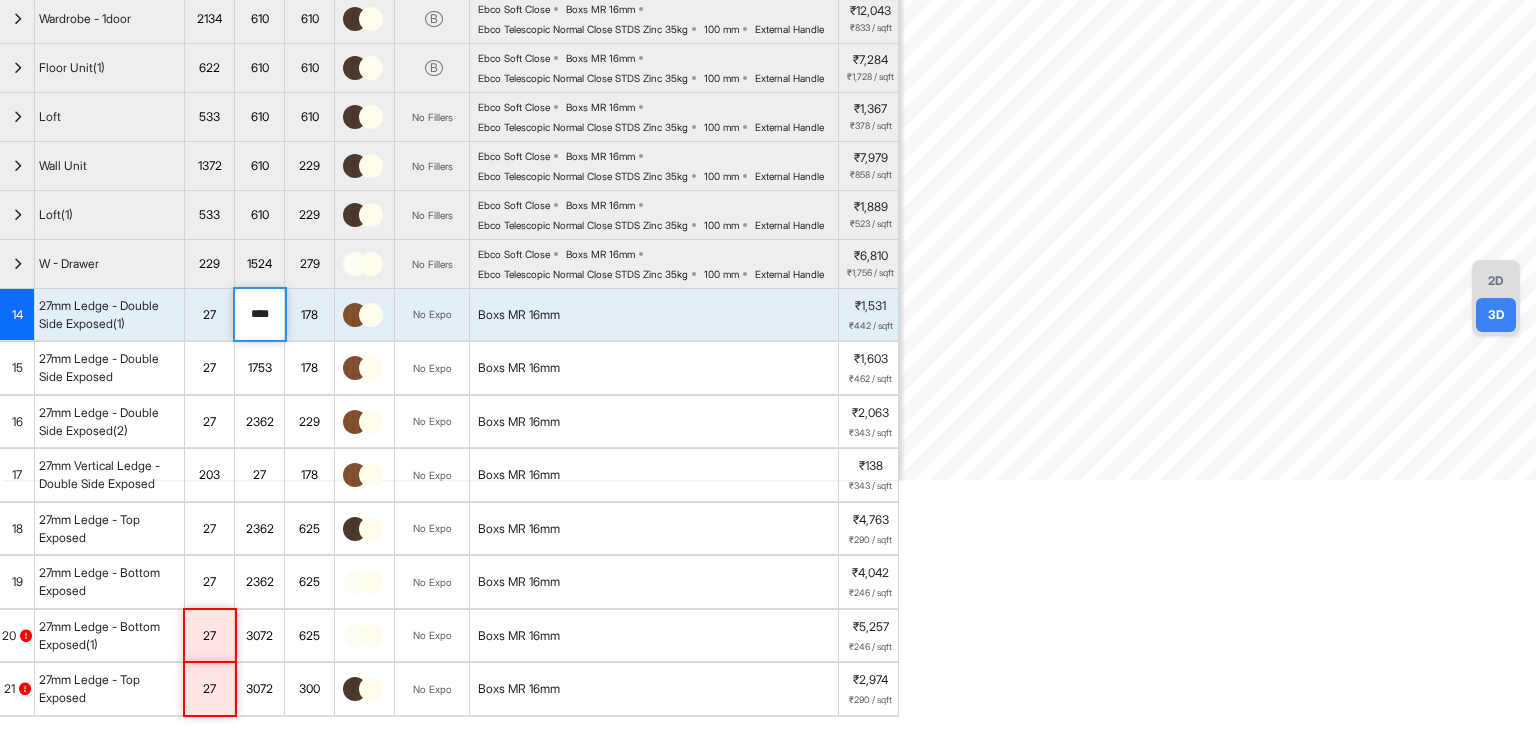 drag, startPoint x: 280, startPoint y: 484, endPoint x: 235, endPoint y: 477, distance: 45.54119 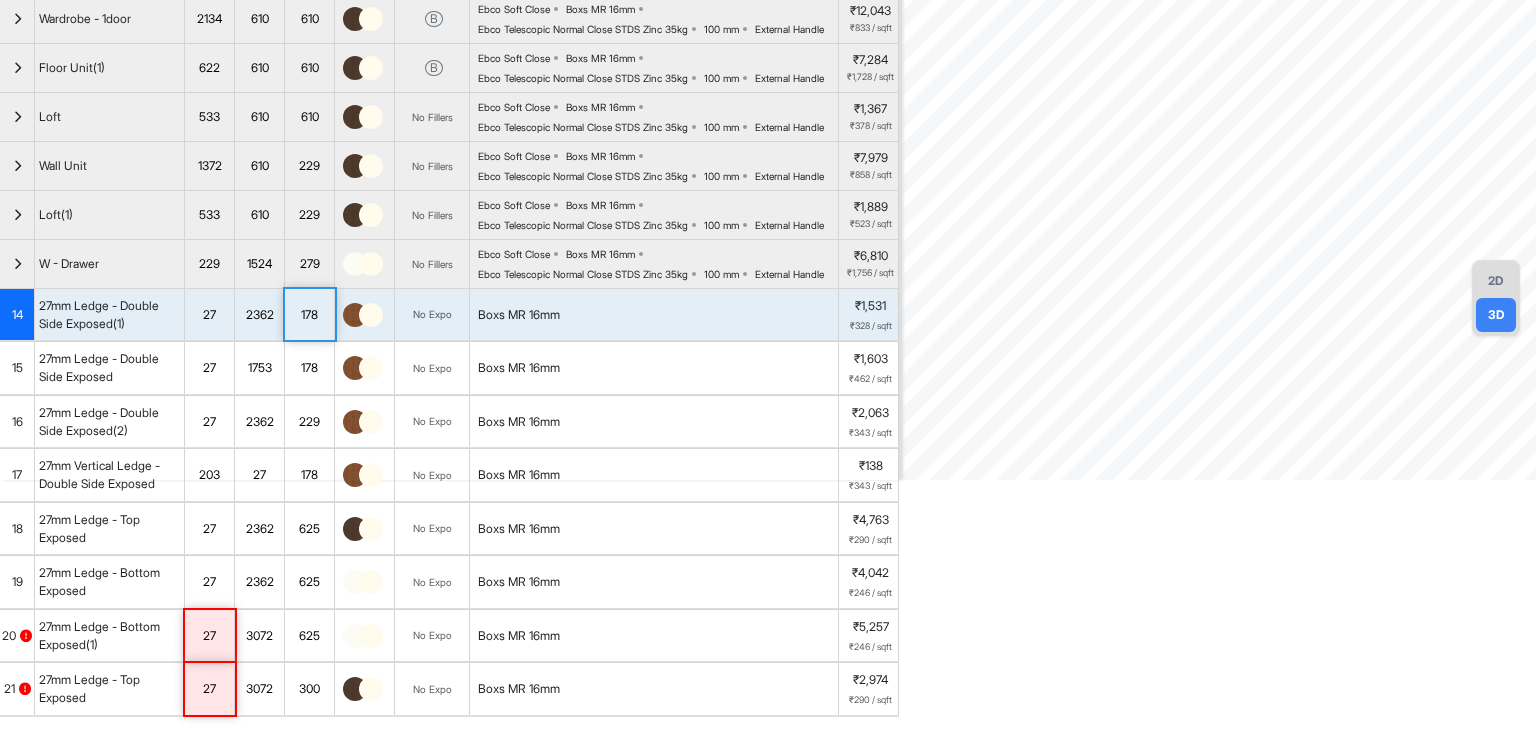 click on "178" at bounding box center (309, 315) 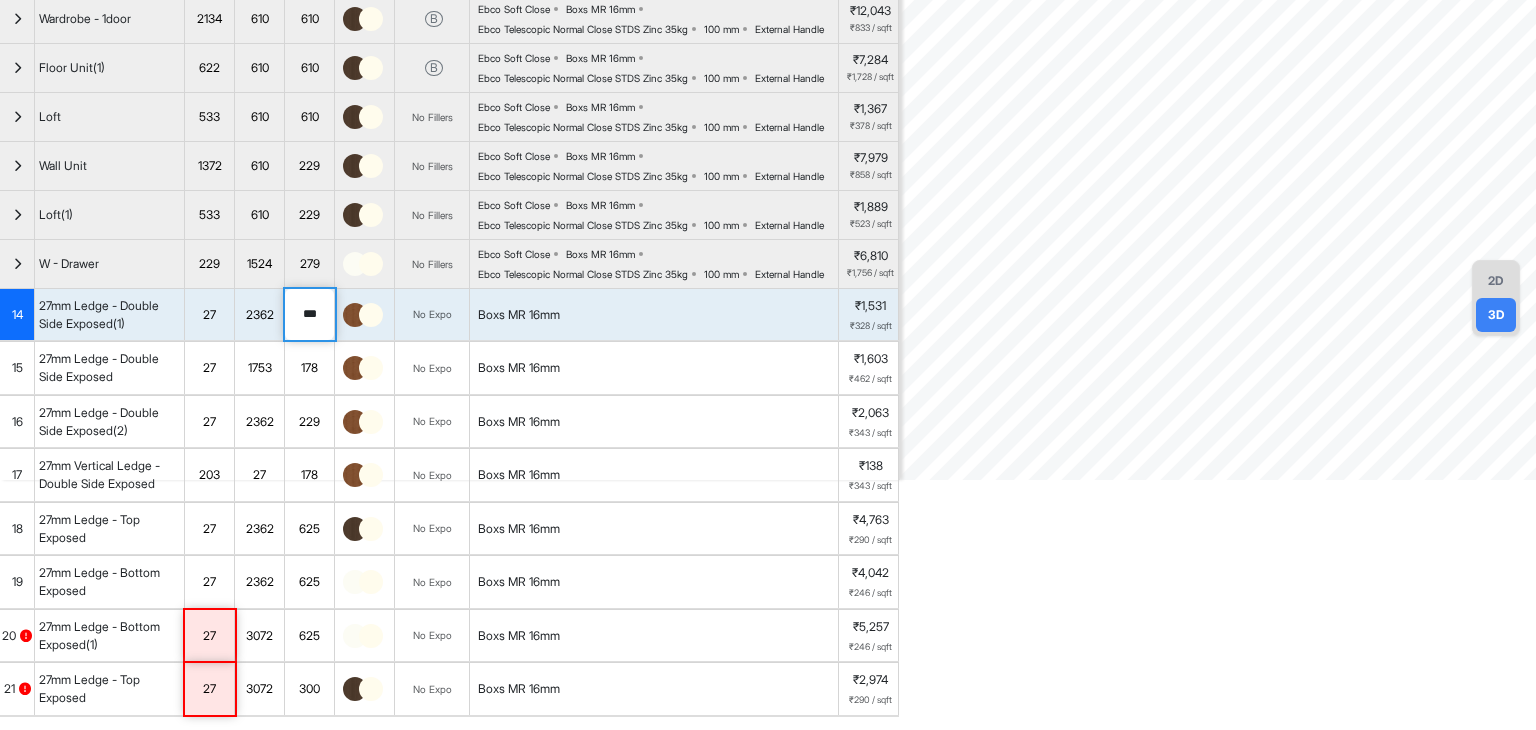 drag, startPoint x: 323, startPoint y: 489, endPoint x: 260, endPoint y: 474, distance: 64.7611 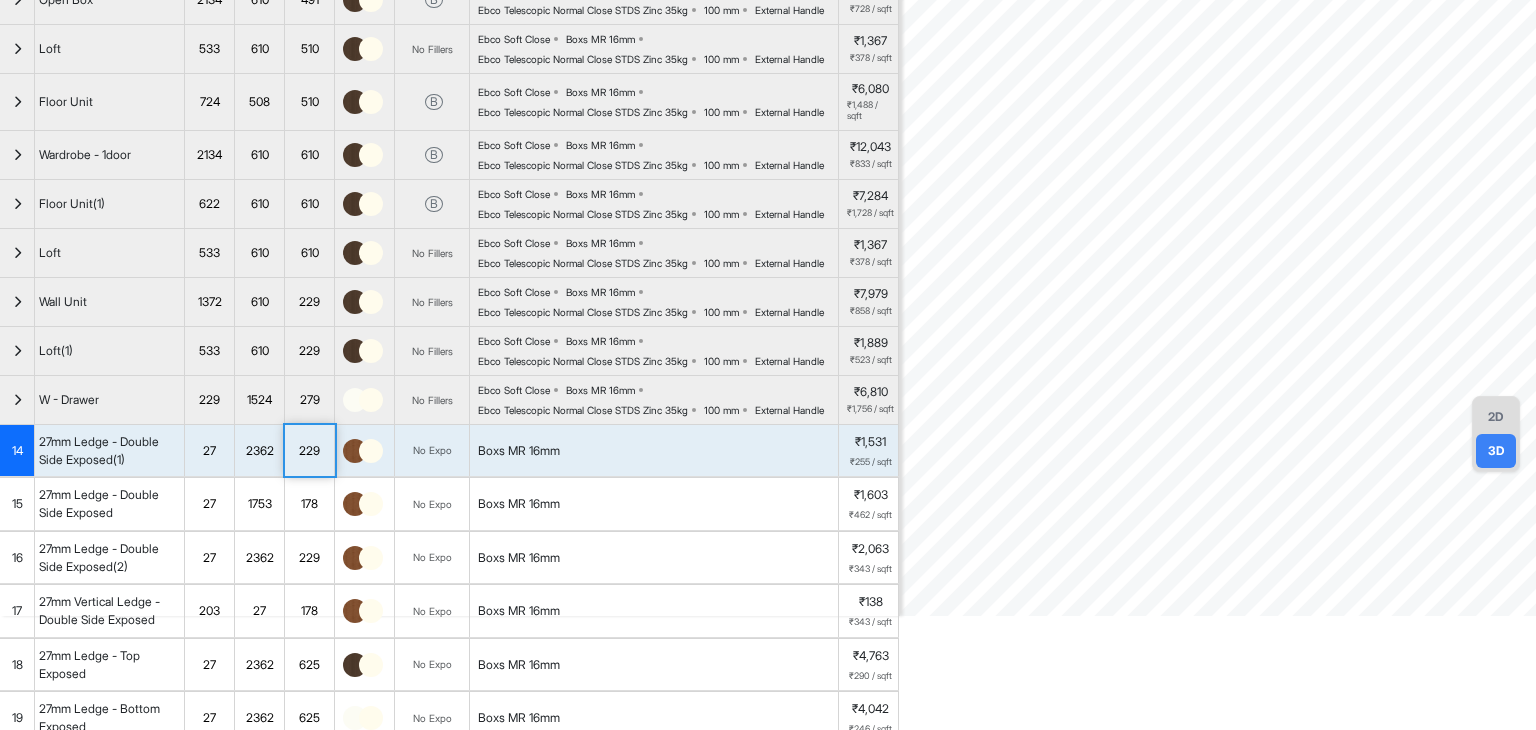 scroll, scrollTop: 0, scrollLeft: 0, axis: both 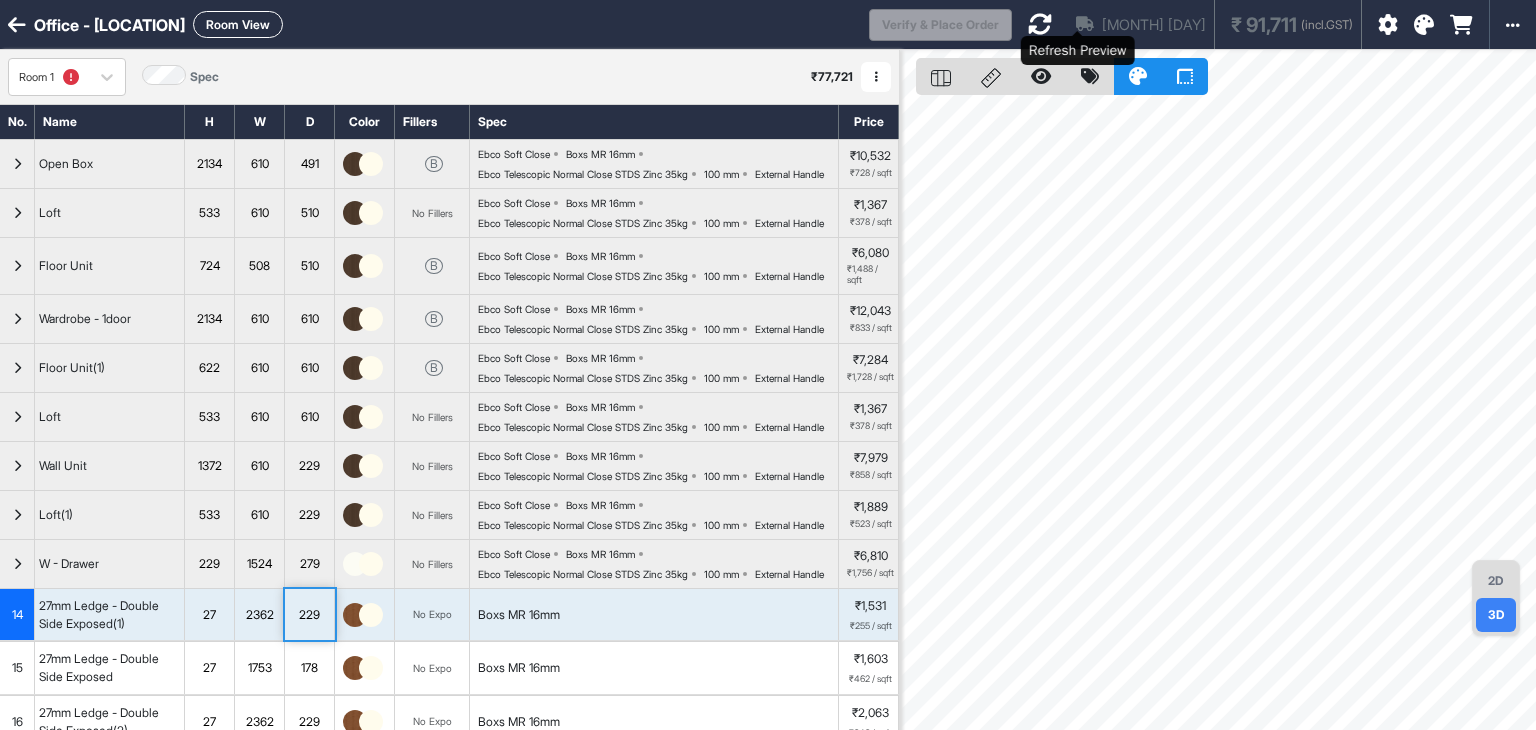 click at bounding box center (1040, 24) 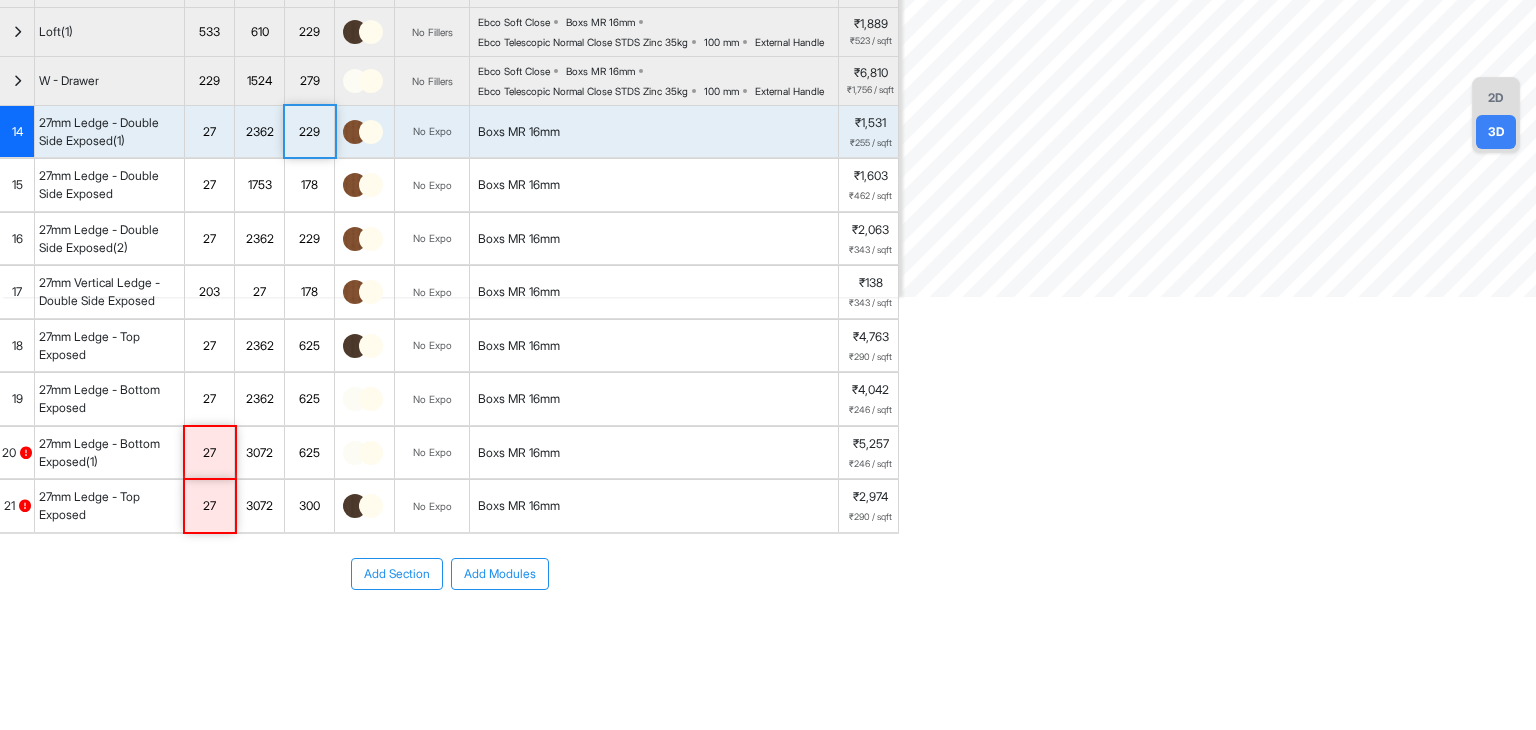 scroll, scrollTop: 500, scrollLeft: 0, axis: vertical 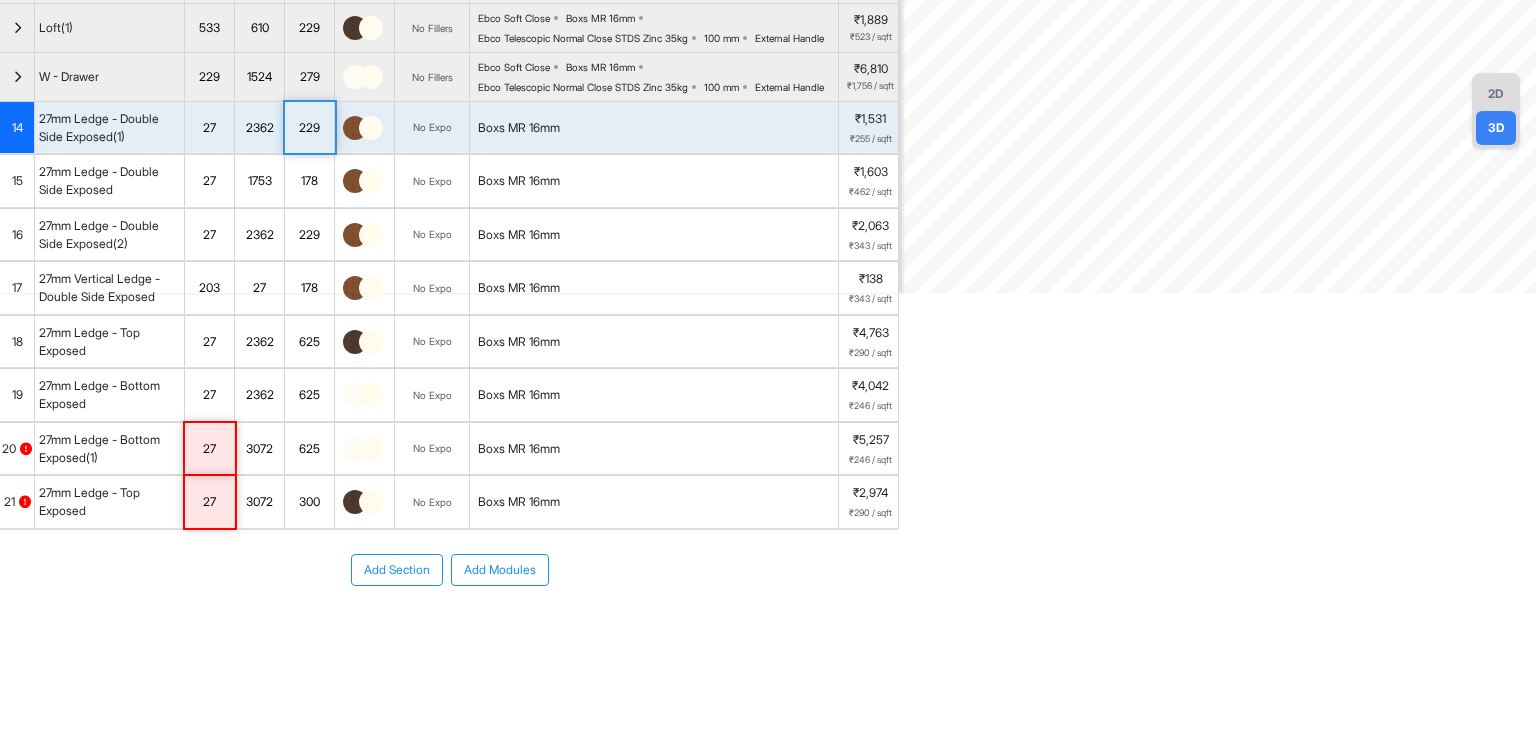 click on "Boxs MR 16mm" at bounding box center [654, 288] 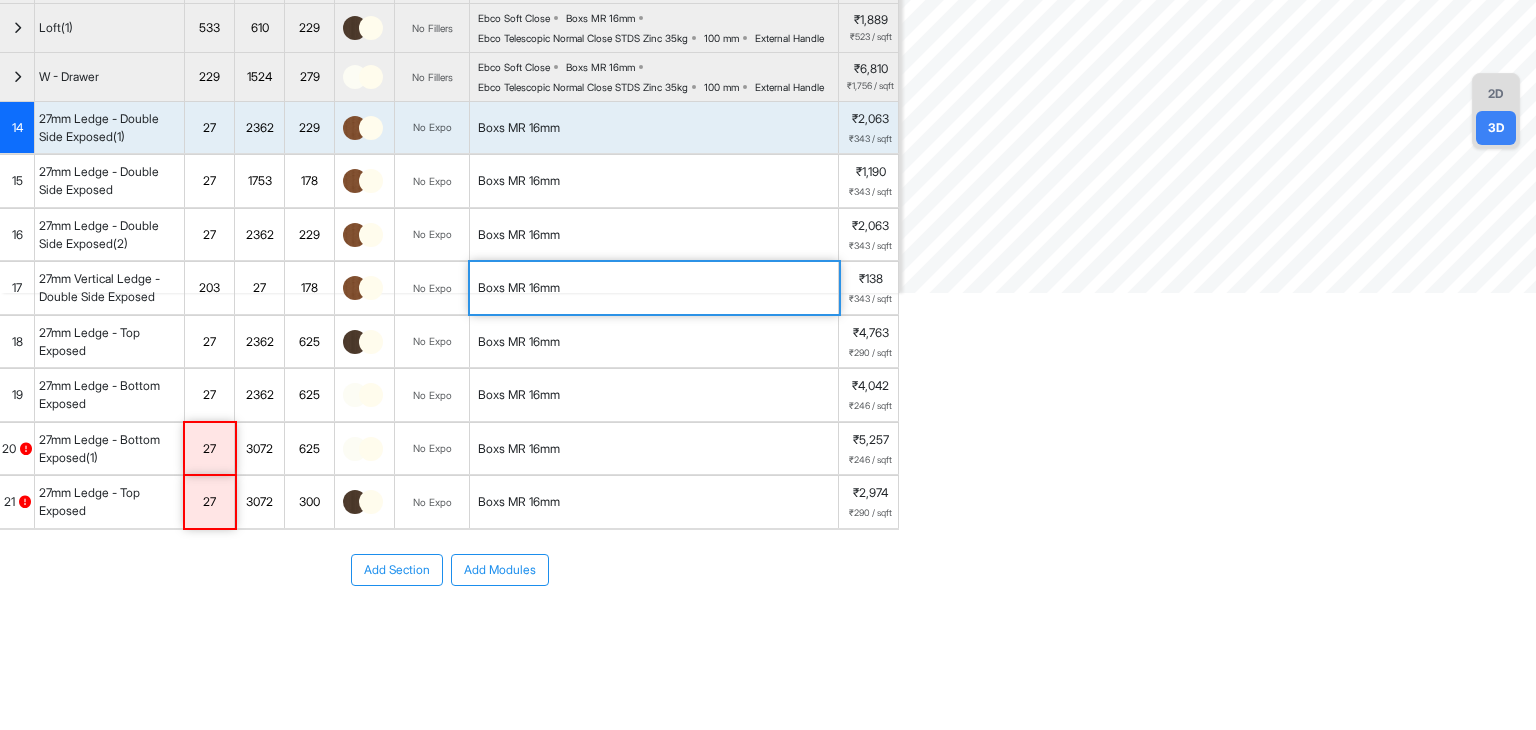 click on "16 27mm Ledge - Double Side Exposed(2) 27 2362 229 No Expo Boxs MR 16mm ₹2,063 ₹343 / sqft" at bounding box center (449, 235) 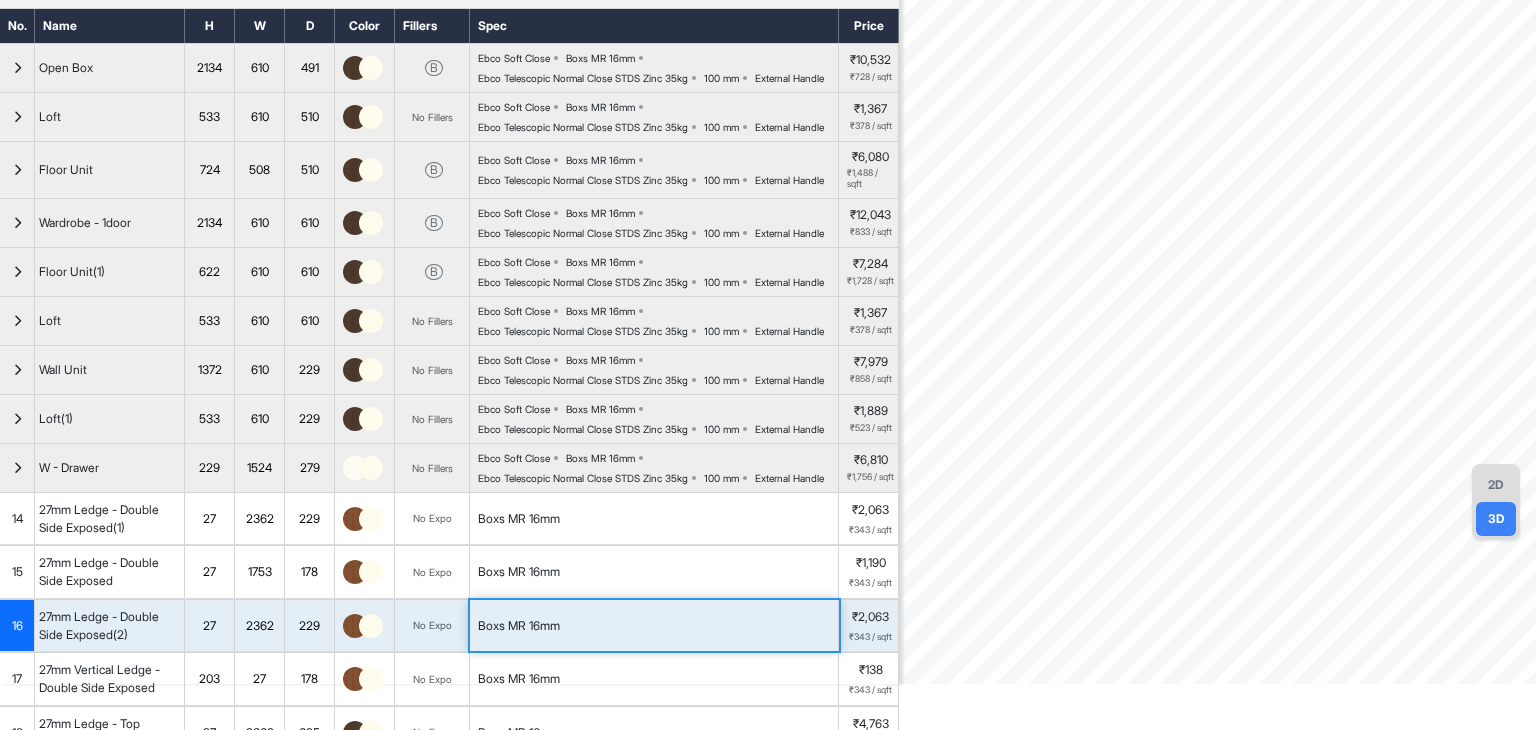 scroll, scrollTop: 100, scrollLeft: 0, axis: vertical 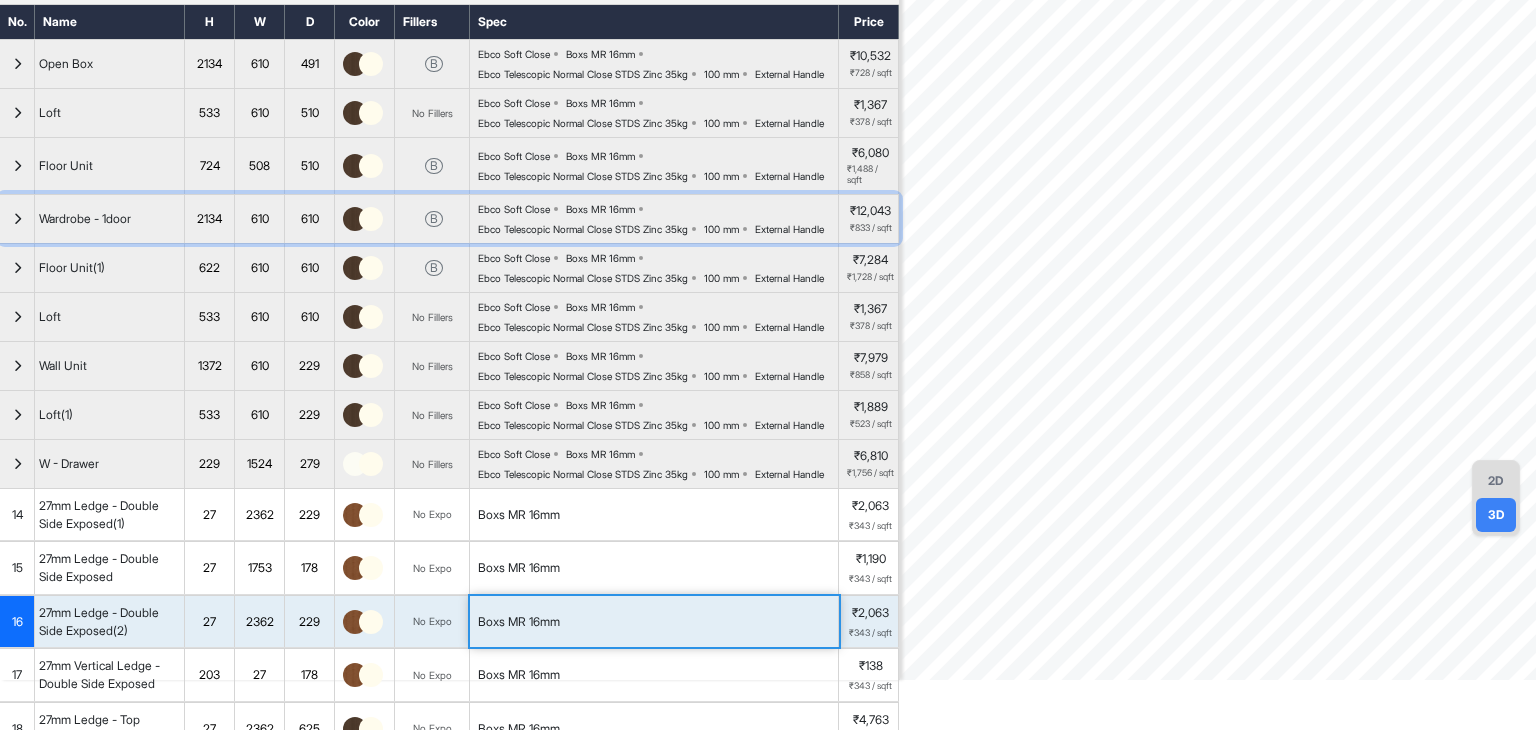 click at bounding box center [17, 219] 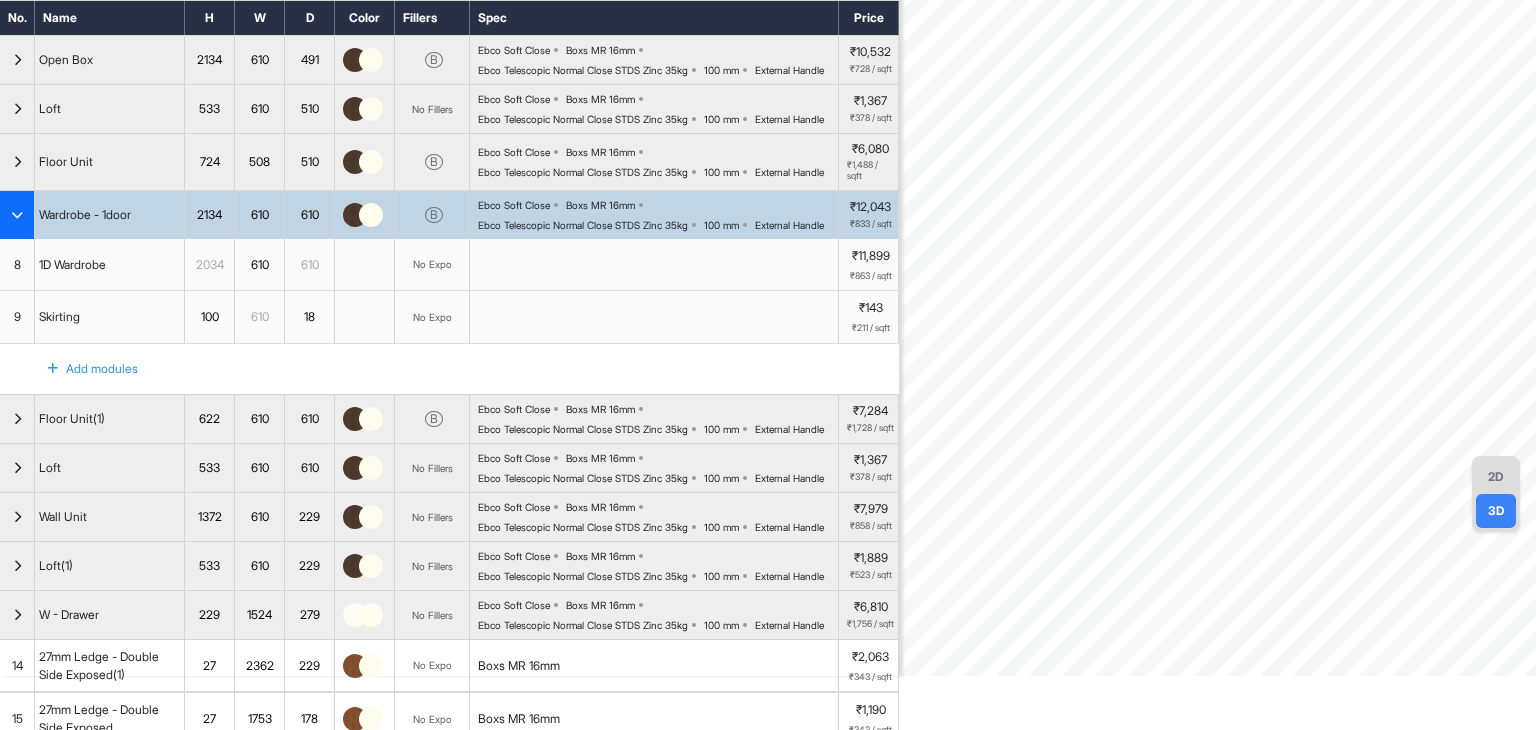 scroll, scrollTop: 100, scrollLeft: 0, axis: vertical 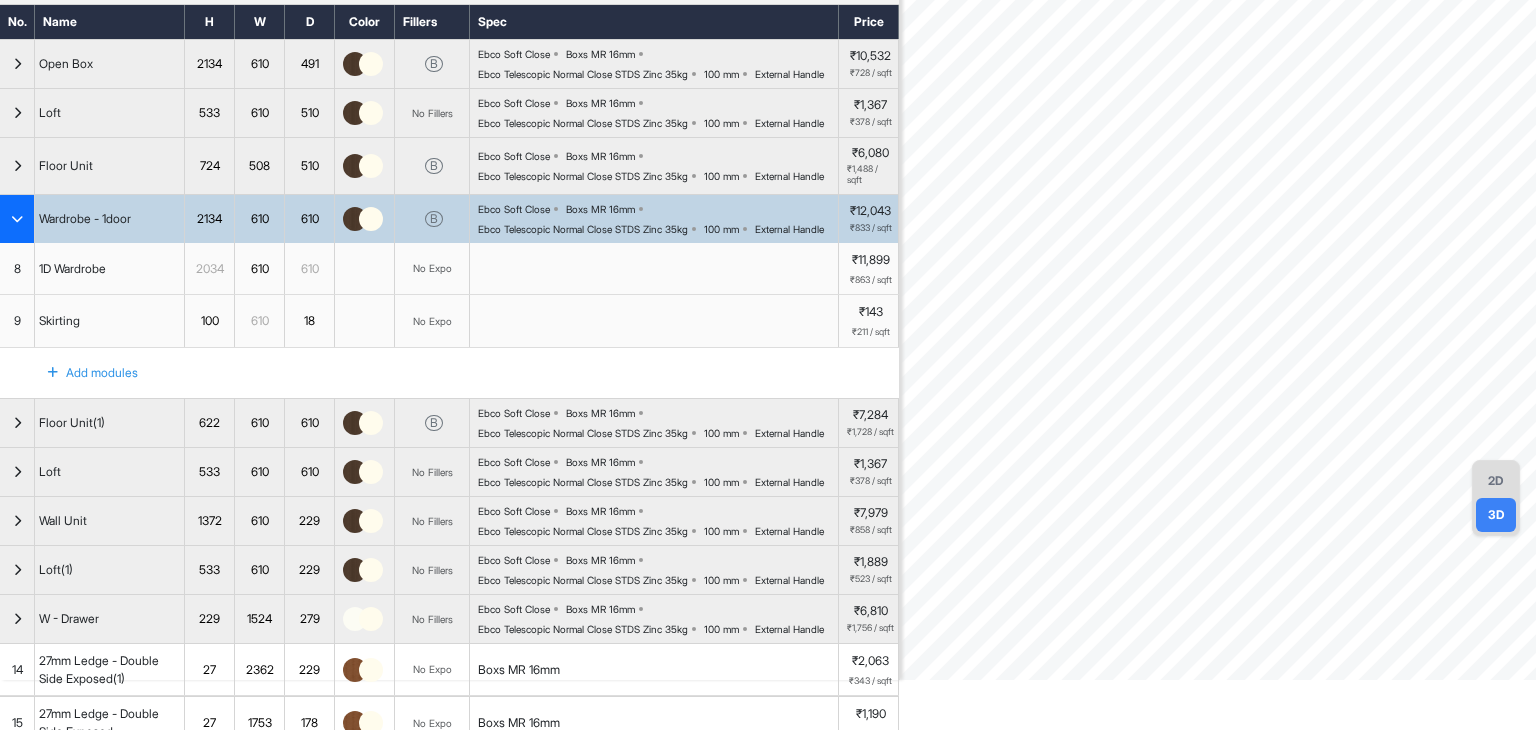 click at bounding box center (17, 219) 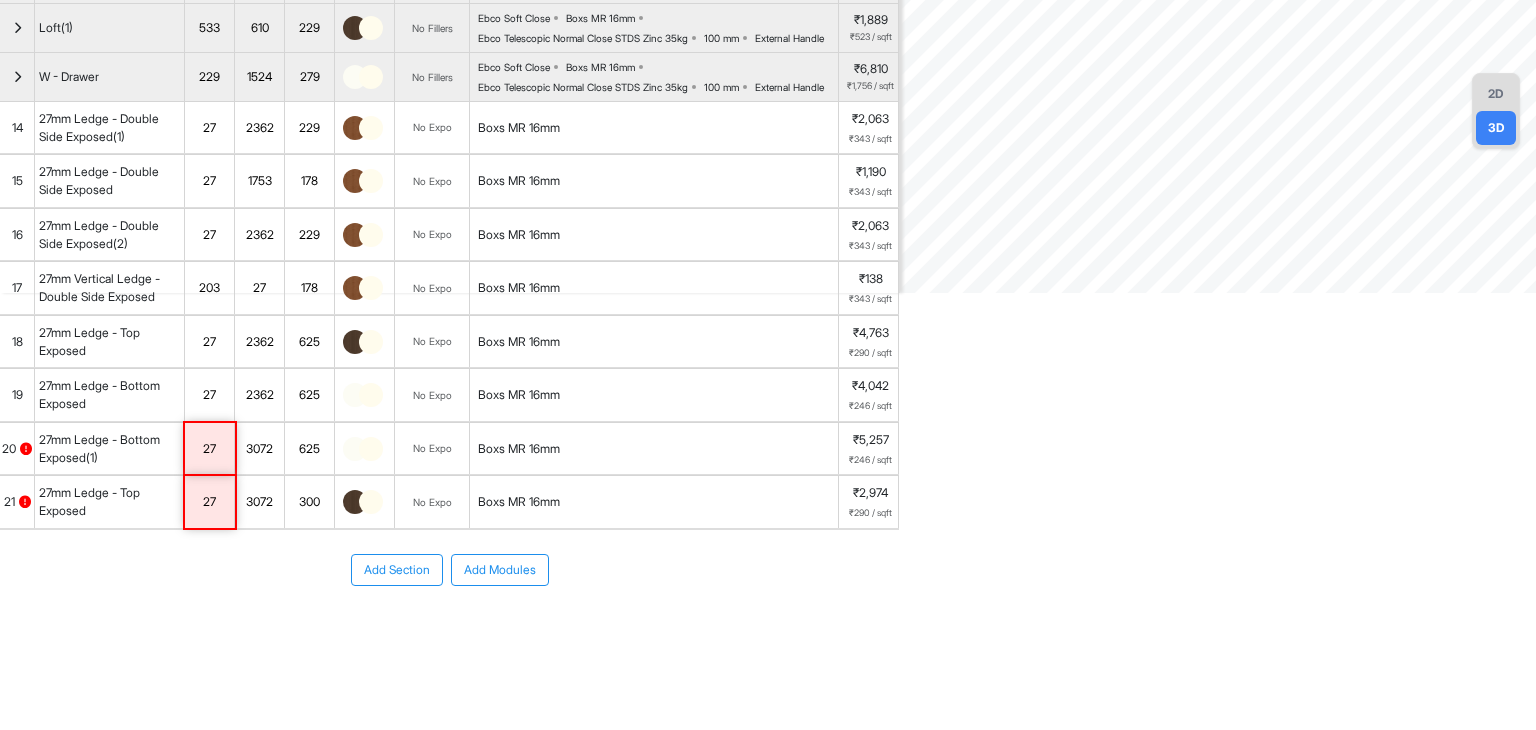 scroll, scrollTop: 600, scrollLeft: 0, axis: vertical 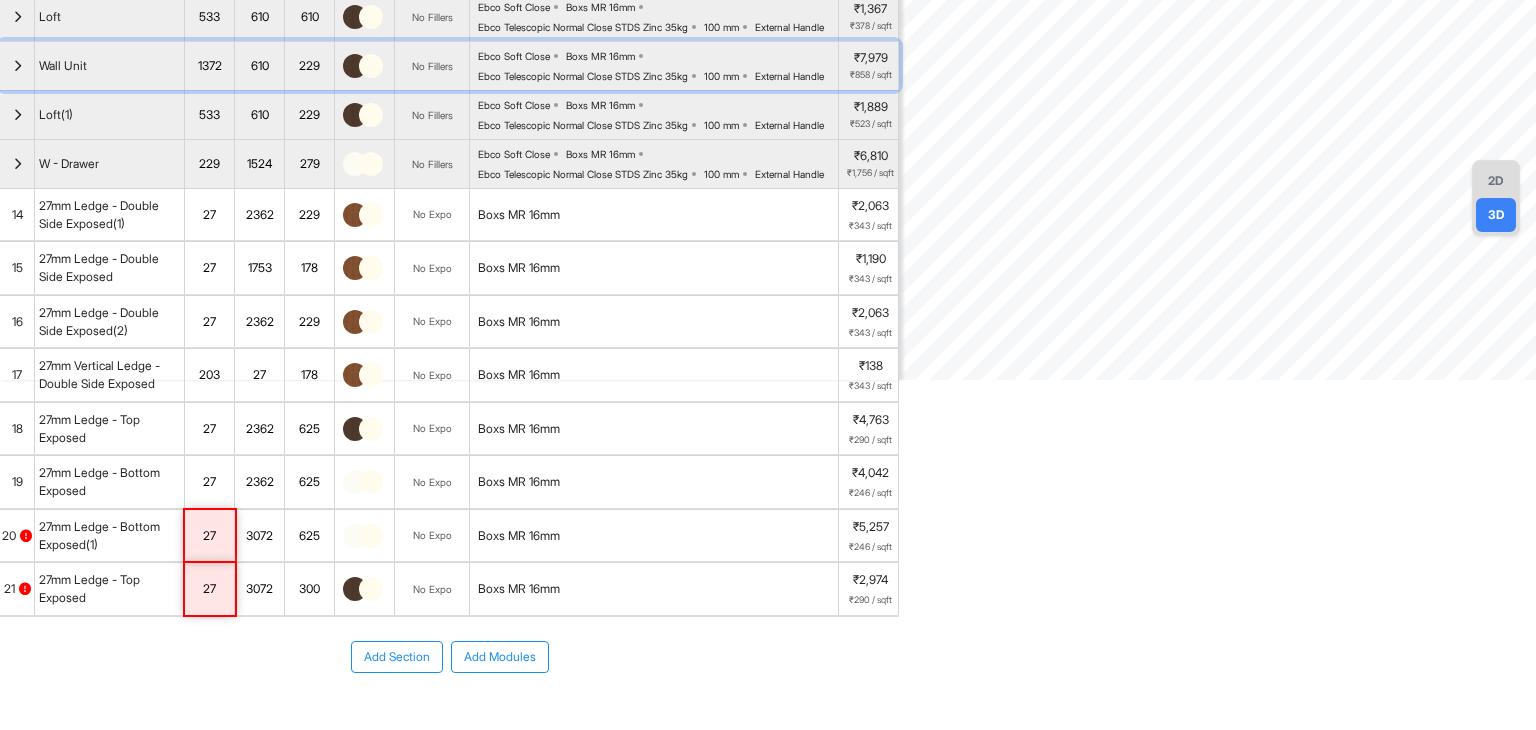 click at bounding box center (17, 66) 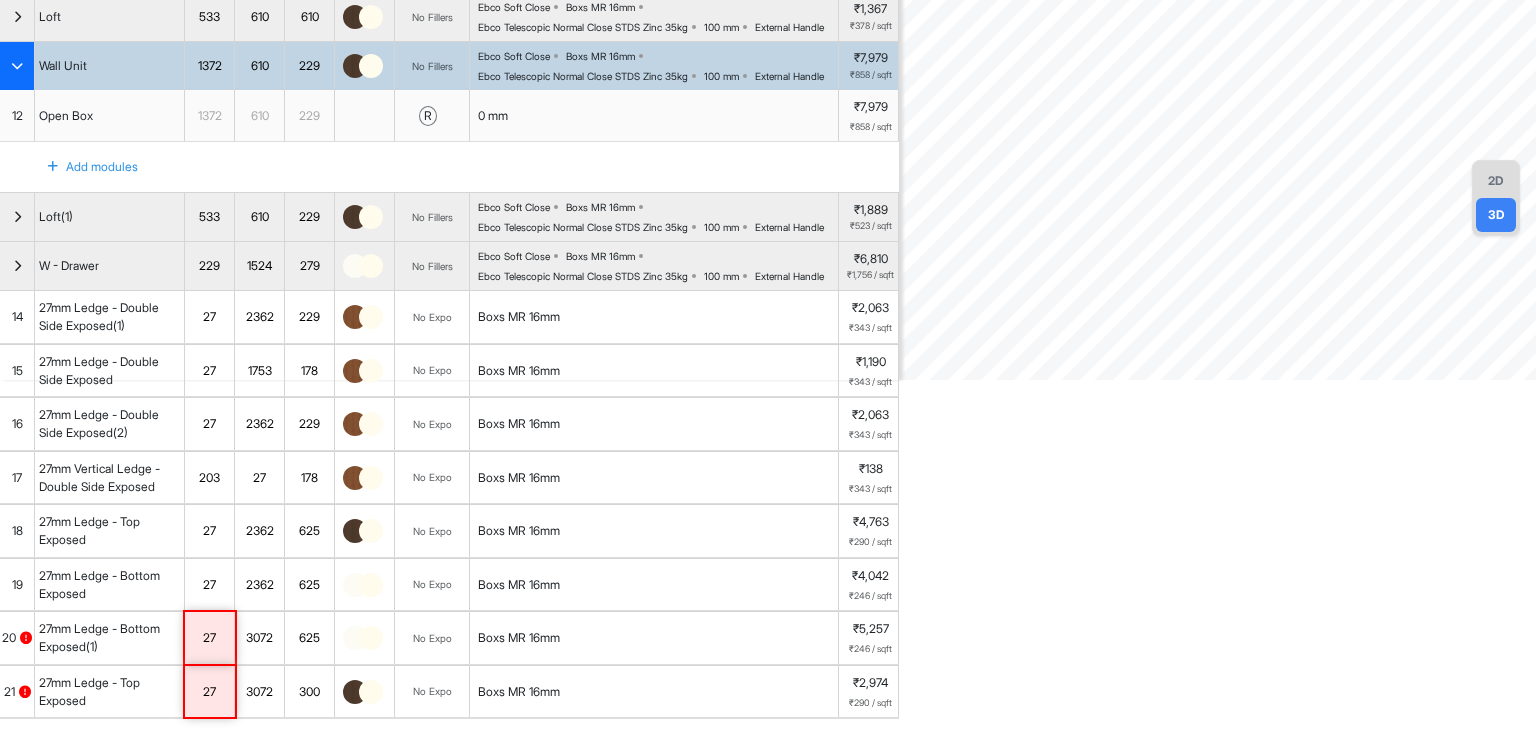 click at bounding box center [17, 66] 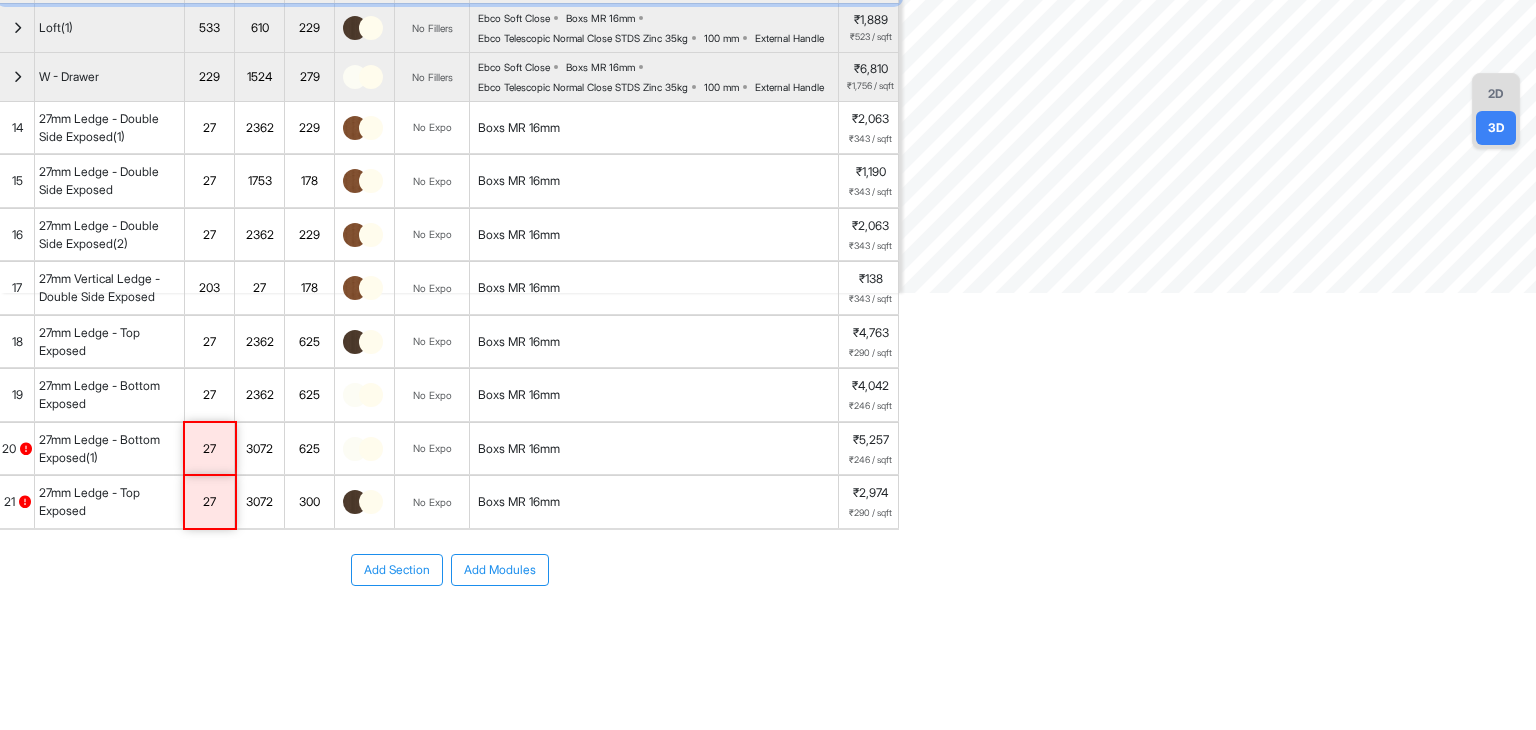 scroll, scrollTop: 654, scrollLeft: 0, axis: vertical 